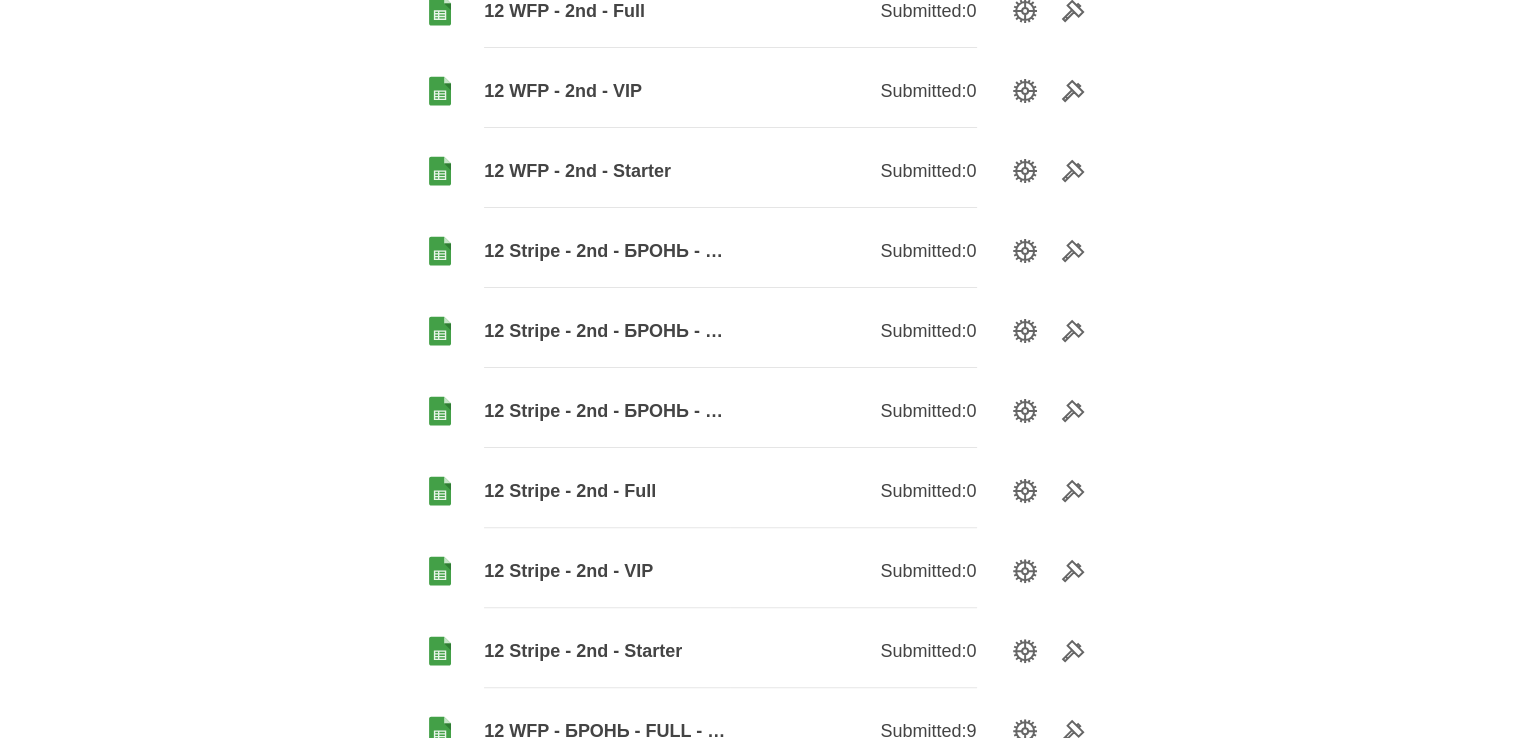 scroll, scrollTop: 600, scrollLeft: 0, axis: vertical 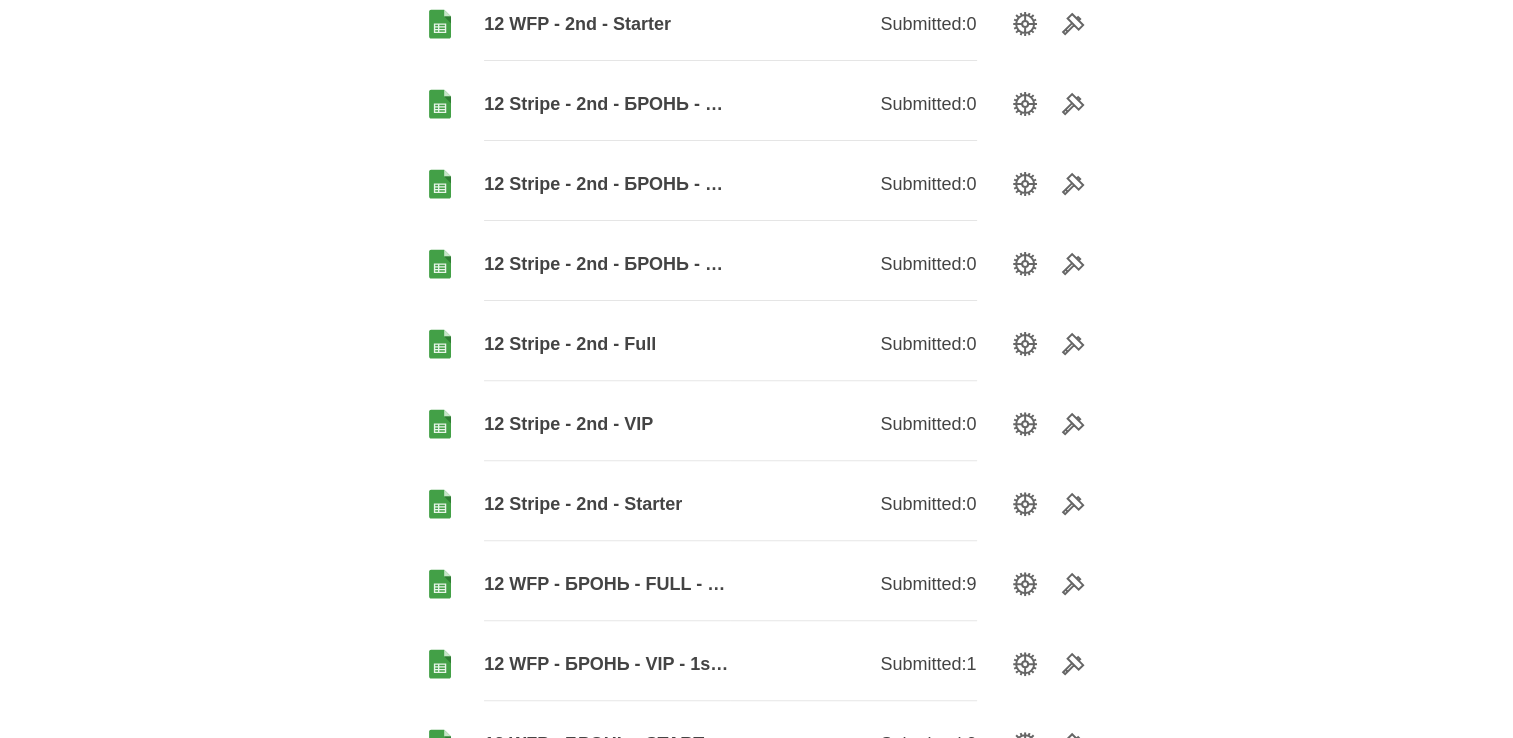 click on "12 Stripe - 2nd - Starter" at bounding box center [607, 504] 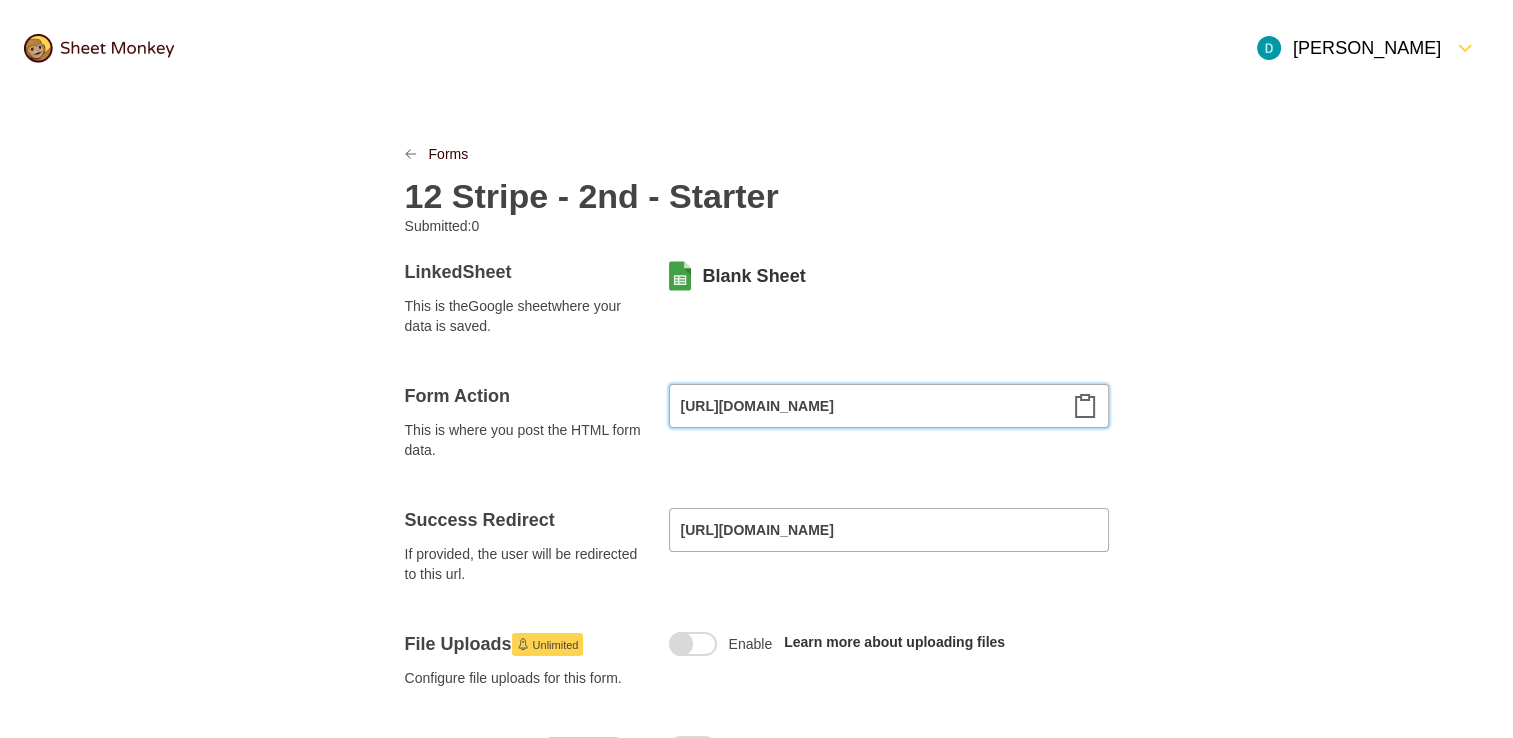 click on "[URL][DOMAIN_NAME]" at bounding box center [889, 406] 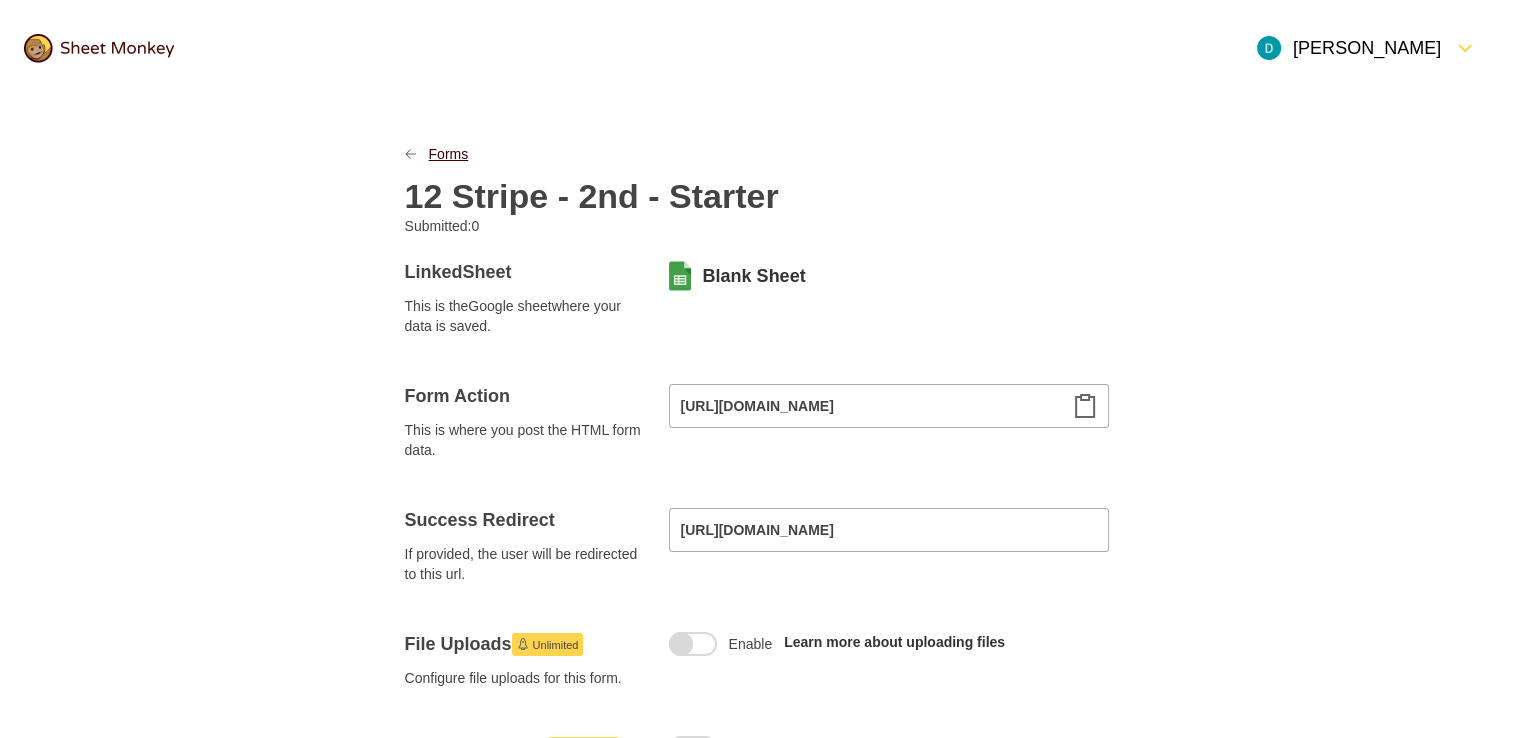 click on "Forms" at bounding box center (449, 154) 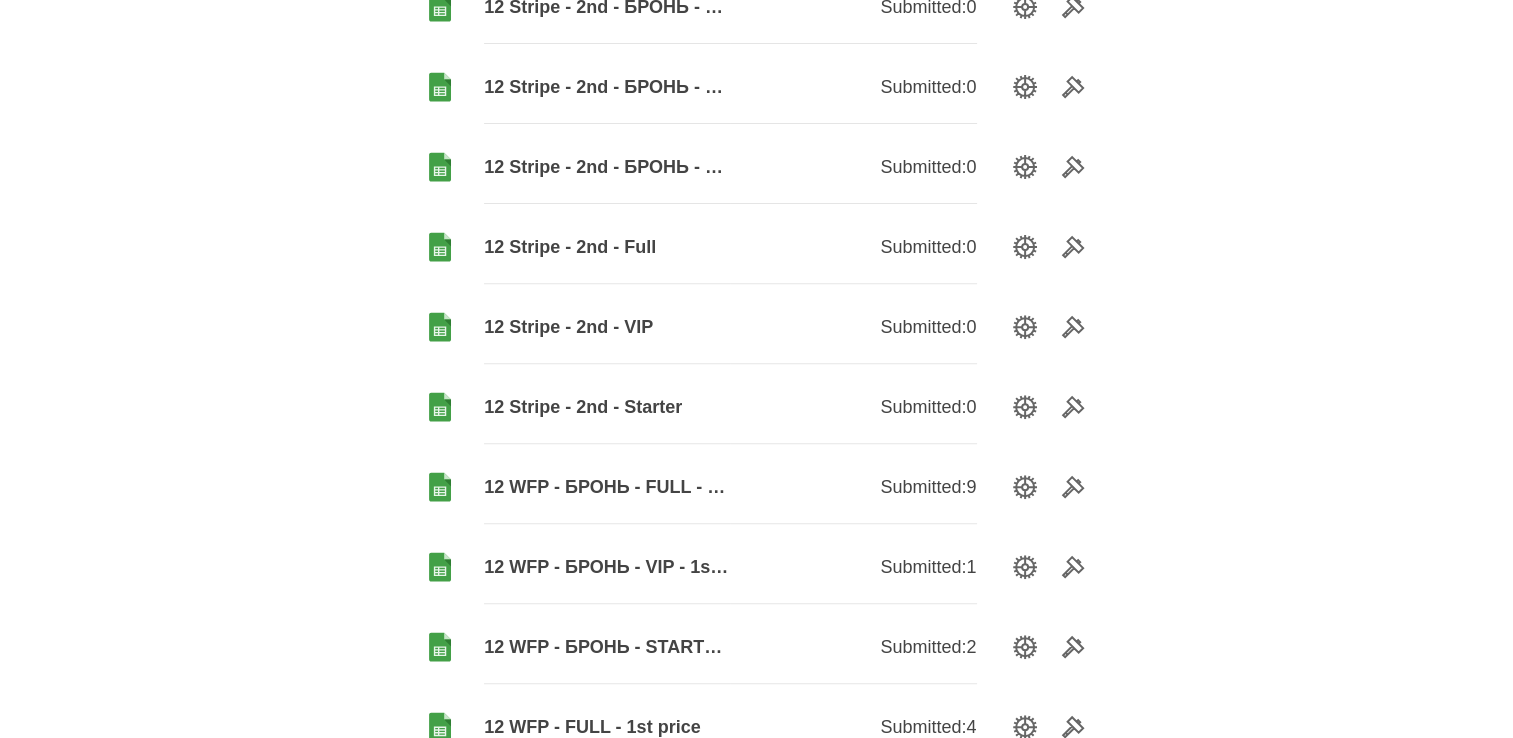 scroll, scrollTop: 700, scrollLeft: 0, axis: vertical 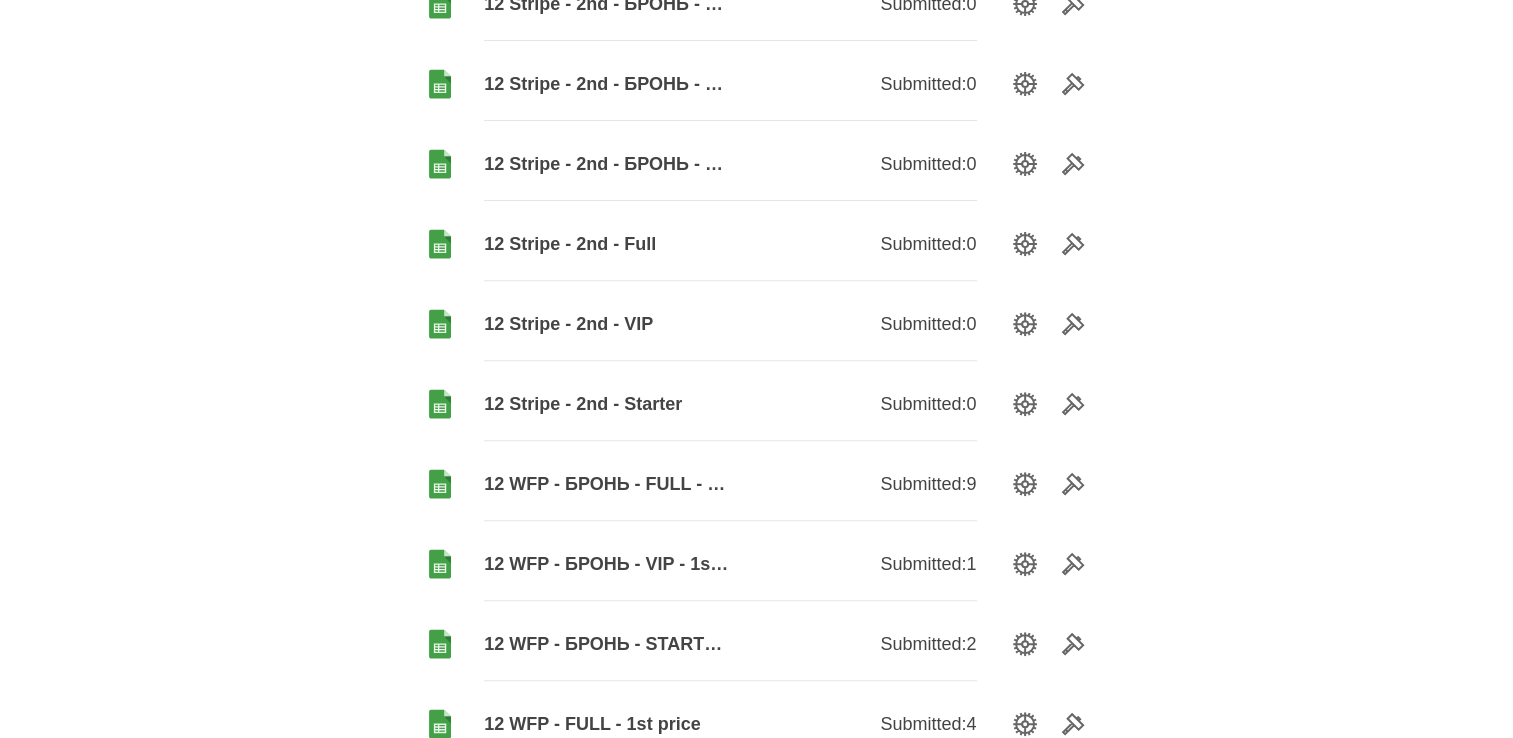 click on "12 Stripe - 2nd - VIP" at bounding box center (607, 324) 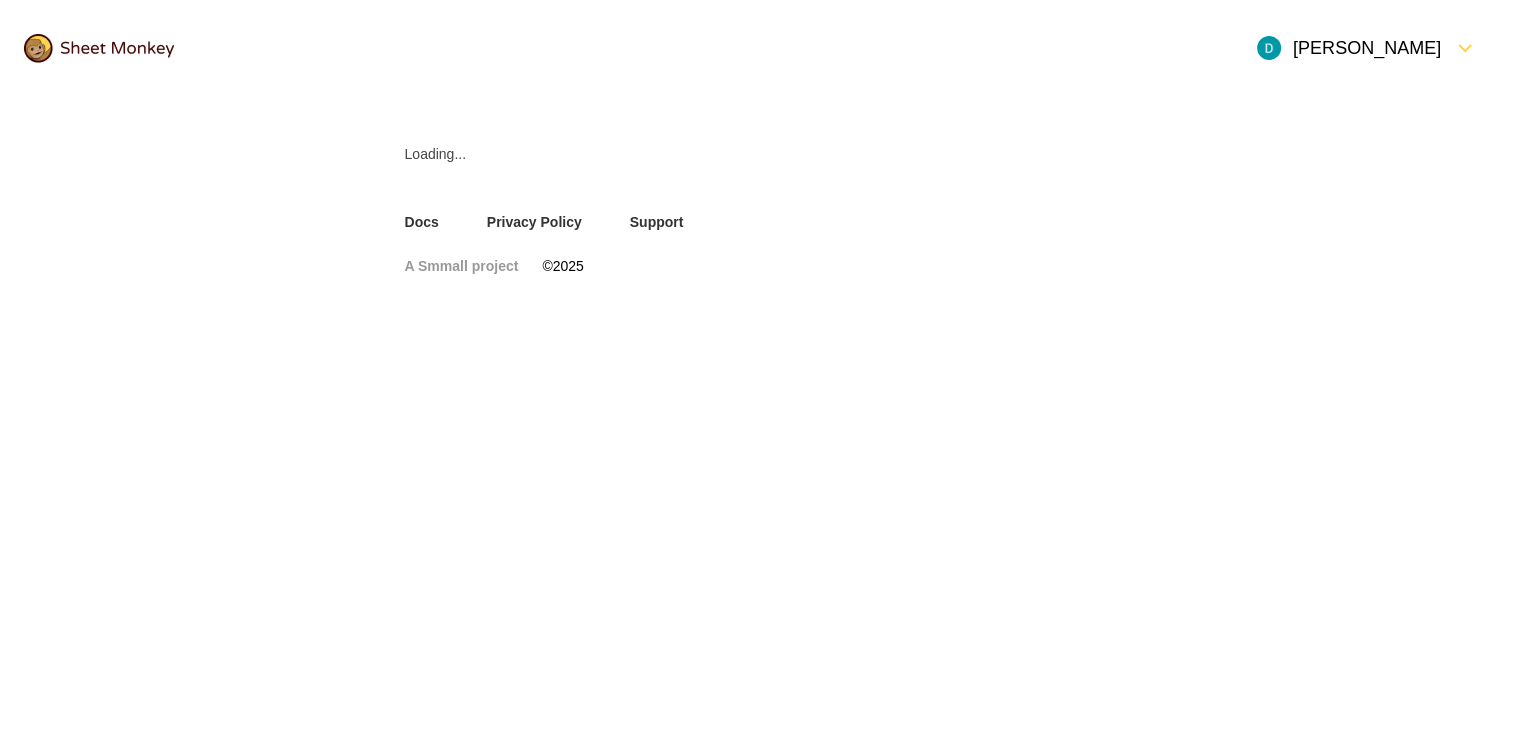 scroll, scrollTop: 0, scrollLeft: 0, axis: both 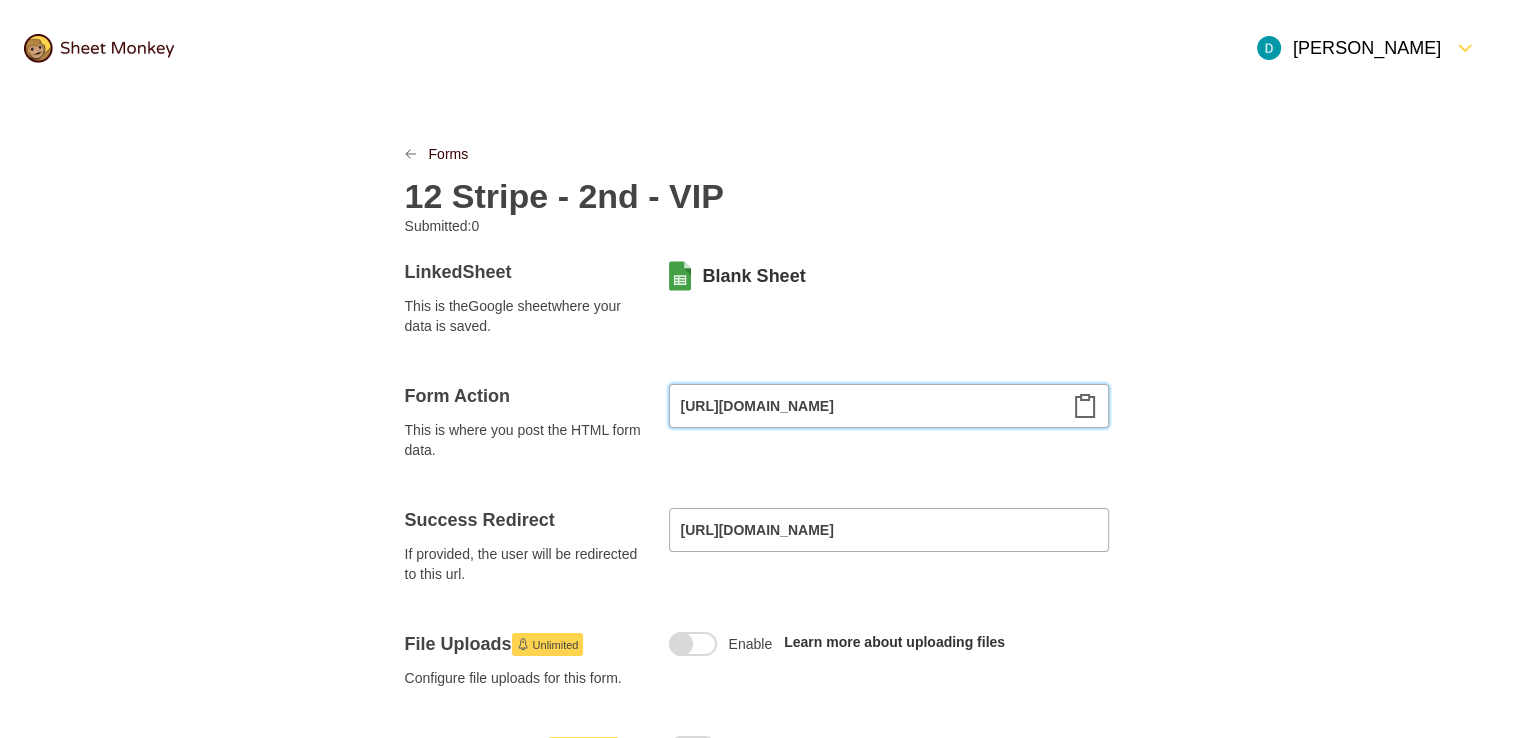 click on "[URL][DOMAIN_NAME]" at bounding box center (889, 406) 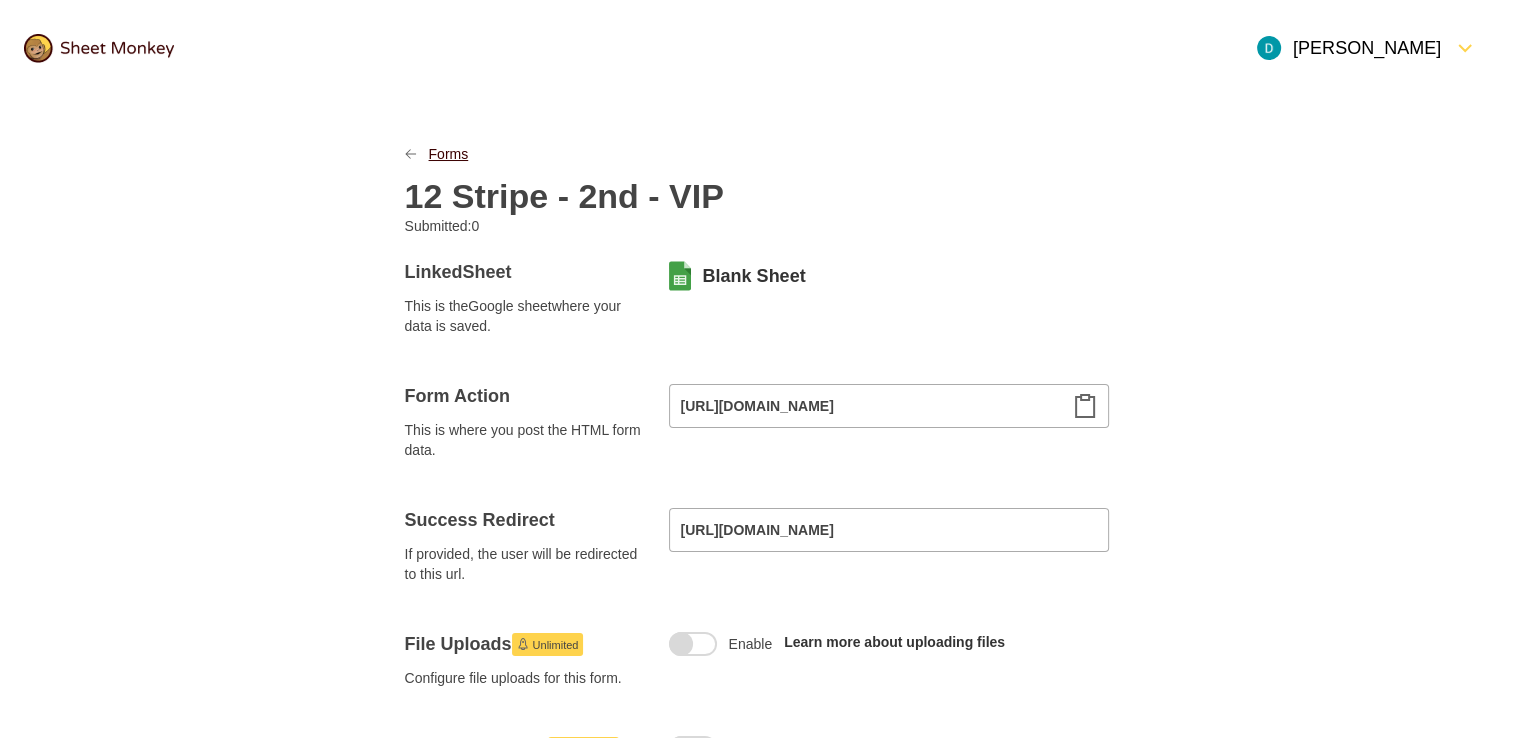 click on "Forms" at bounding box center (449, 154) 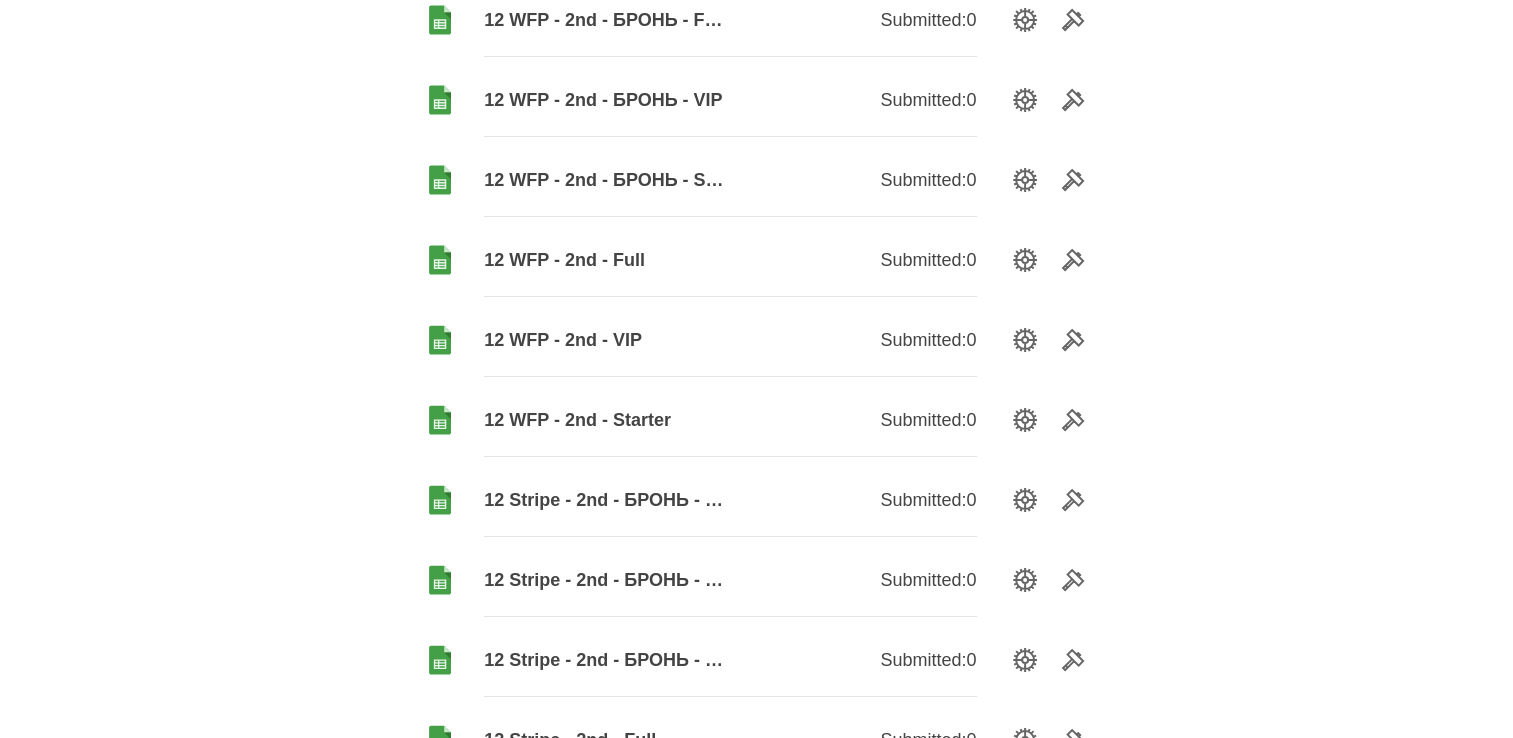 scroll, scrollTop: 500, scrollLeft: 0, axis: vertical 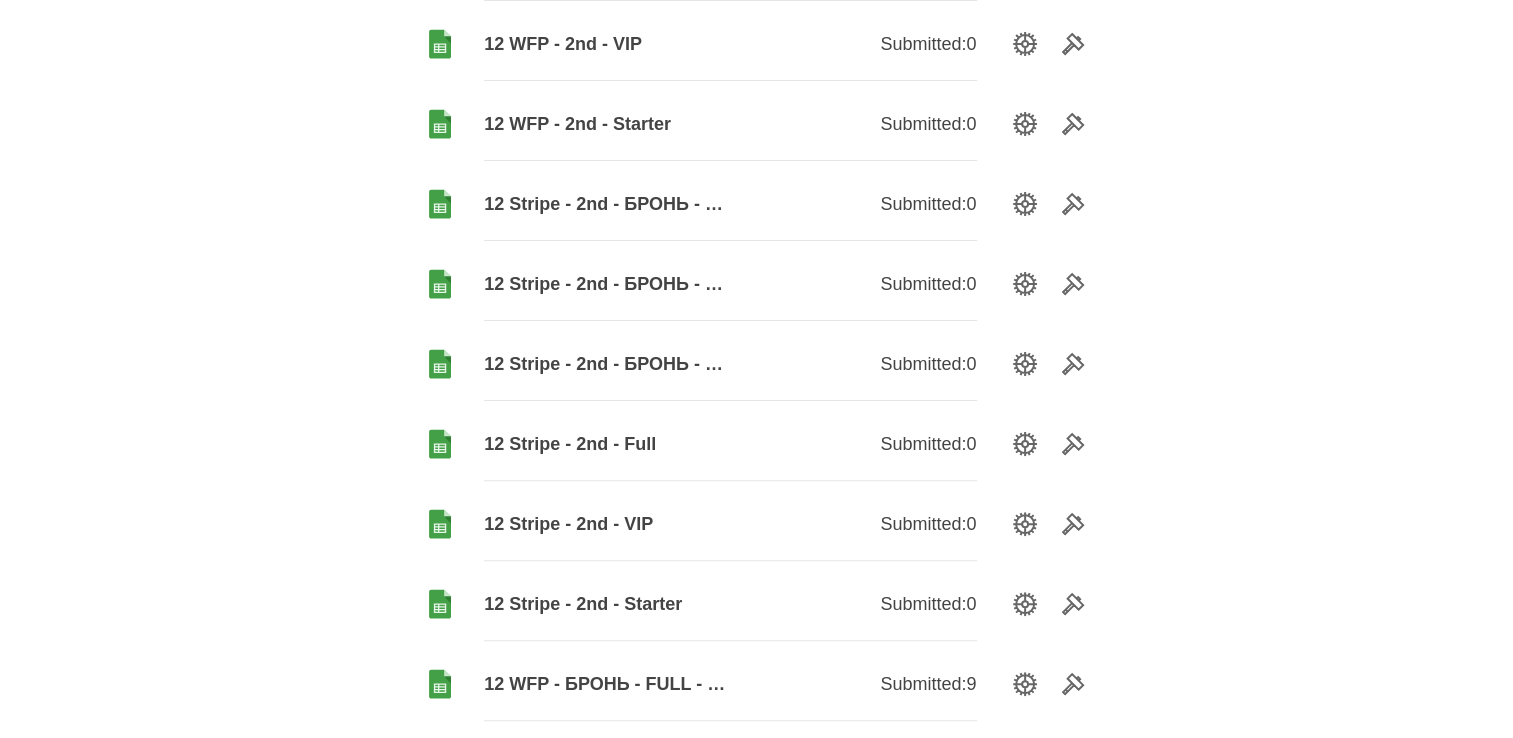 click on "12 Stripe - 2nd - Full" at bounding box center (607, 444) 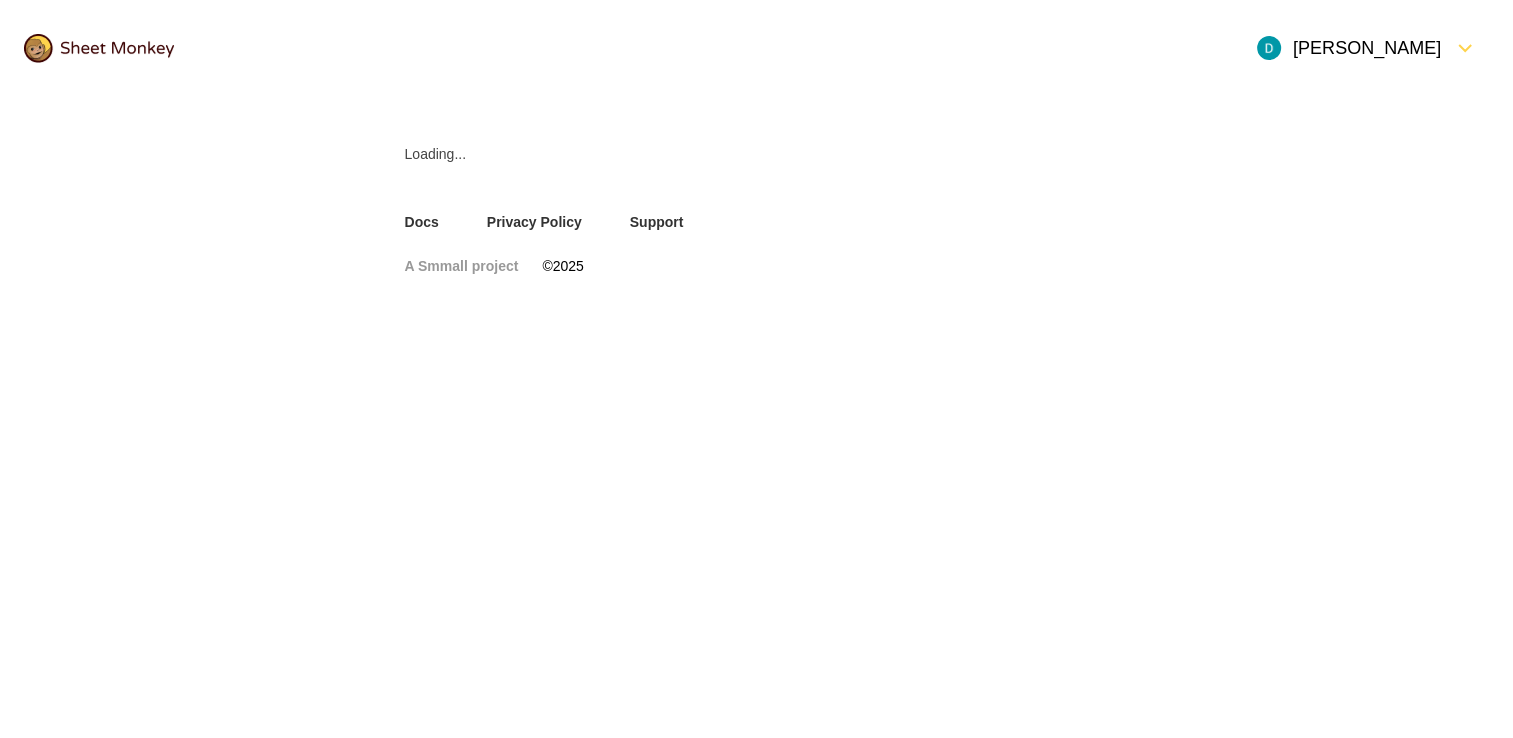 scroll, scrollTop: 0, scrollLeft: 0, axis: both 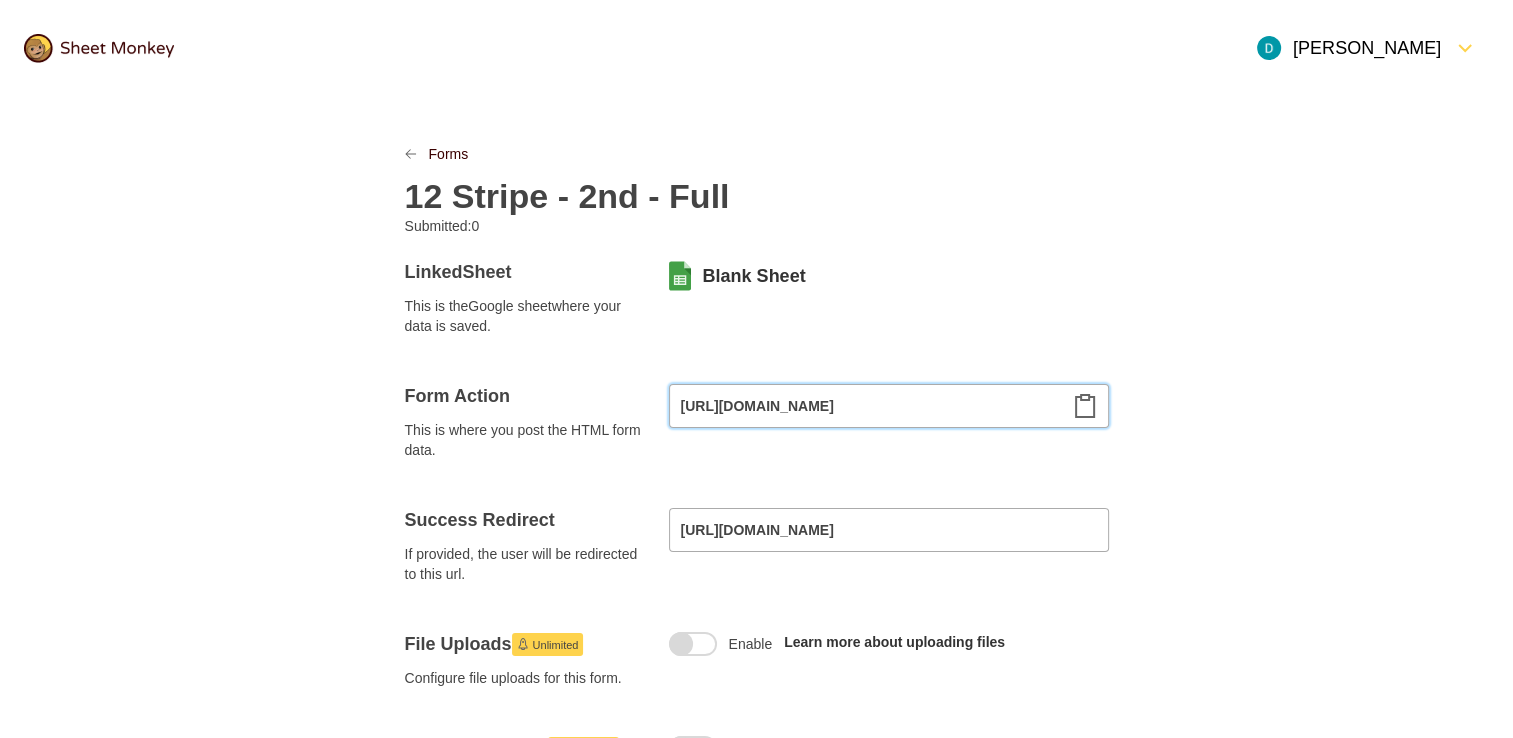 click on "[URL][DOMAIN_NAME]" at bounding box center [889, 406] 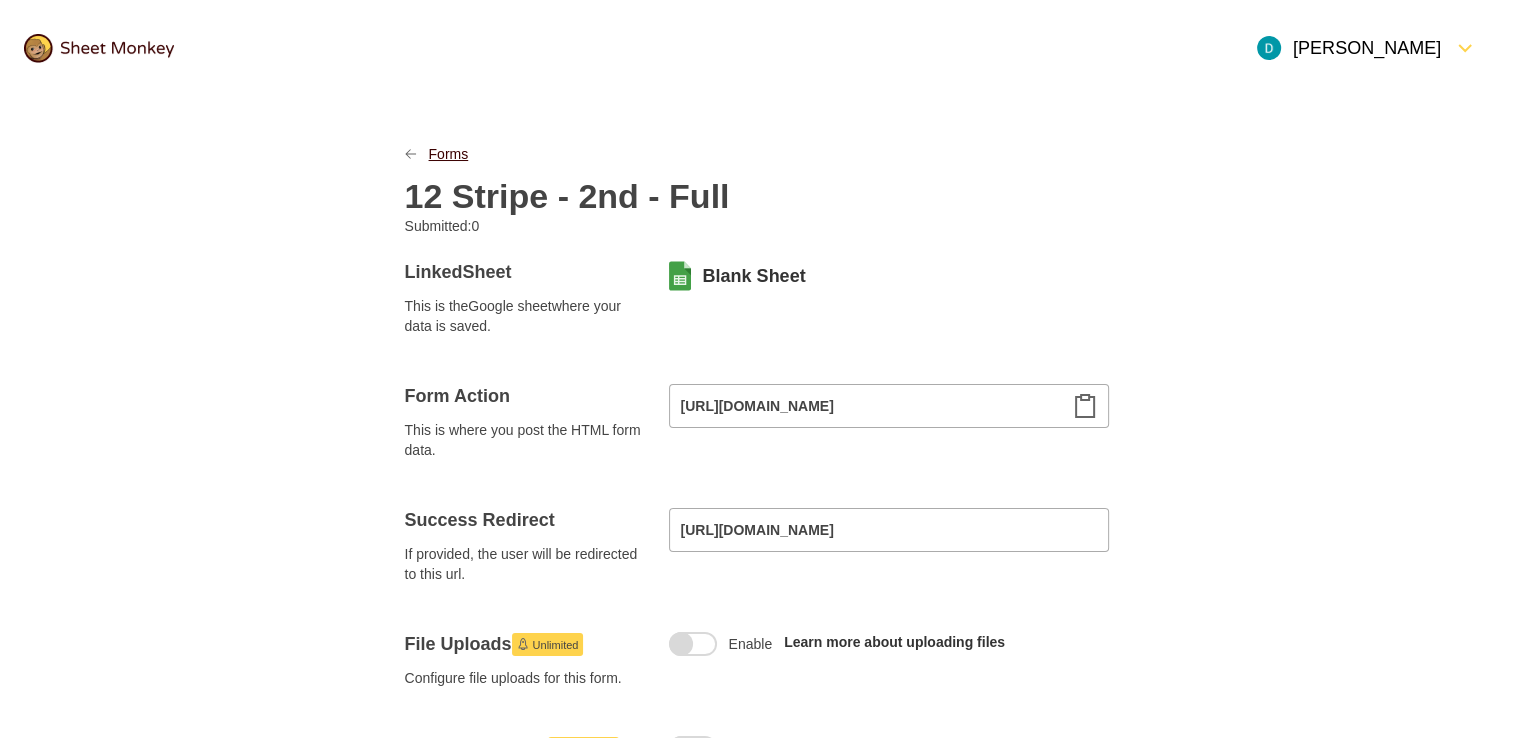 click on "Forms" at bounding box center (449, 154) 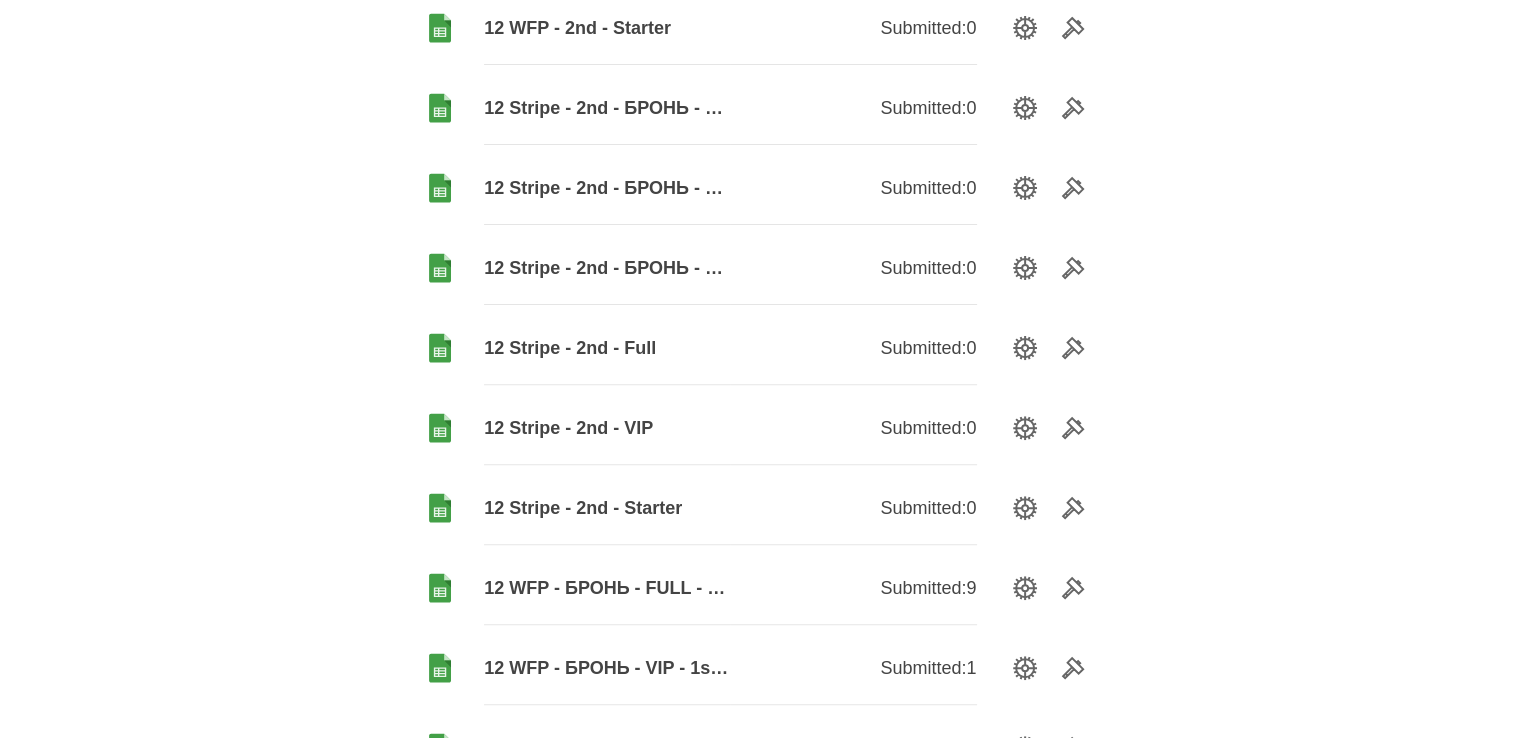 scroll, scrollTop: 600, scrollLeft: 0, axis: vertical 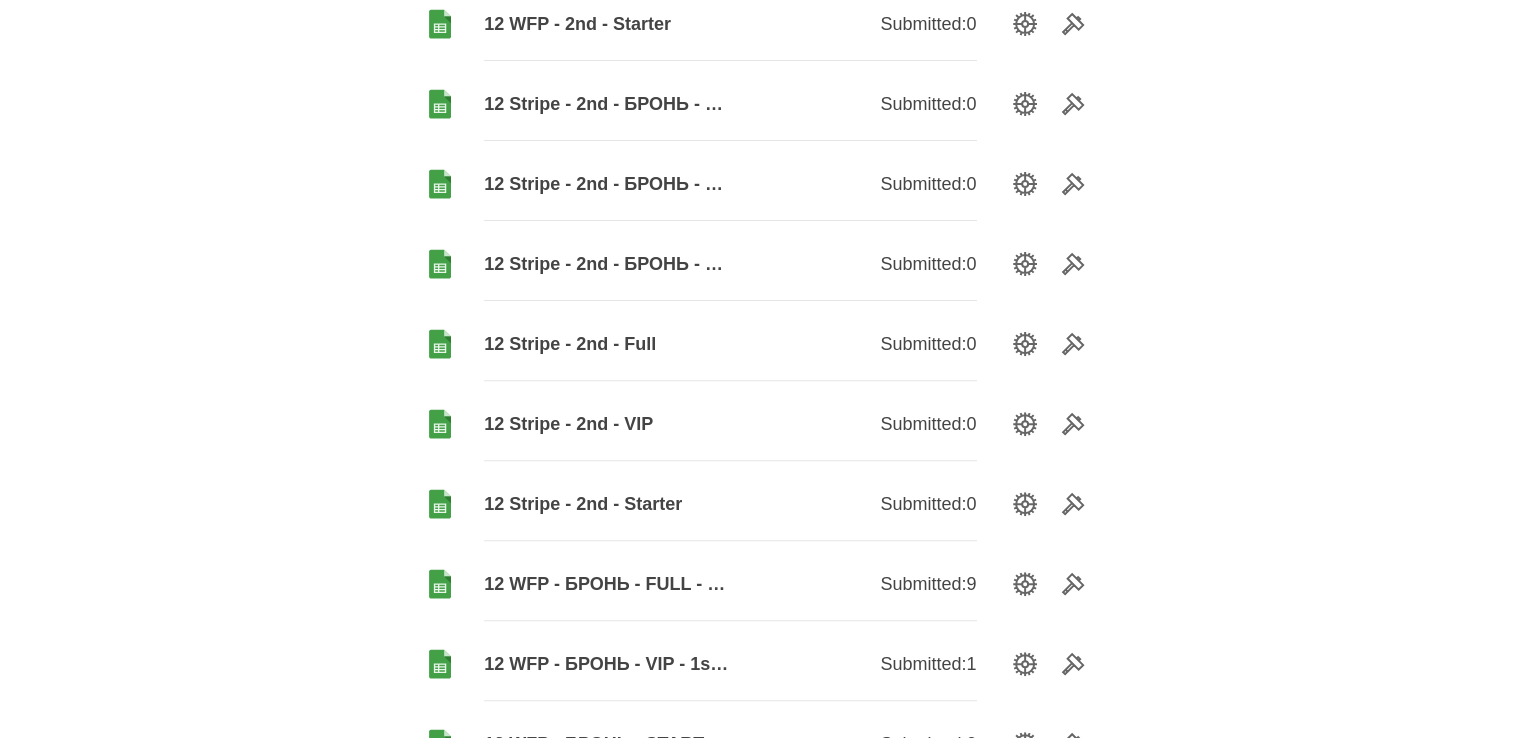 click on "12 Stripe - 2nd - БРОНЬ - Starter" at bounding box center [607, 264] 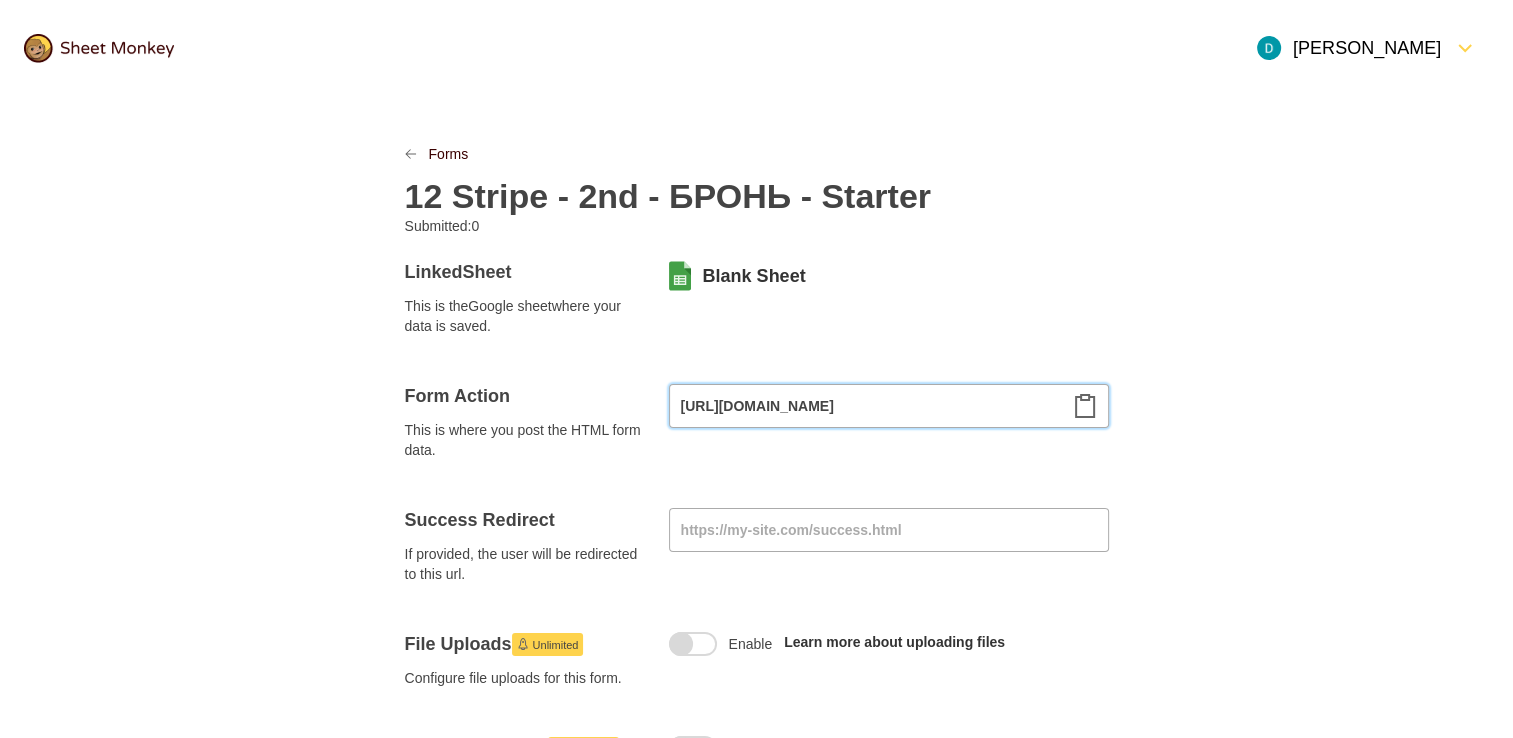 click on "[URL][DOMAIN_NAME]" at bounding box center (889, 406) 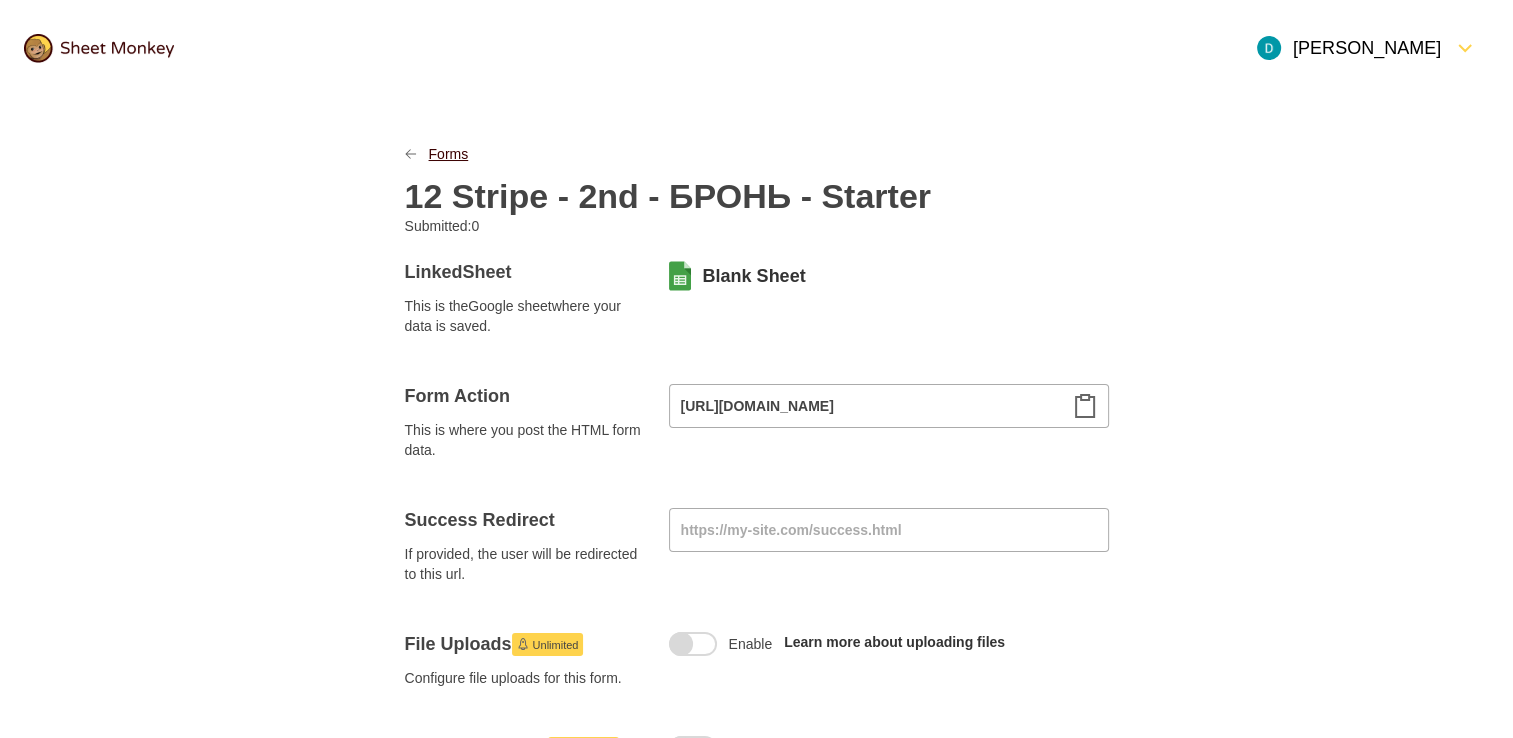 click on "Forms" at bounding box center (449, 154) 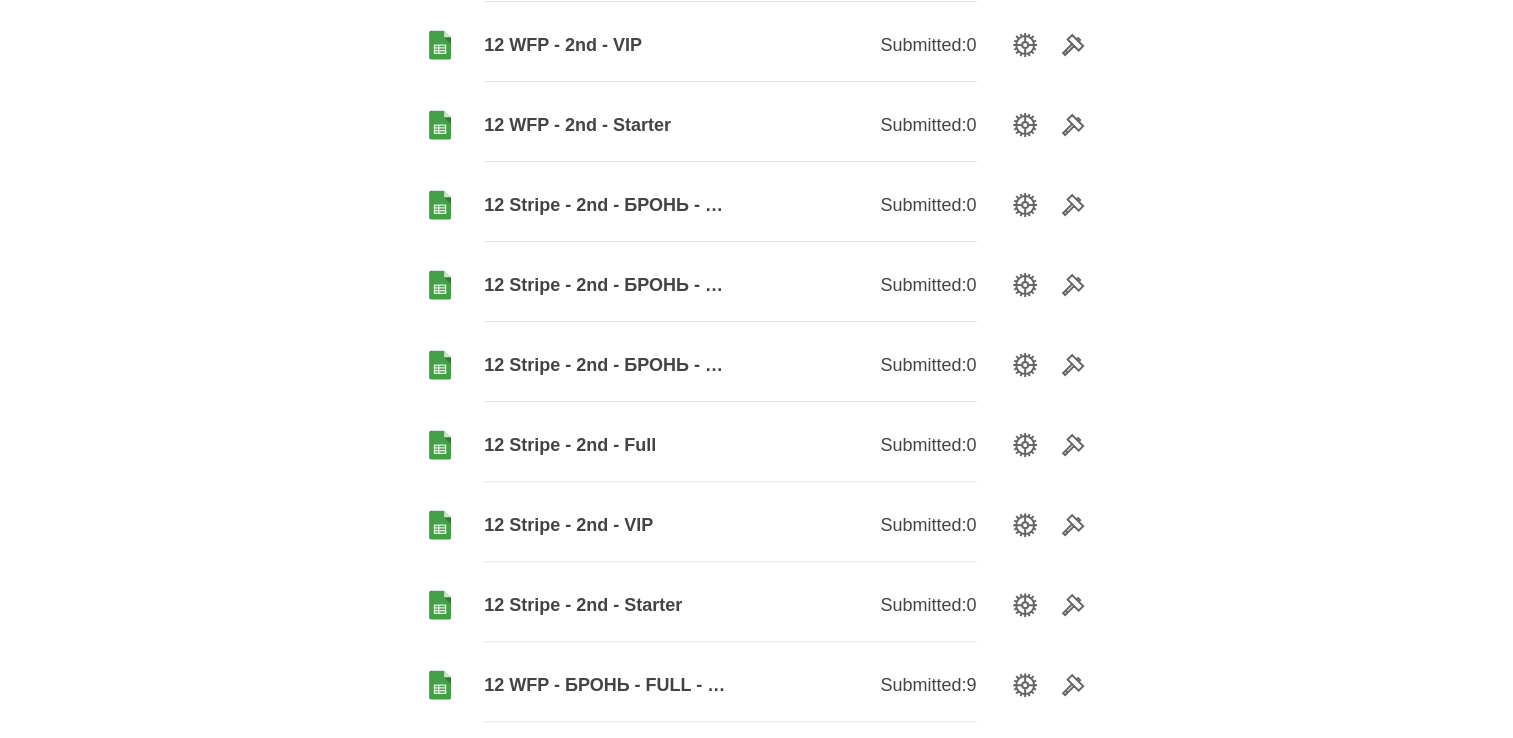 scroll, scrollTop: 500, scrollLeft: 0, axis: vertical 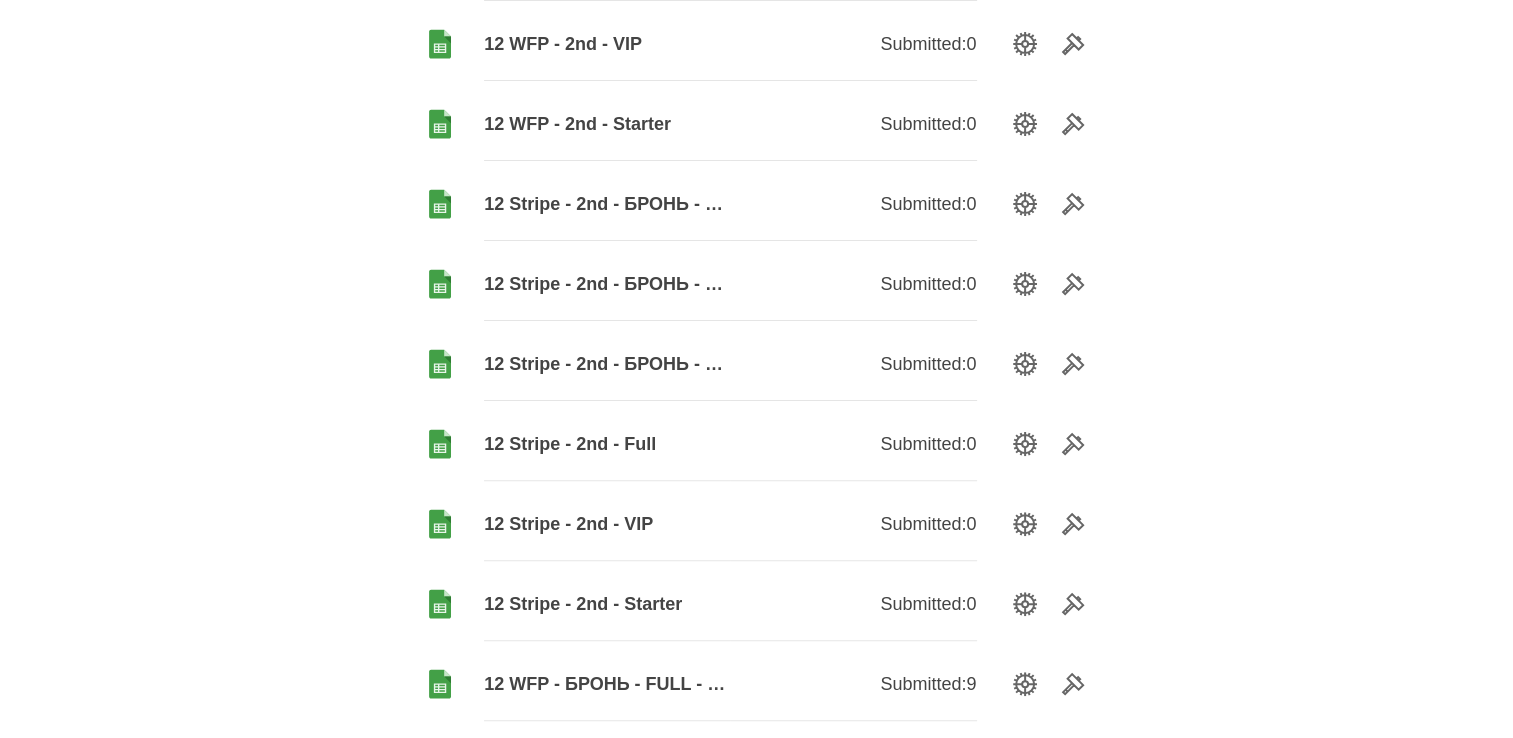 click on "12 Stripe - 2nd - БРОНЬ - VIP" at bounding box center [607, 284] 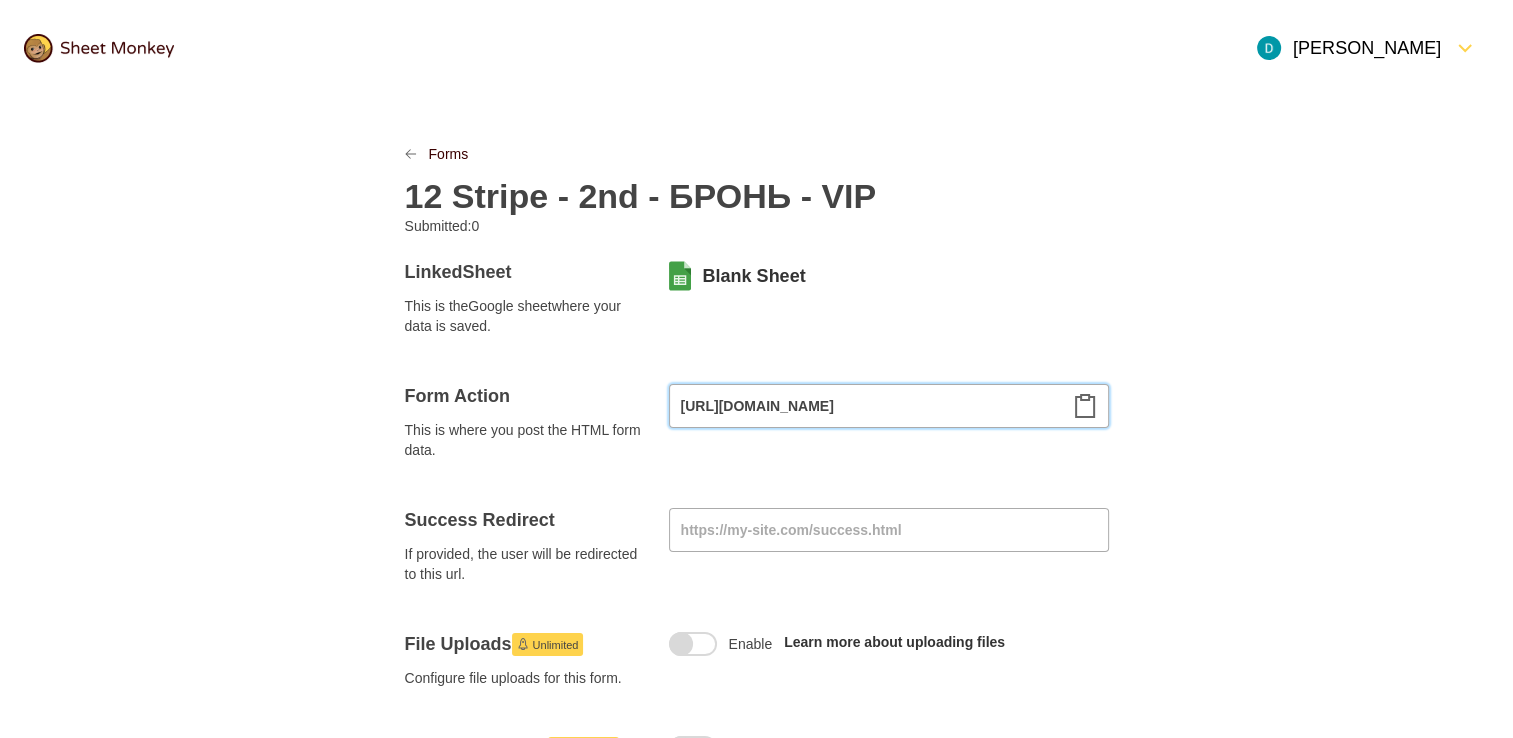 click on "[URL][DOMAIN_NAME]" at bounding box center (889, 406) 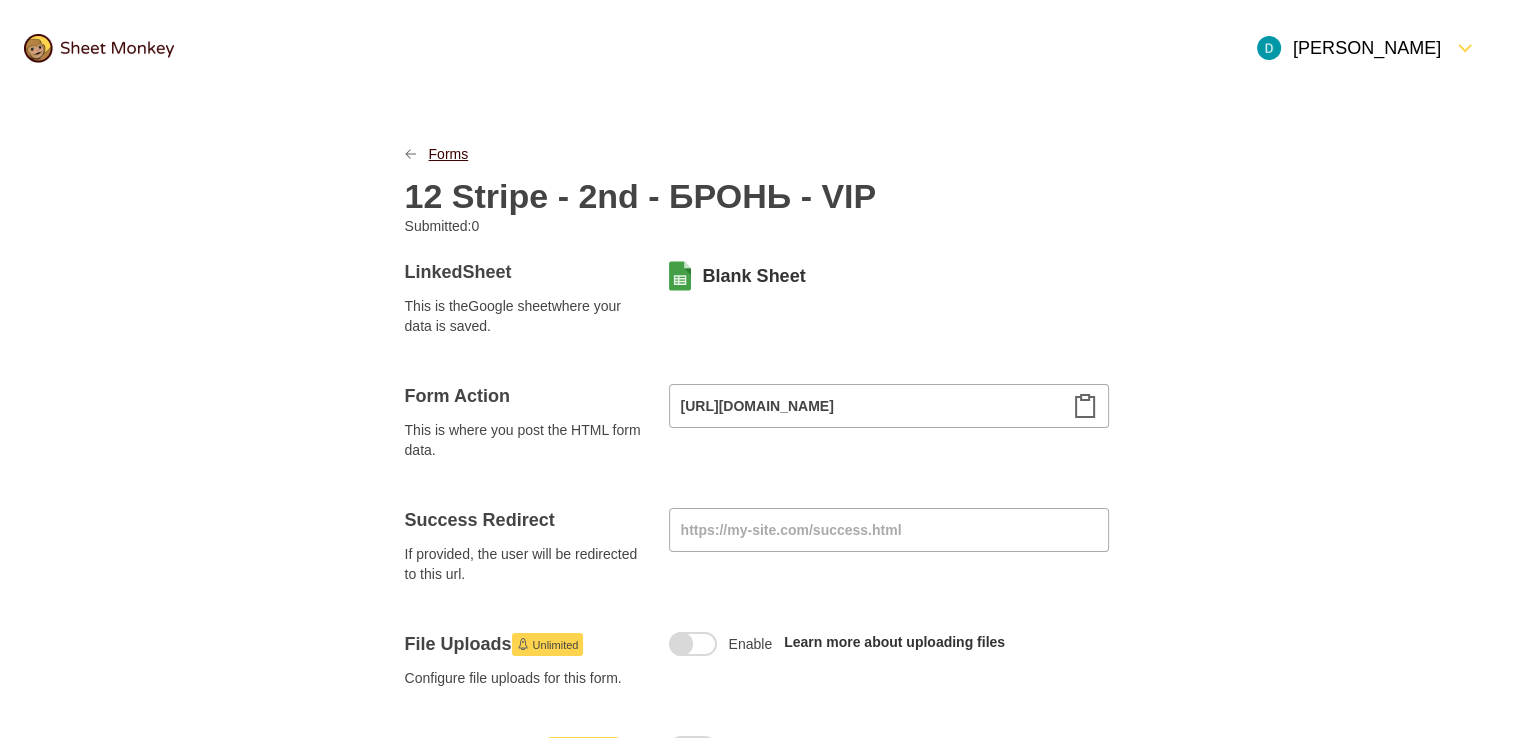 click on "Forms" at bounding box center [449, 154] 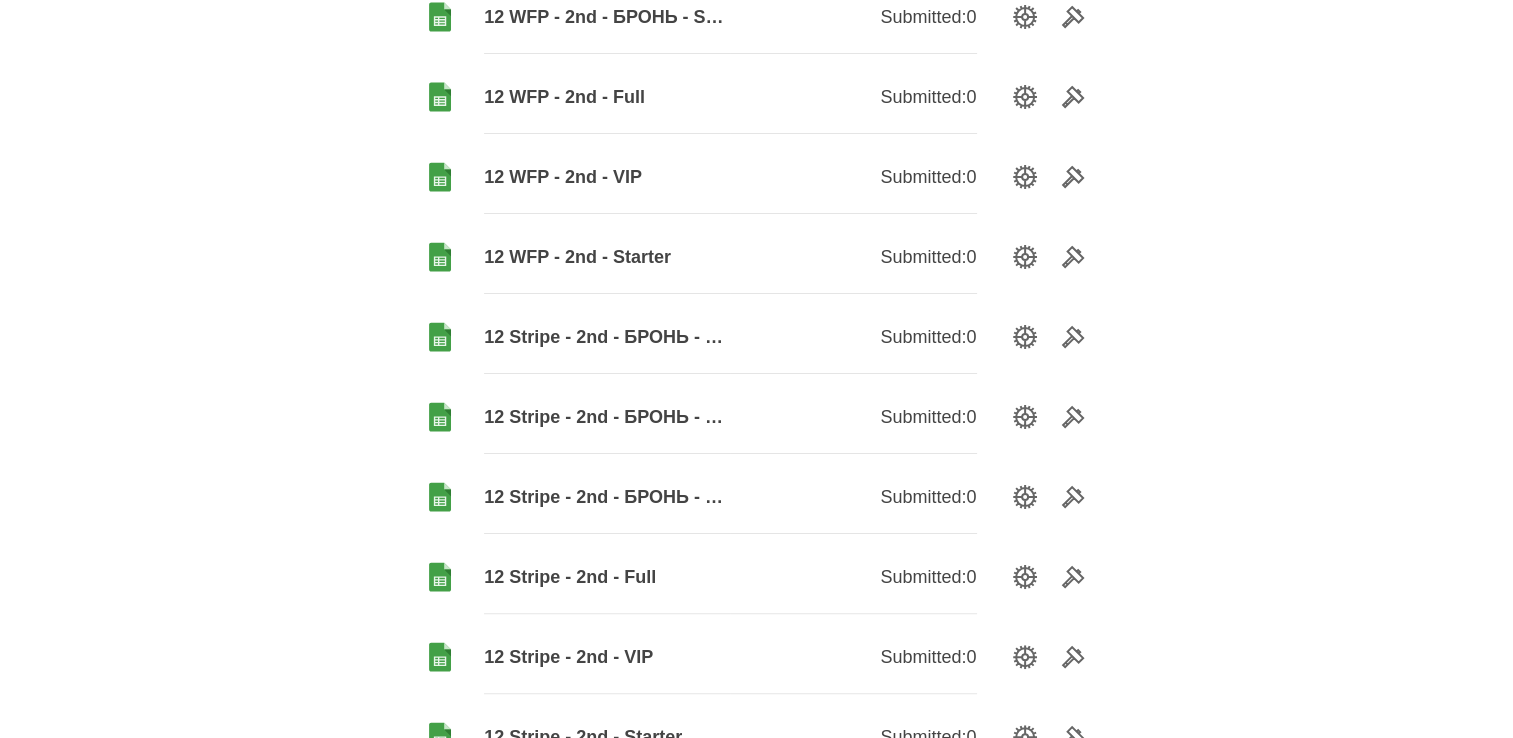 scroll, scrollTop: 400, scrollLeft: 0, axis: vertical 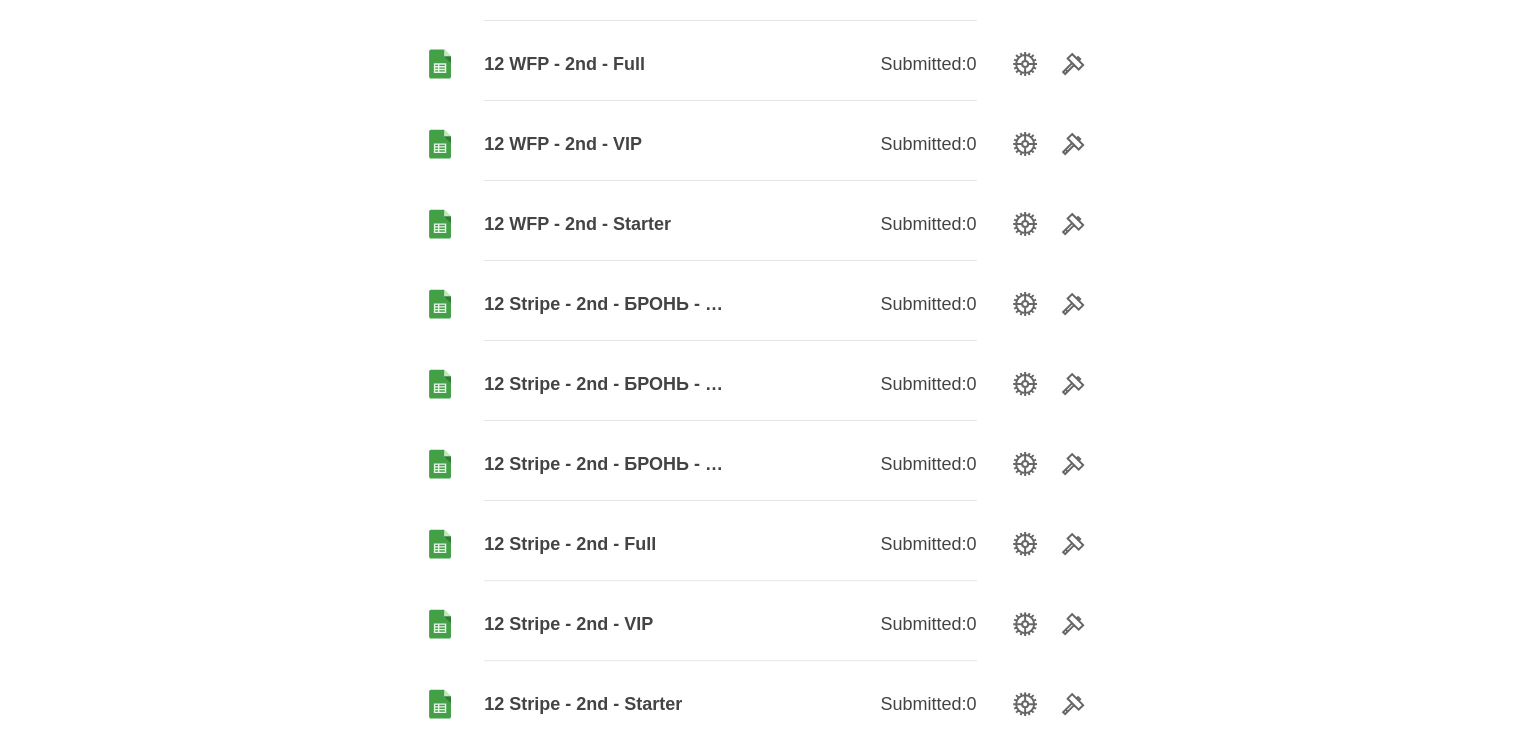 click on "12 Stripe - 2nd - БРОНЬ - FULL" at bounding box center (607, 304) 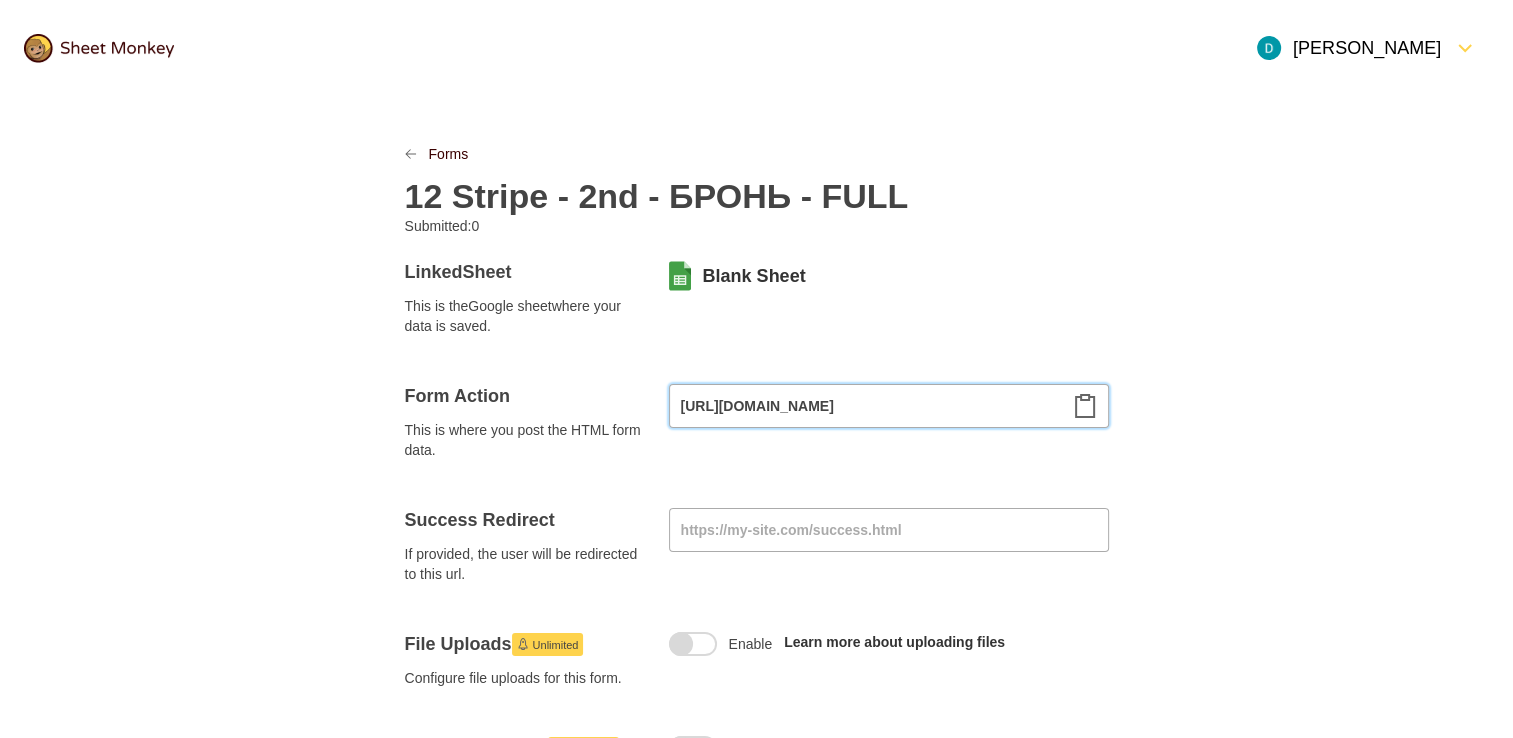 click on "[URL][DOMAIN_NAME]" at bounding box center [889, 406] 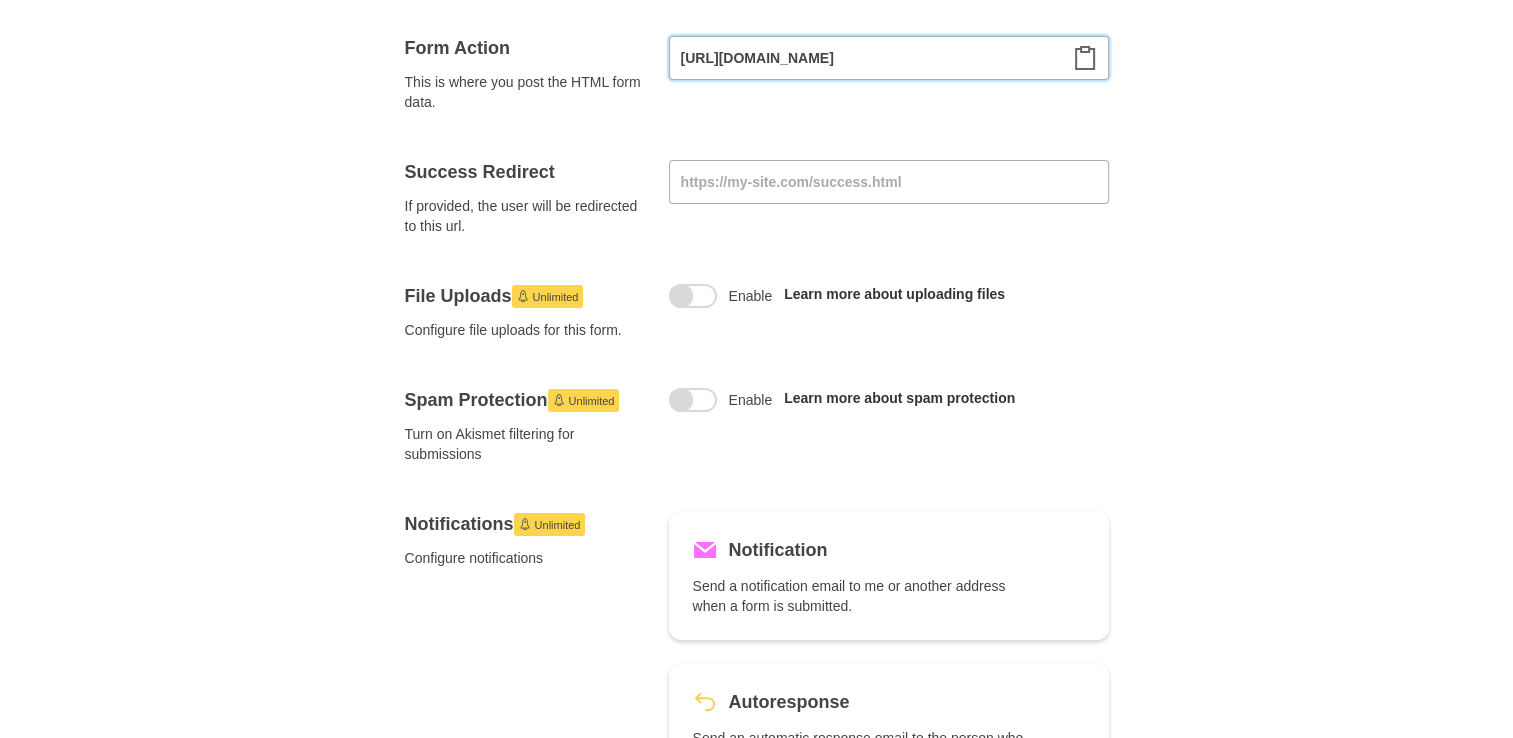 scroll, scrollTop: 0, scrollLeft: 0, axis: both 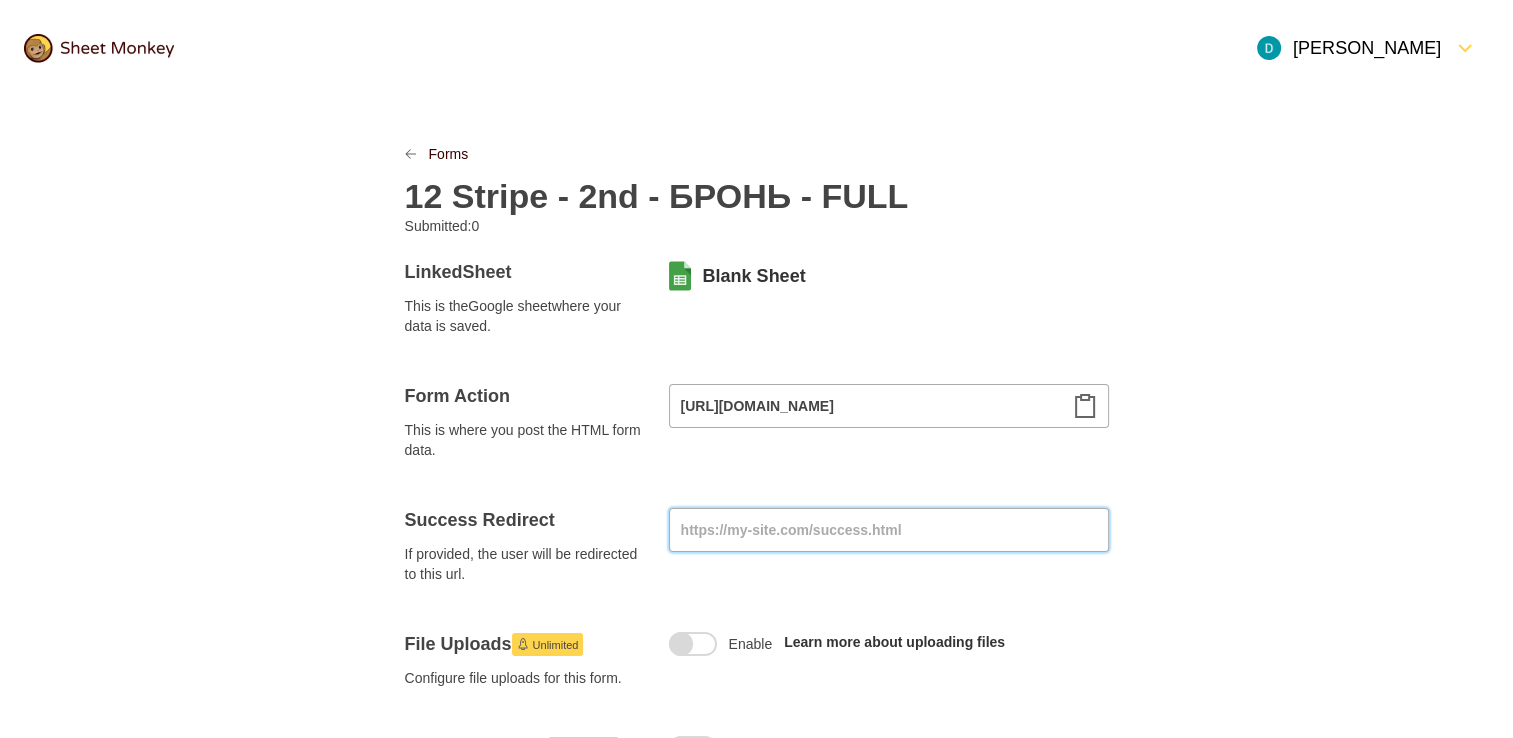 click at bounding box center (889, 530) 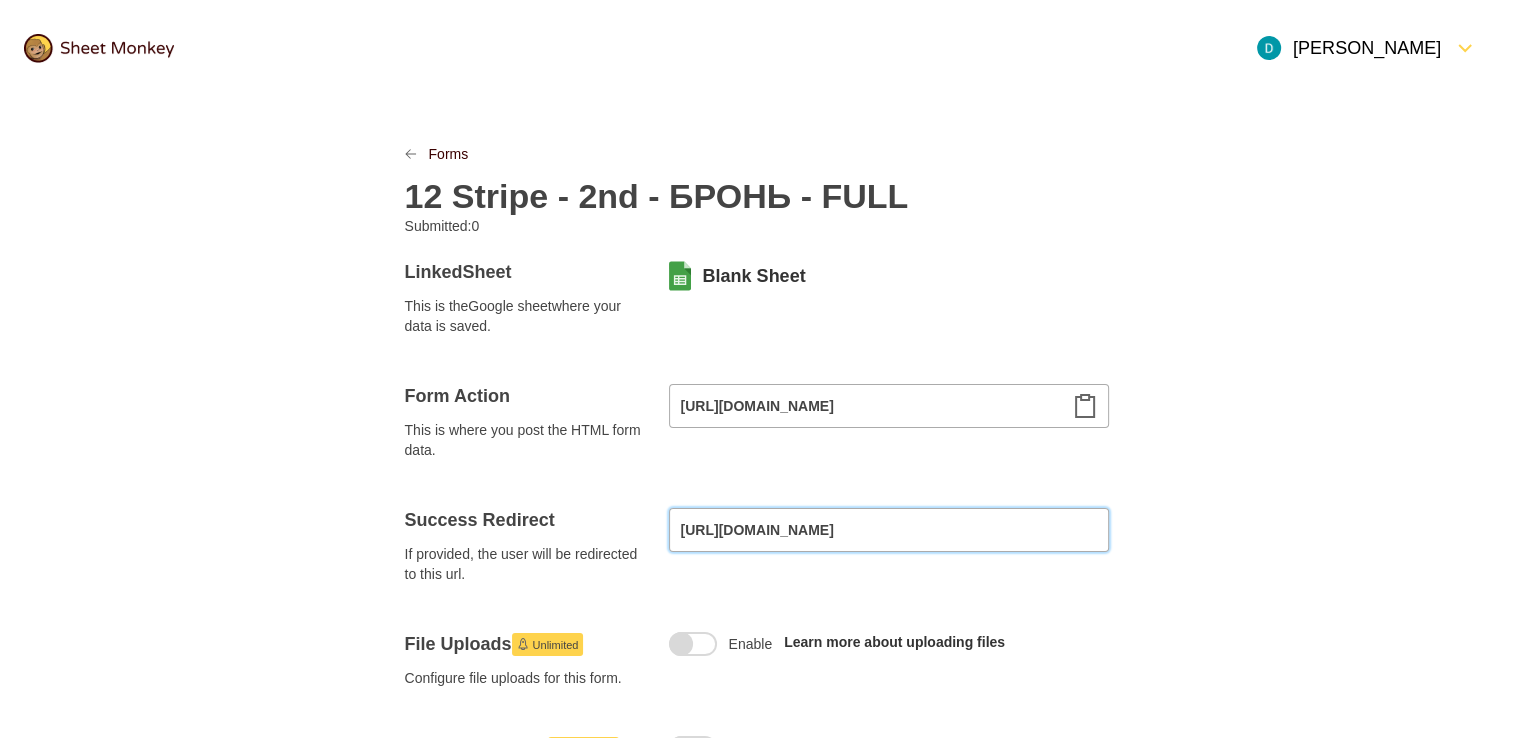 type on "[URL][DOMAIN_NAME]" 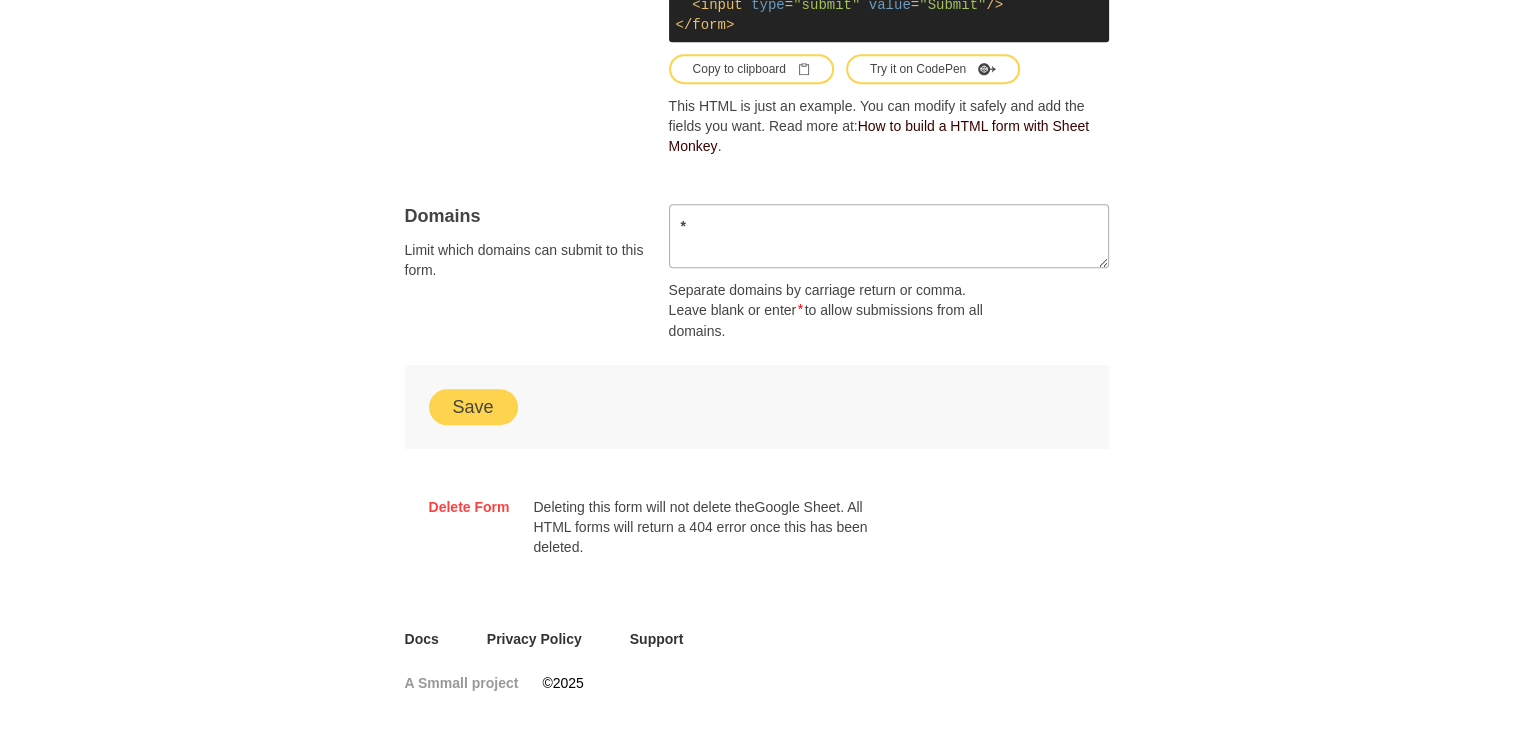 scroll, scrollTop: 1296, scrollLeft: 0, axis: vertical 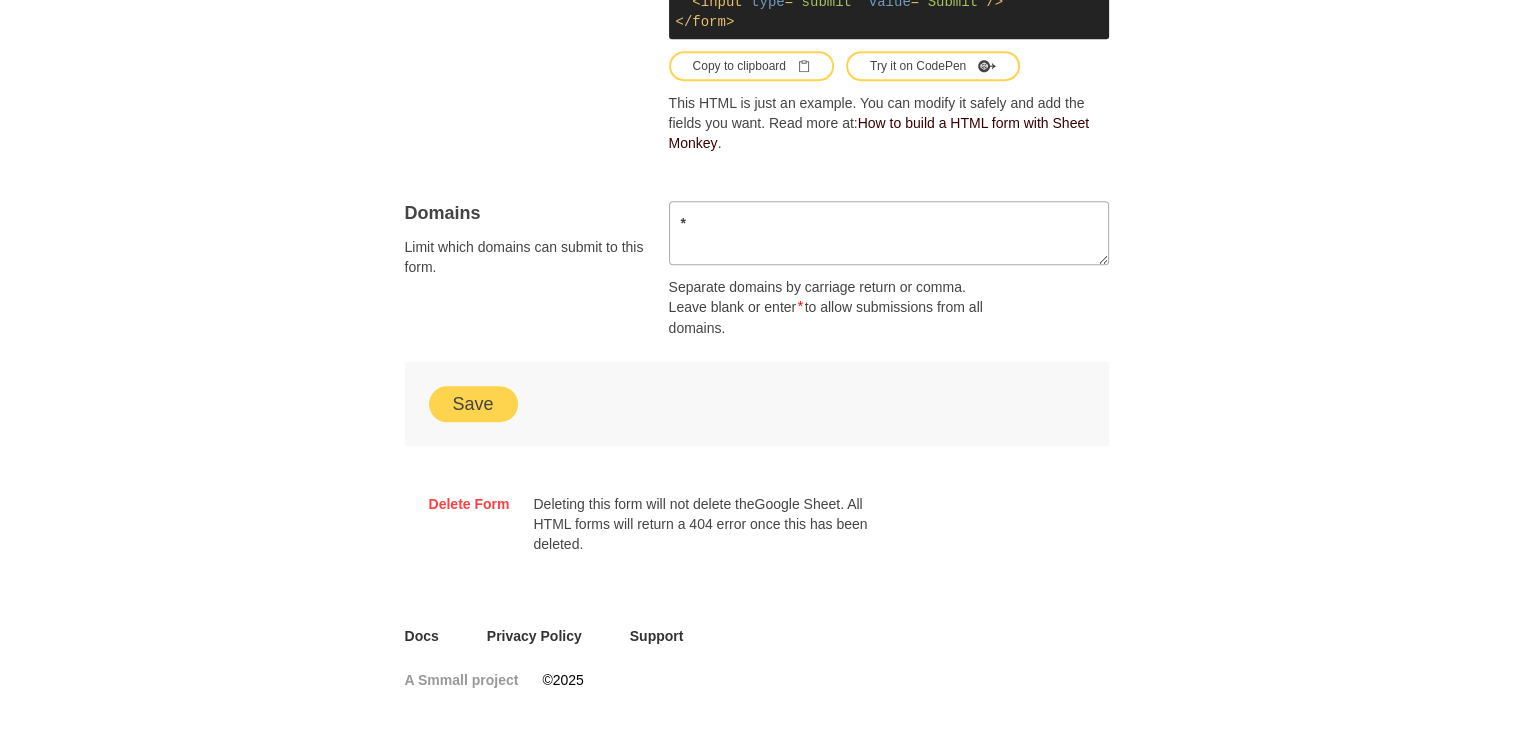 click on "Save" at bounding box center (473, 404) 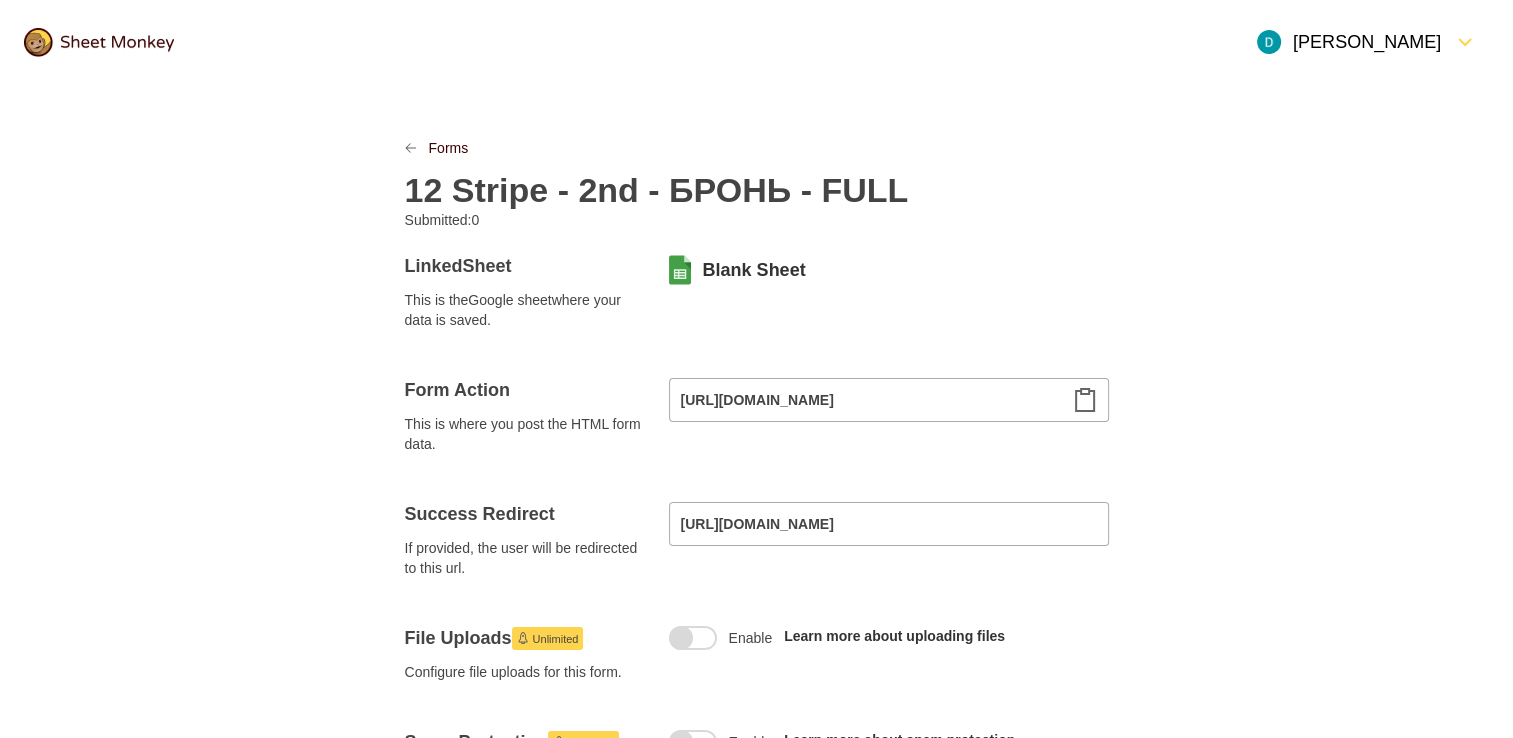 scroll, scrollTop: 0, scrollLeft: 0, axis: both 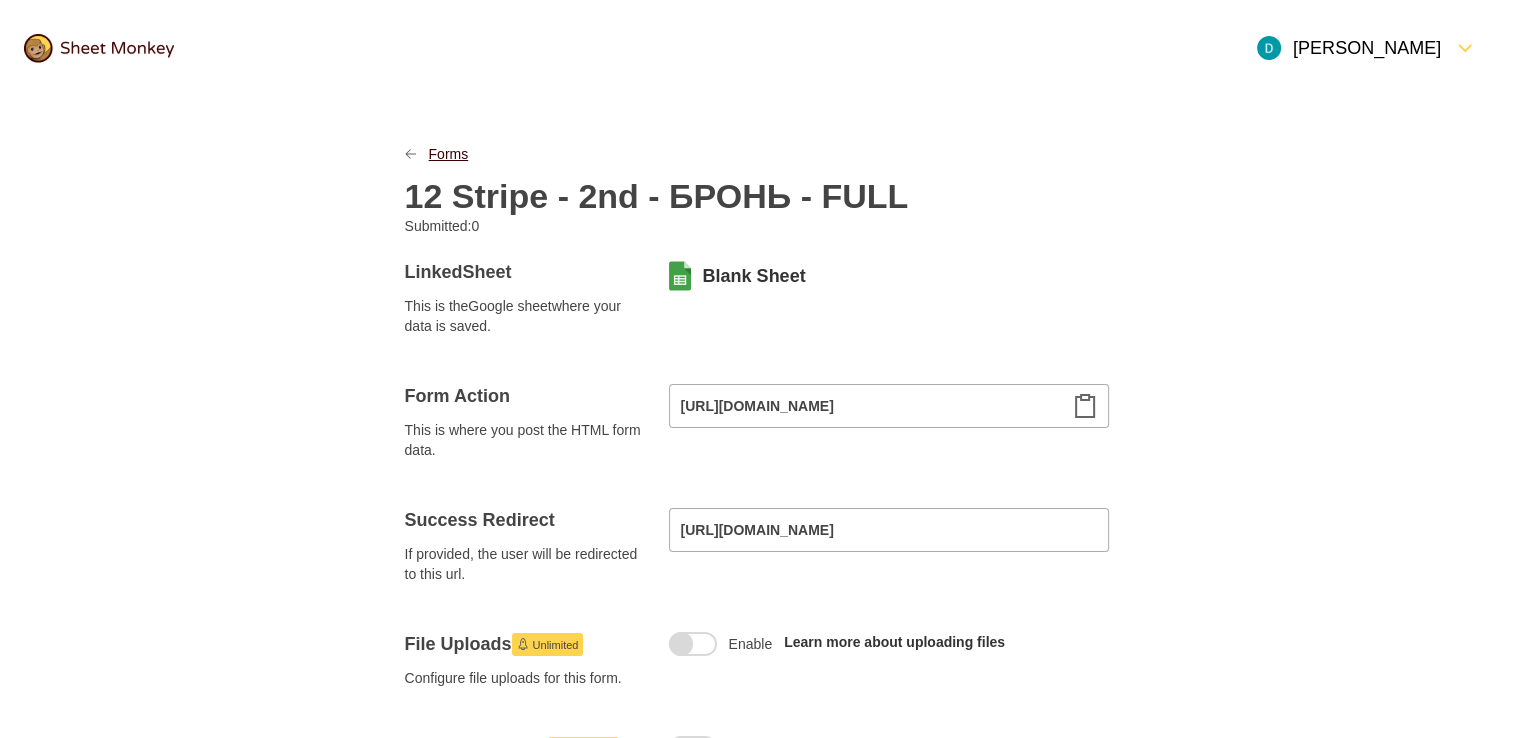 click on "Forms" at bounding box center (449, 154) 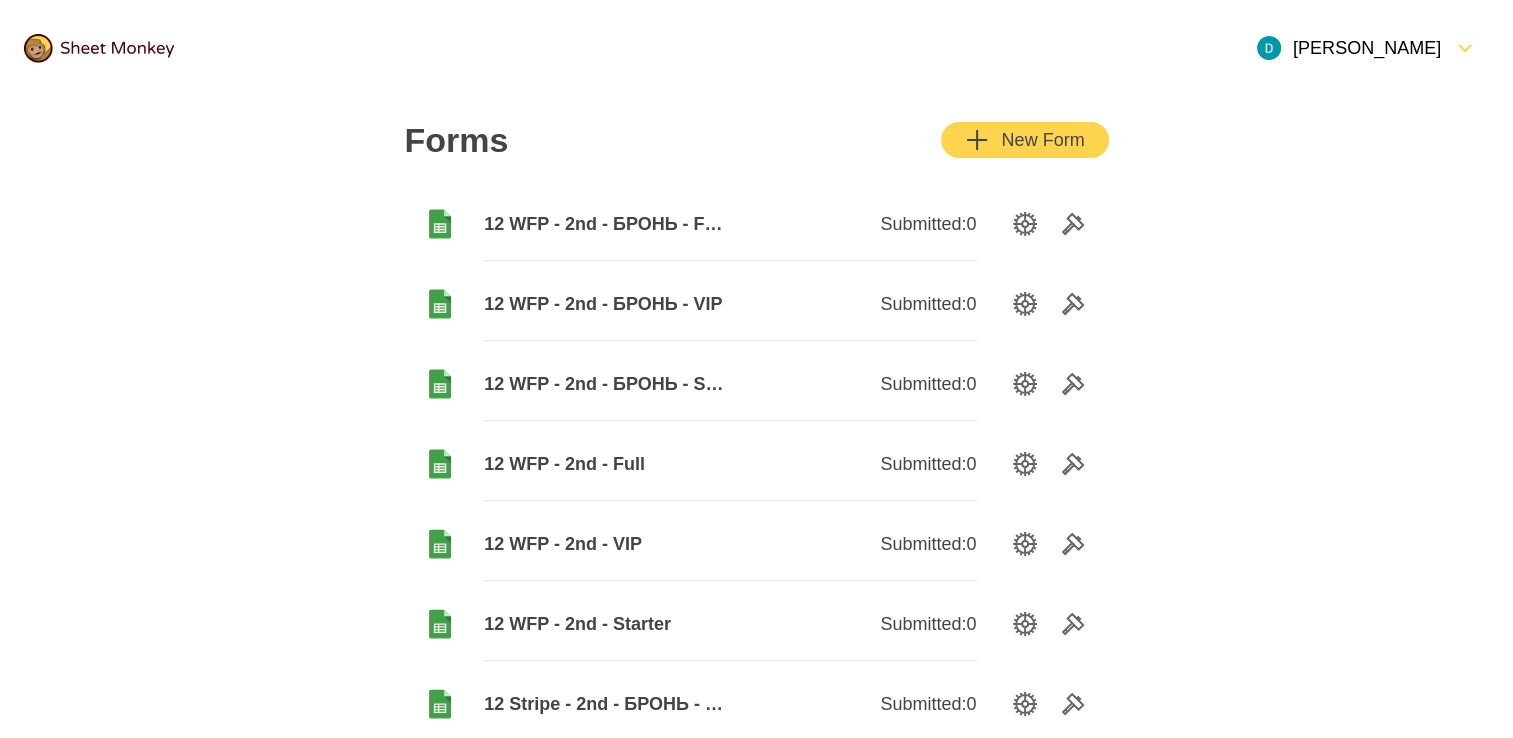 scroll, scrollTop: 400, scrollLeft: 0, axis: vertical 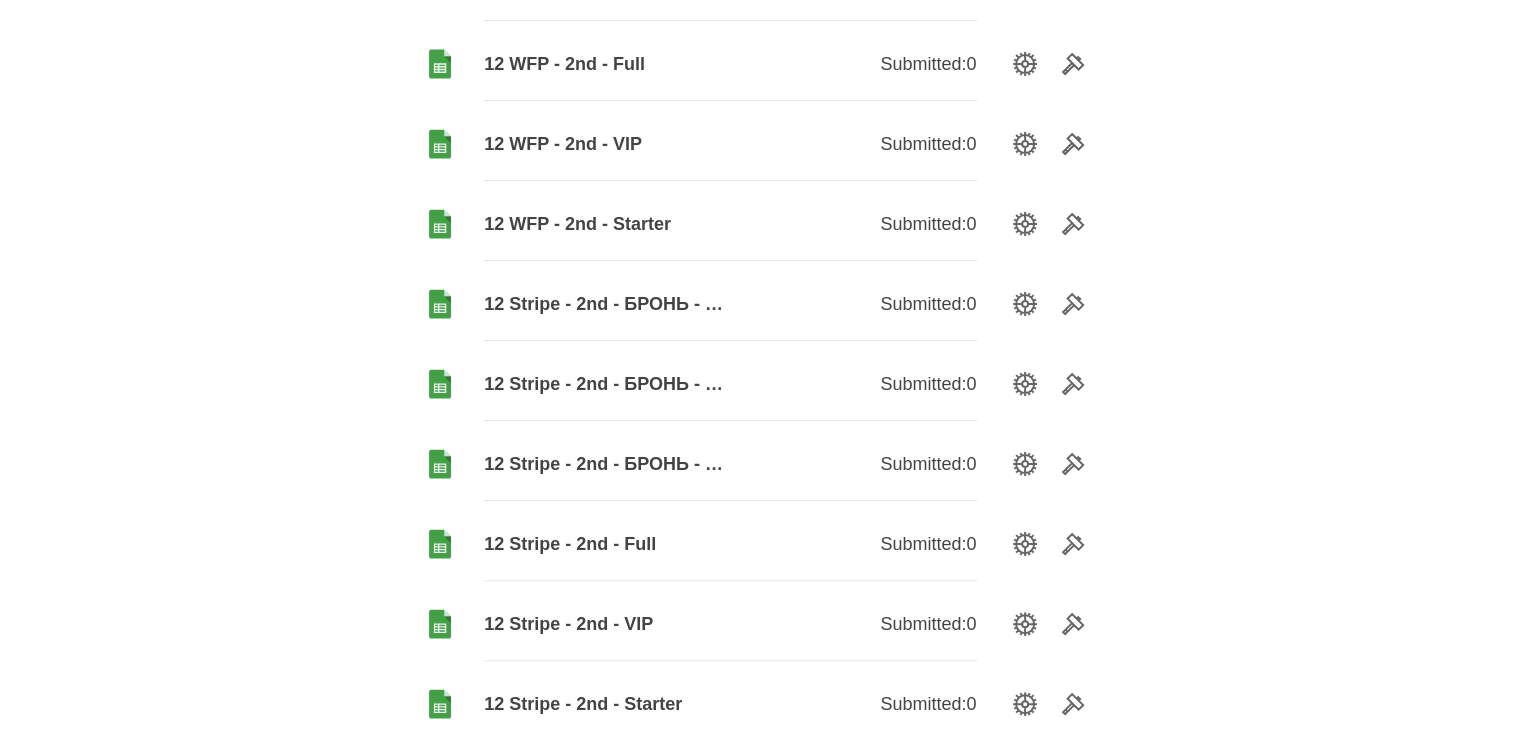 click on "12 Stripe - 2nd - БРОНЬ - VIP" at bounding box center [607, 384] 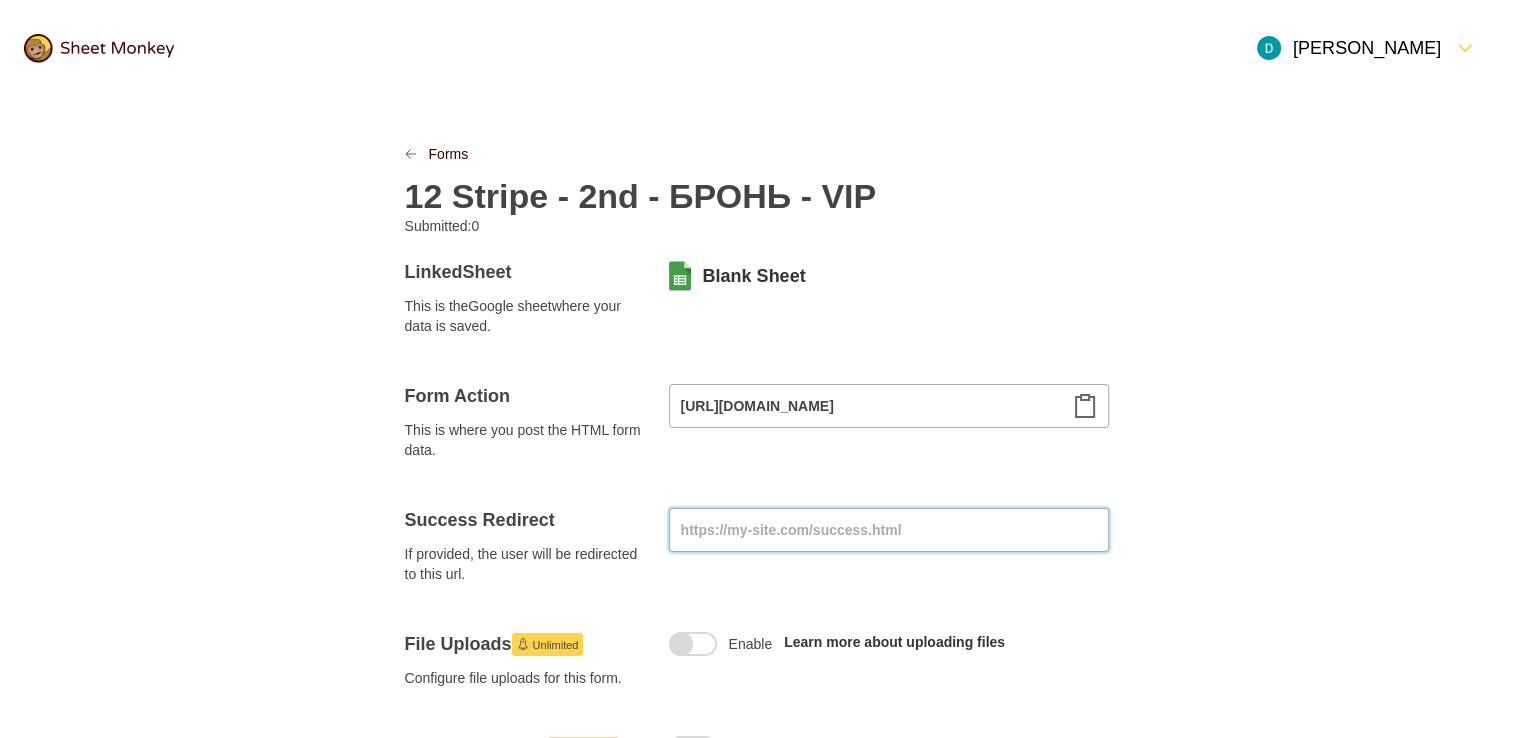 click at bounding box center [889, 530] 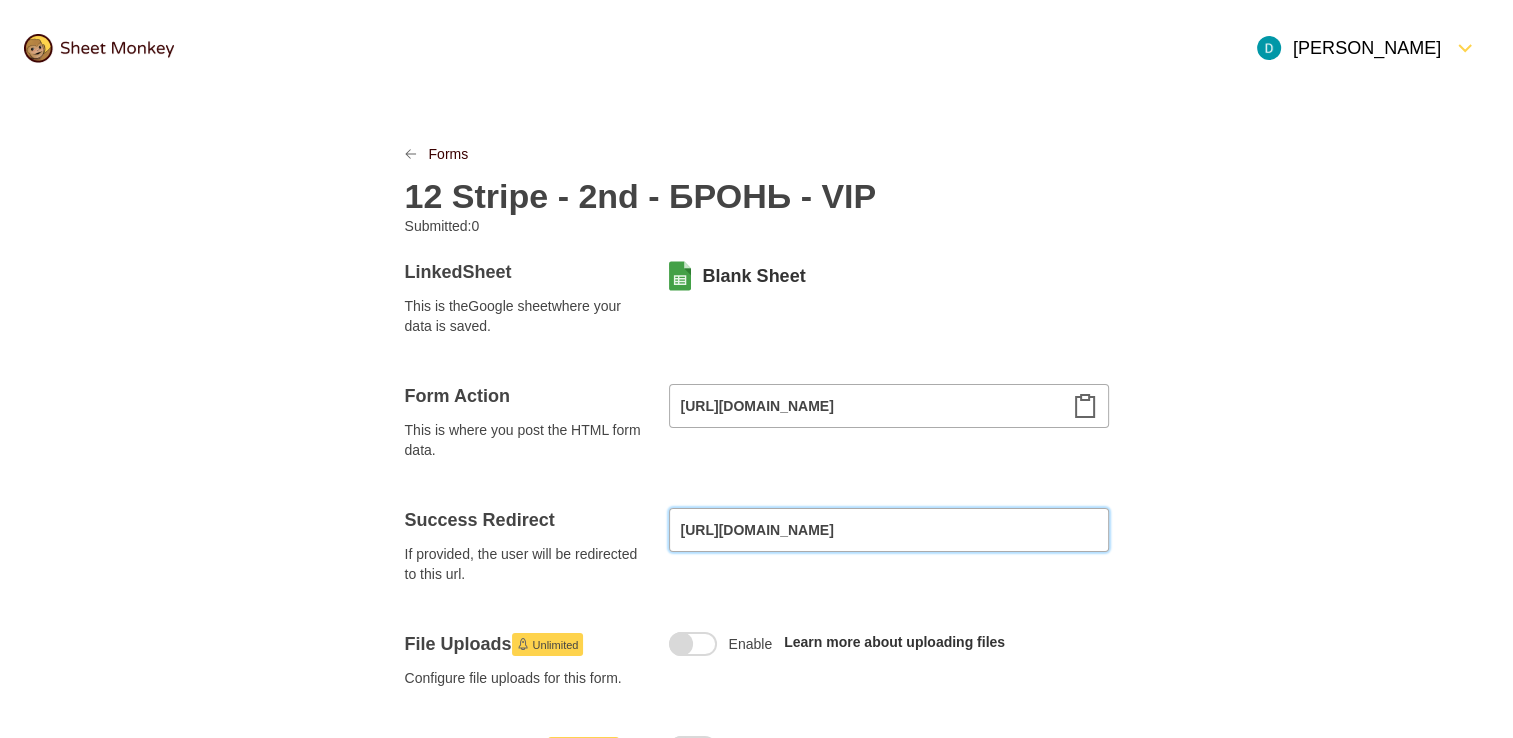 type on "[URL][DOMAIN_NAME]" 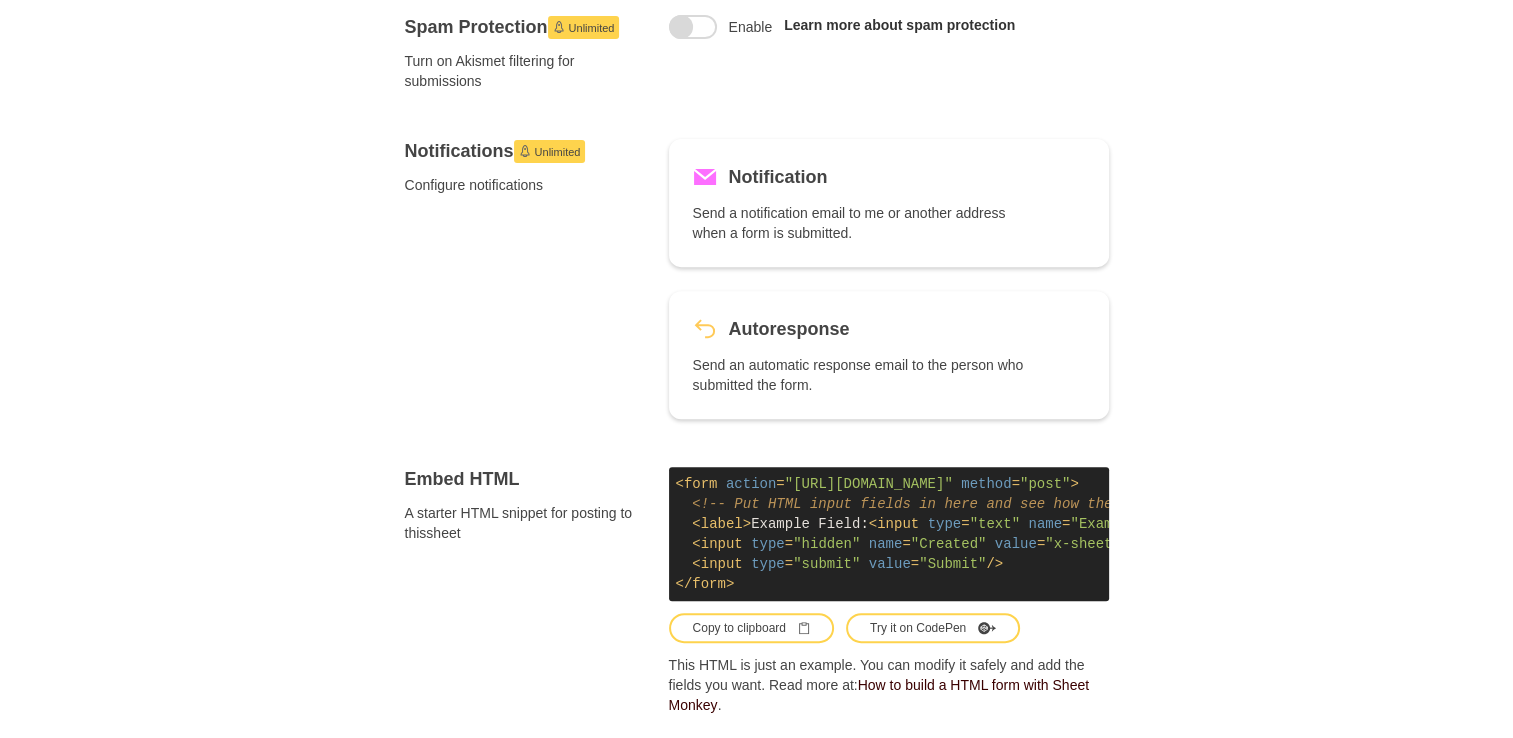 scroll, scrollTop: 1280, scrollLeft: 0, axis: vertical 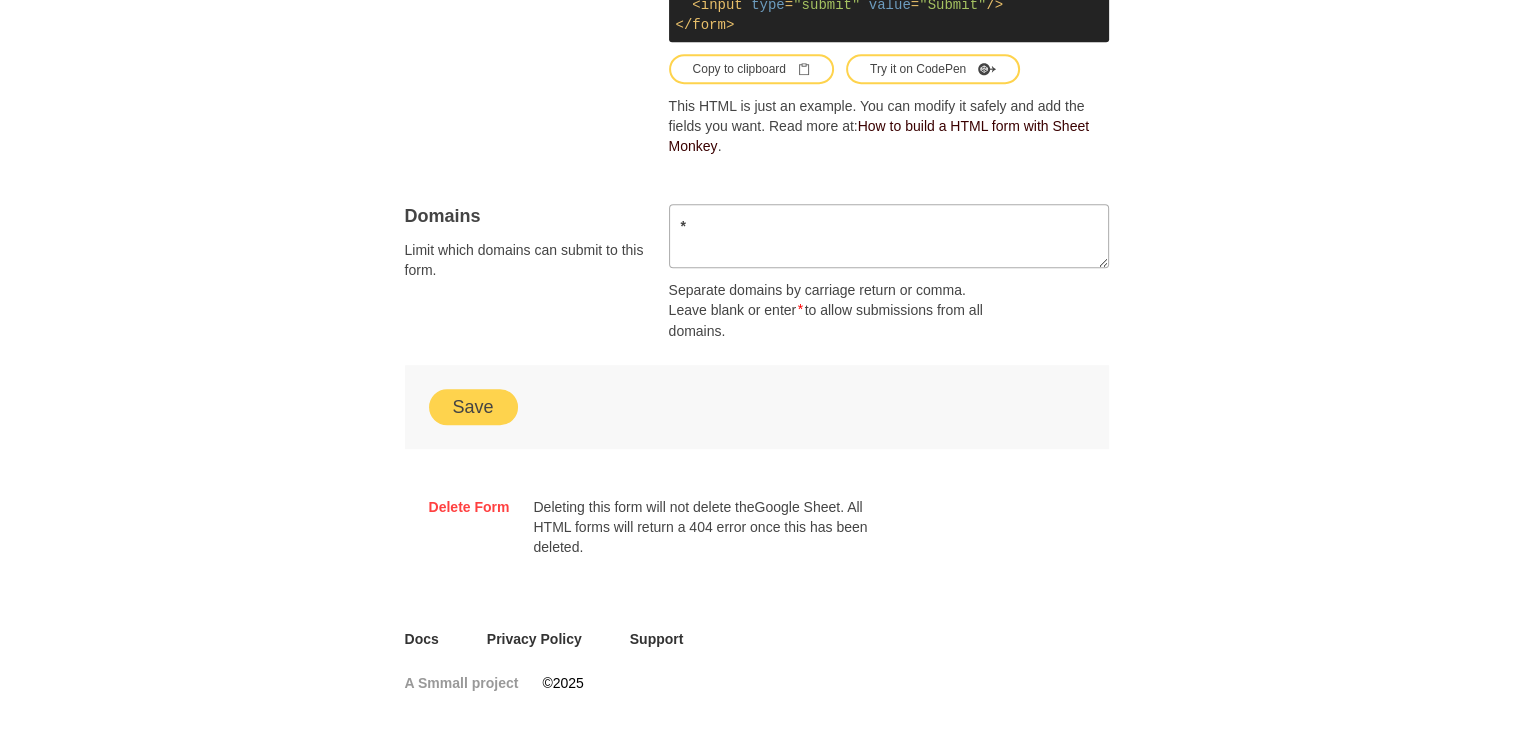 click on "Save" at bounding box center [473, 407] 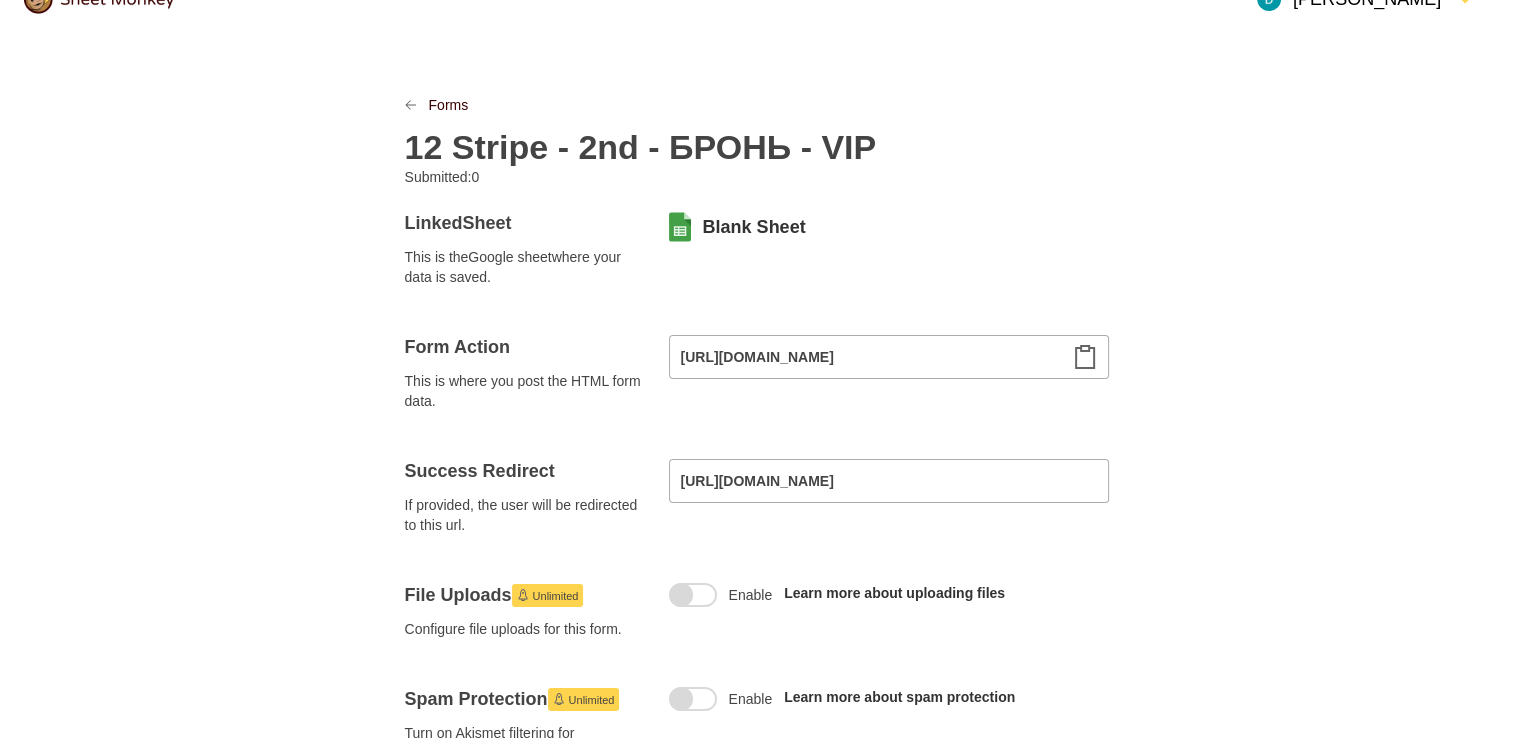 scroll, scrollTop: 0, scrollLeft: 0, axis: both 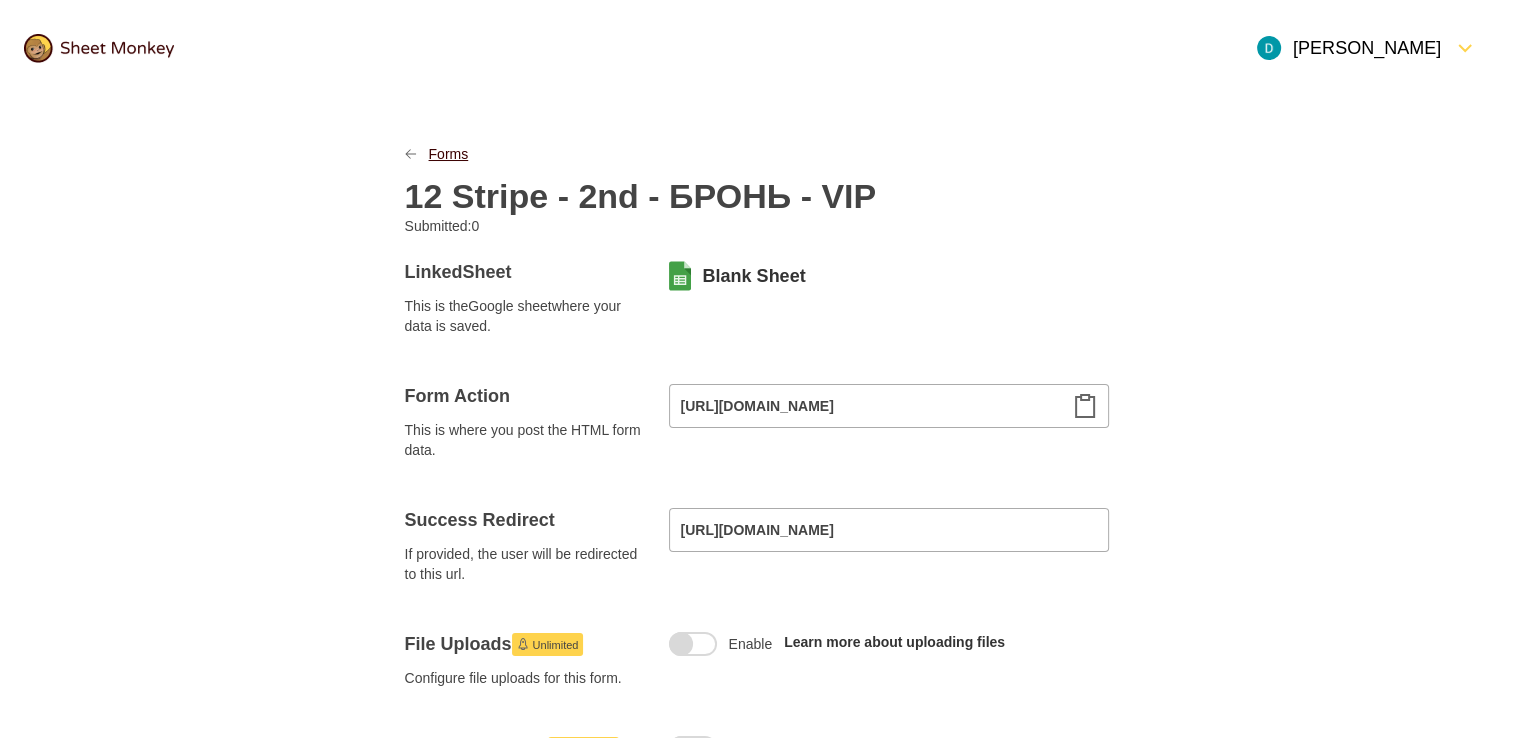 click on "Forms" at bounding box center (449, 154) 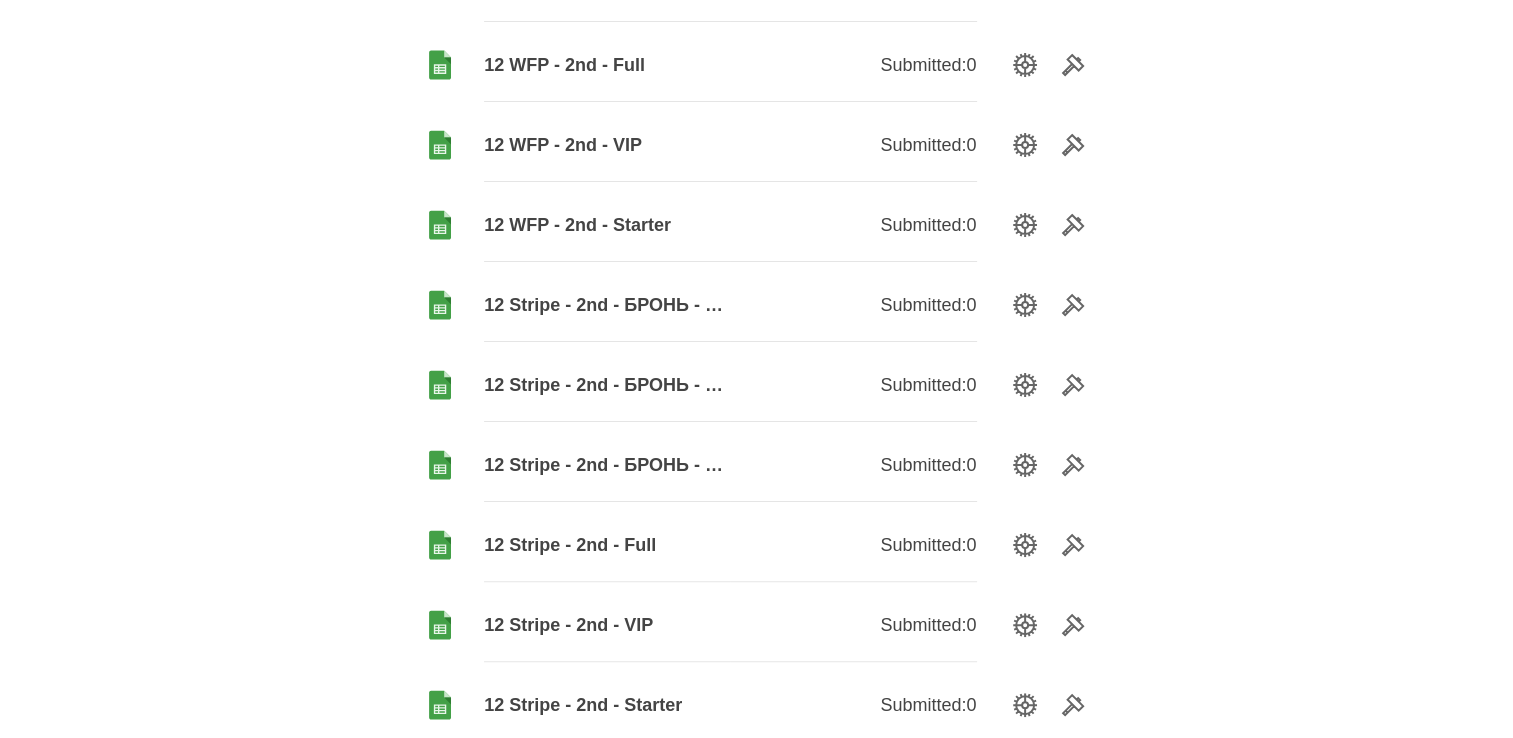 scroll, scrollTop: 400, scrollLeft: 0, axis: vertical 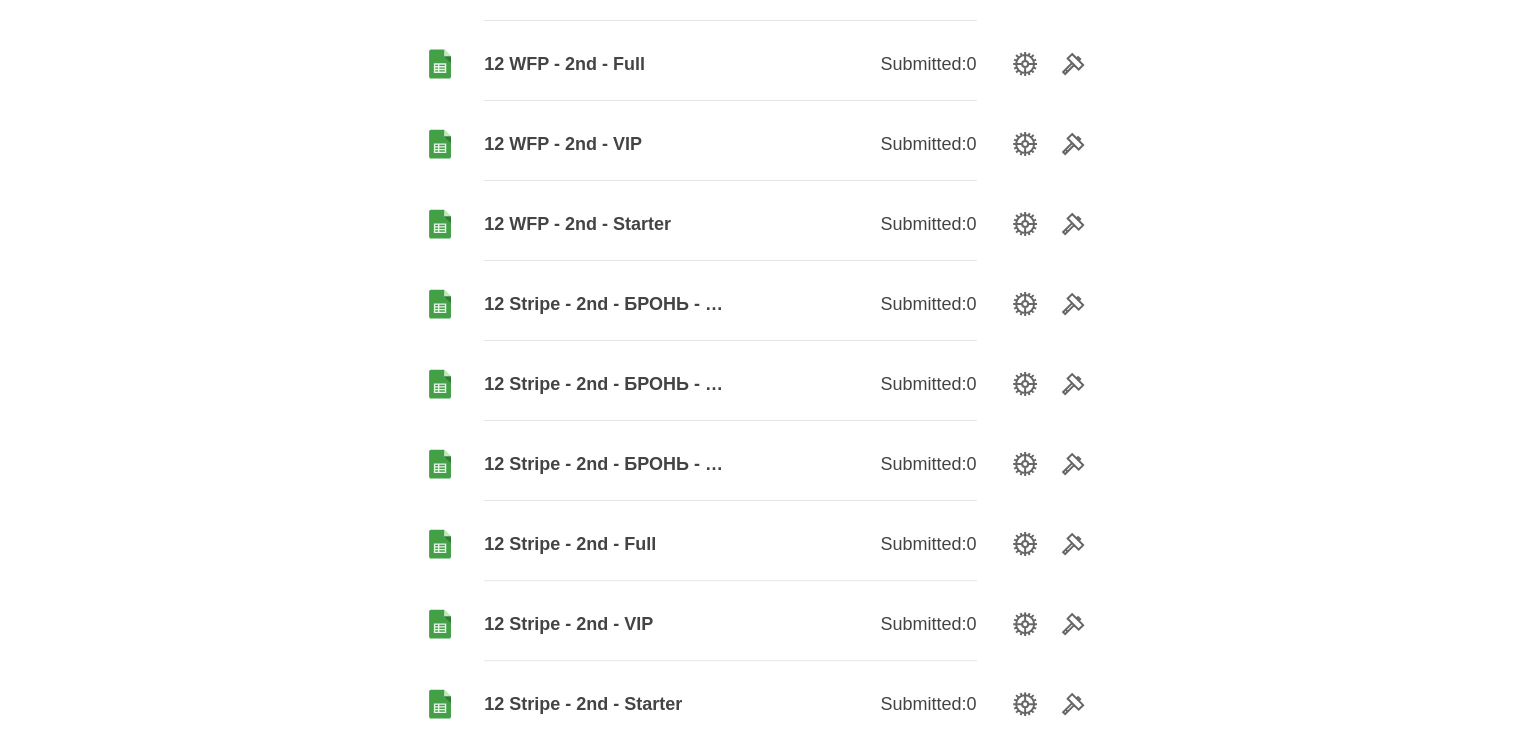 click on "12 Stripe - 2nd - БРОНЬ - Starter" at bounding box center (607, 464) 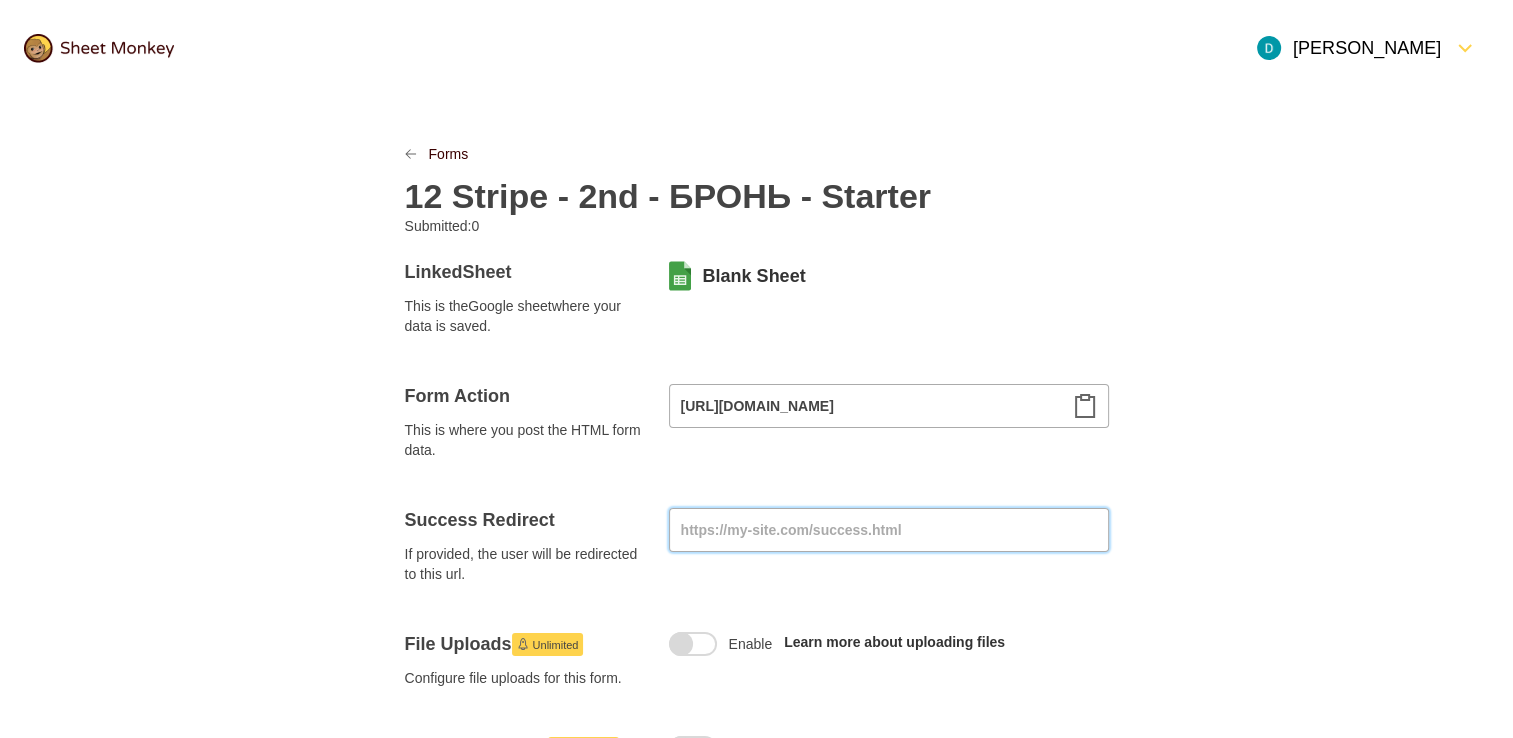 click at bounding box center (889, 530) 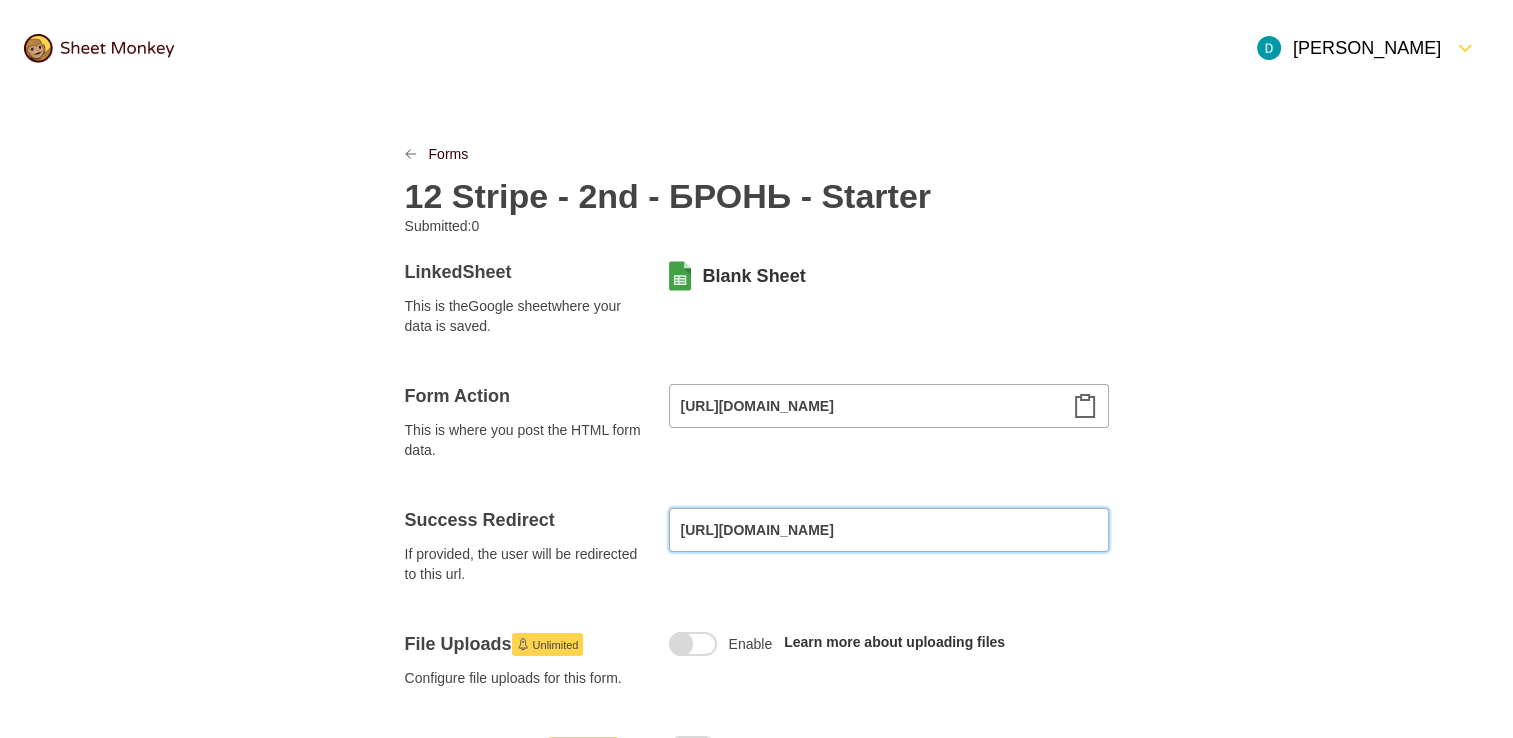 type on "[URL][DOMAIN_NAME]" 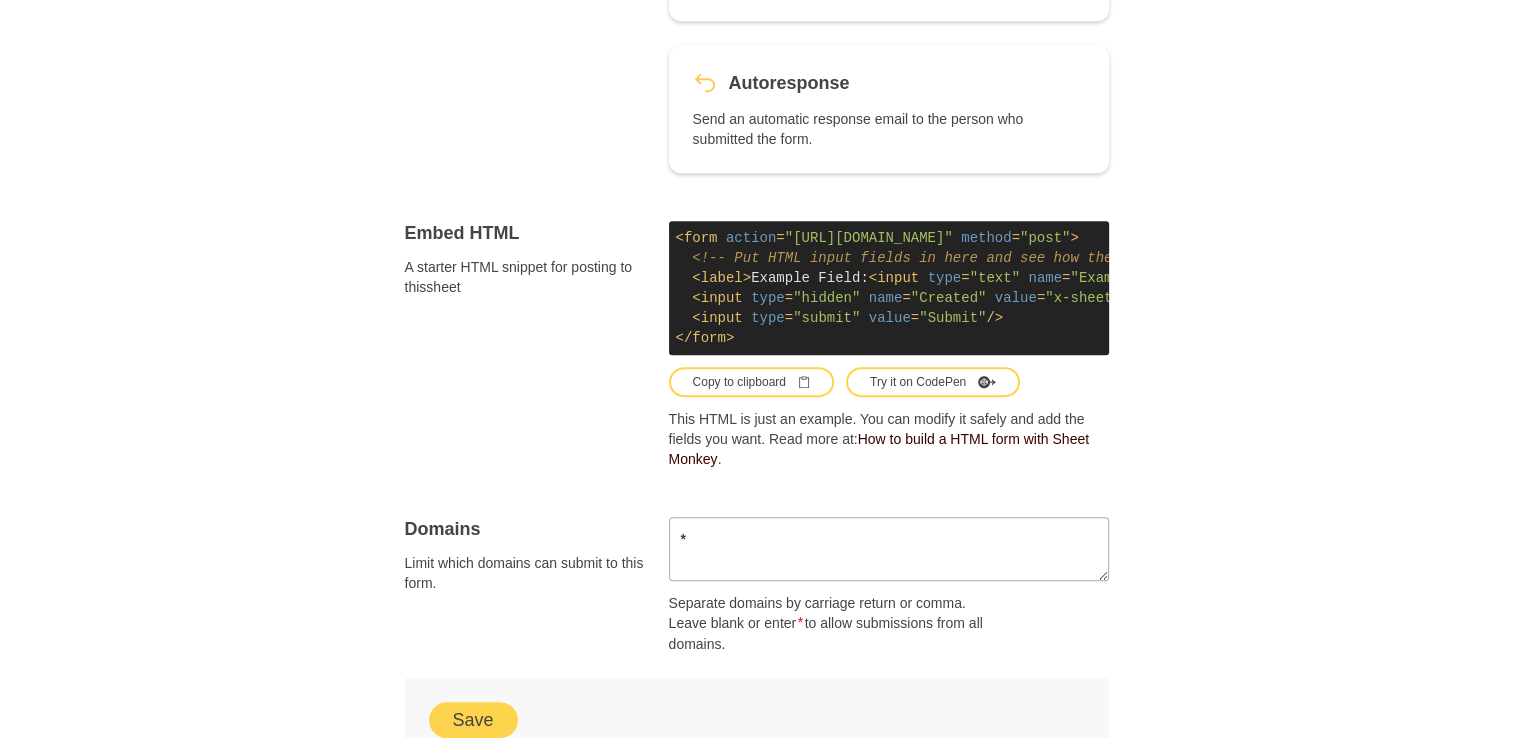 scroll, scrollTop: 1253, scrollLeft: 0, axis: vertical 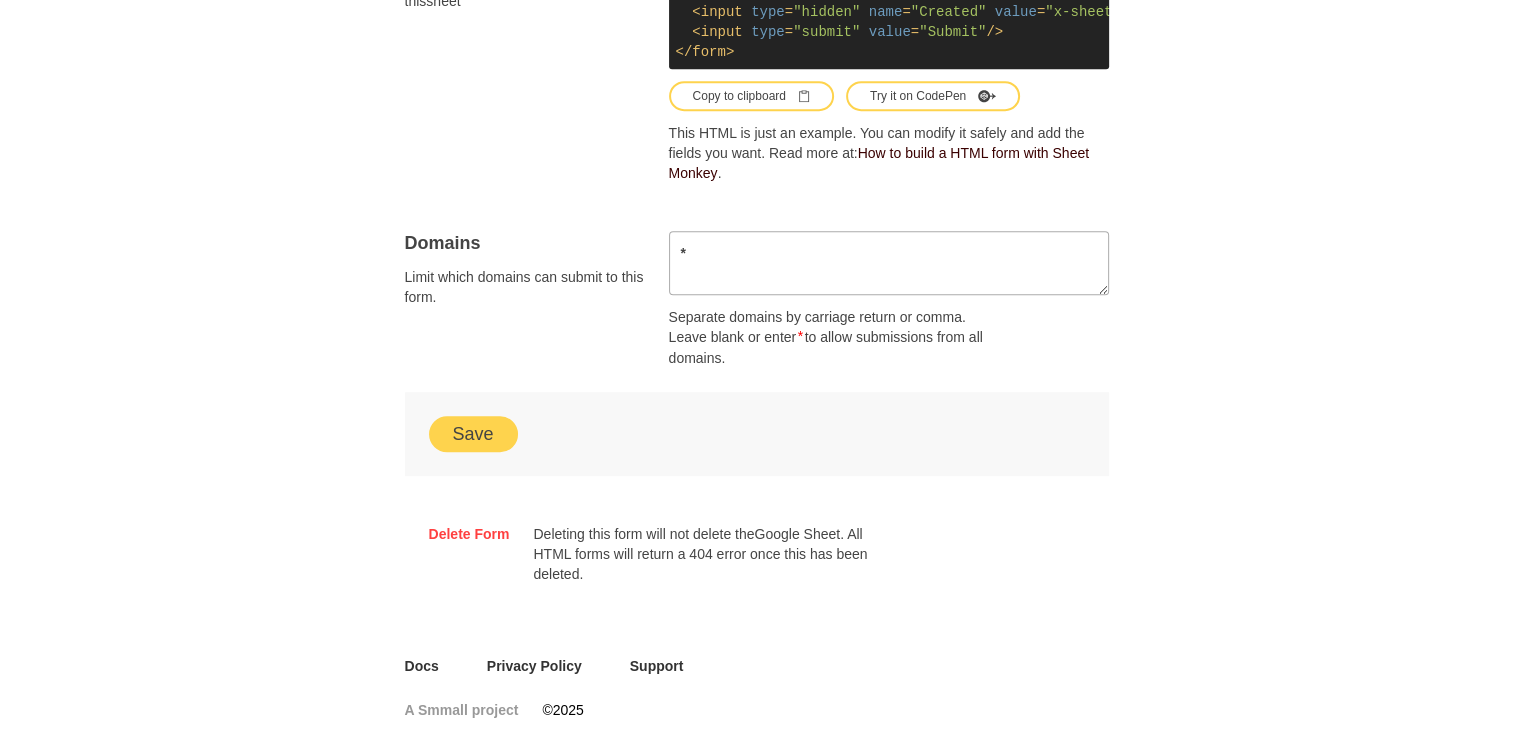 click on "Save" at bounding box center (473, 434) 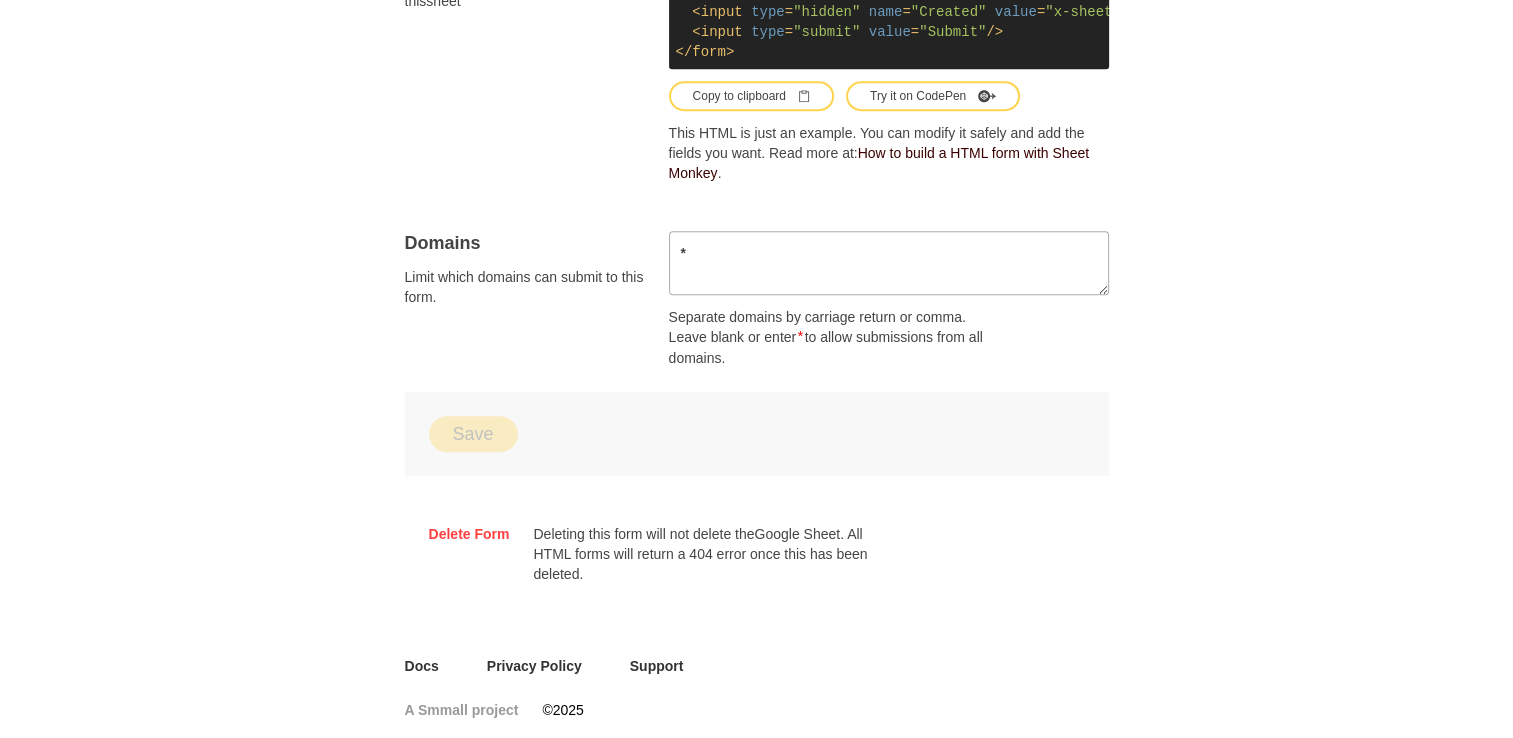 drag, startPoint x: 1281, startPoint y: 534, endPoint x: 1281, endPoint y: 438, distance: 96 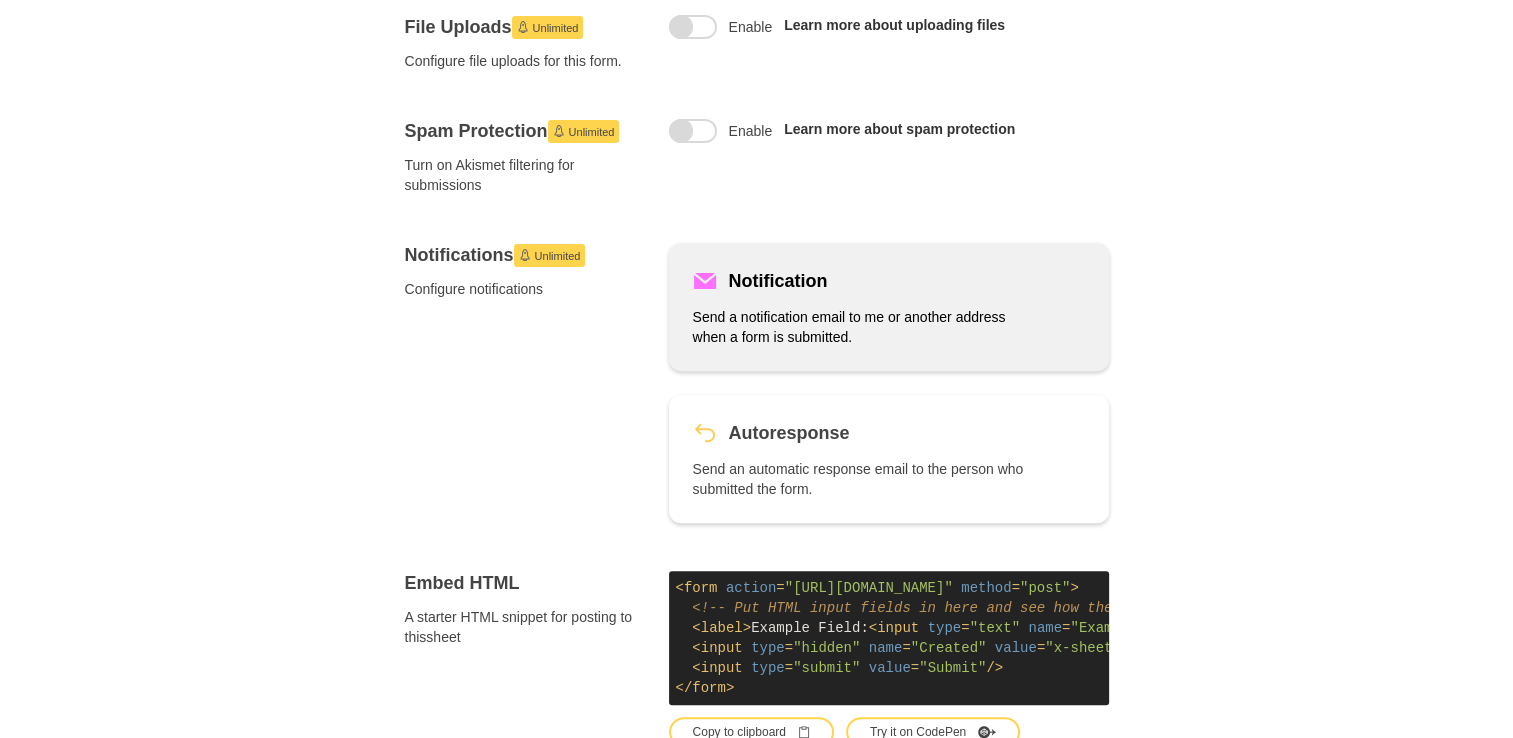 scroll, scrollTop: 0, scrollLeft: 0, axis: both 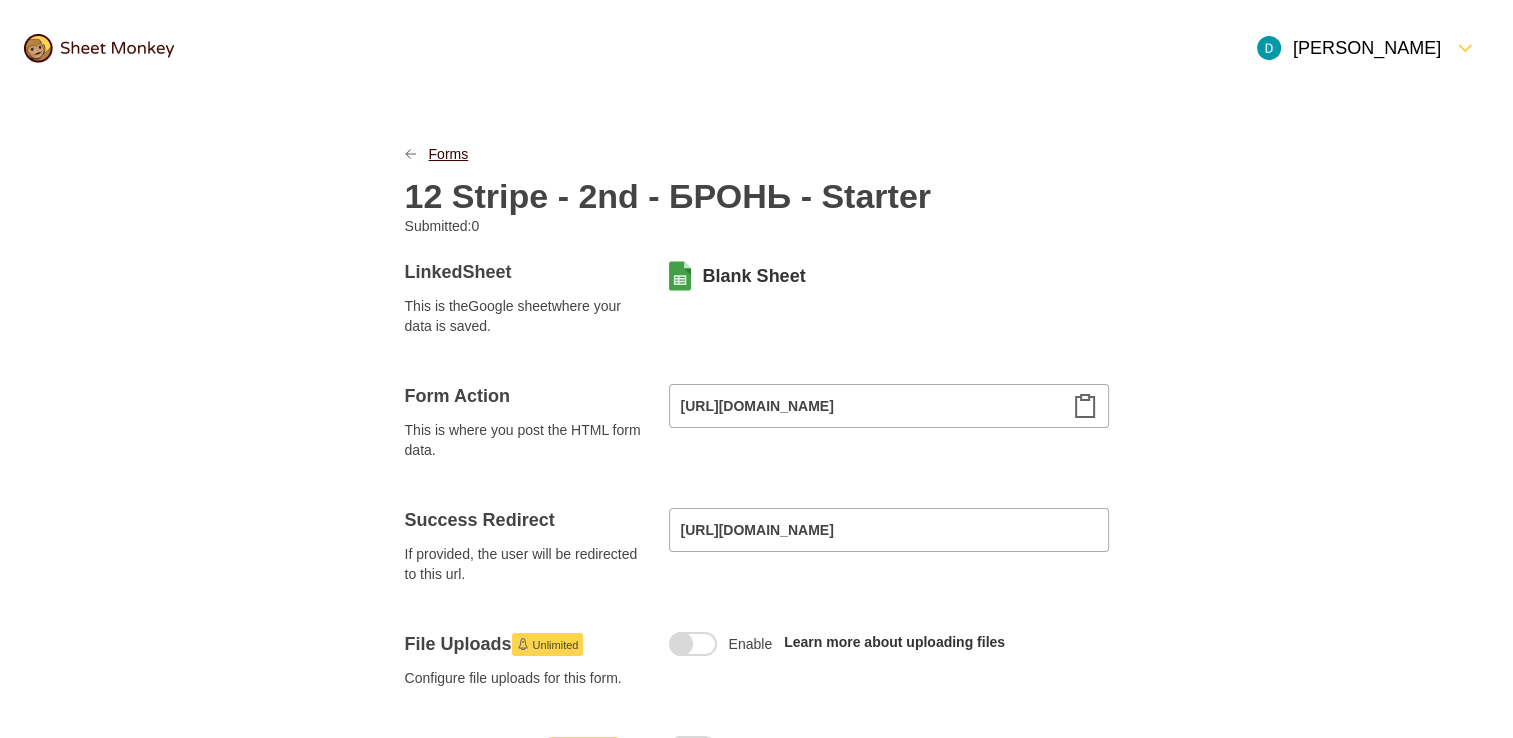 click on "Forms" at bounding box center (449, 154) 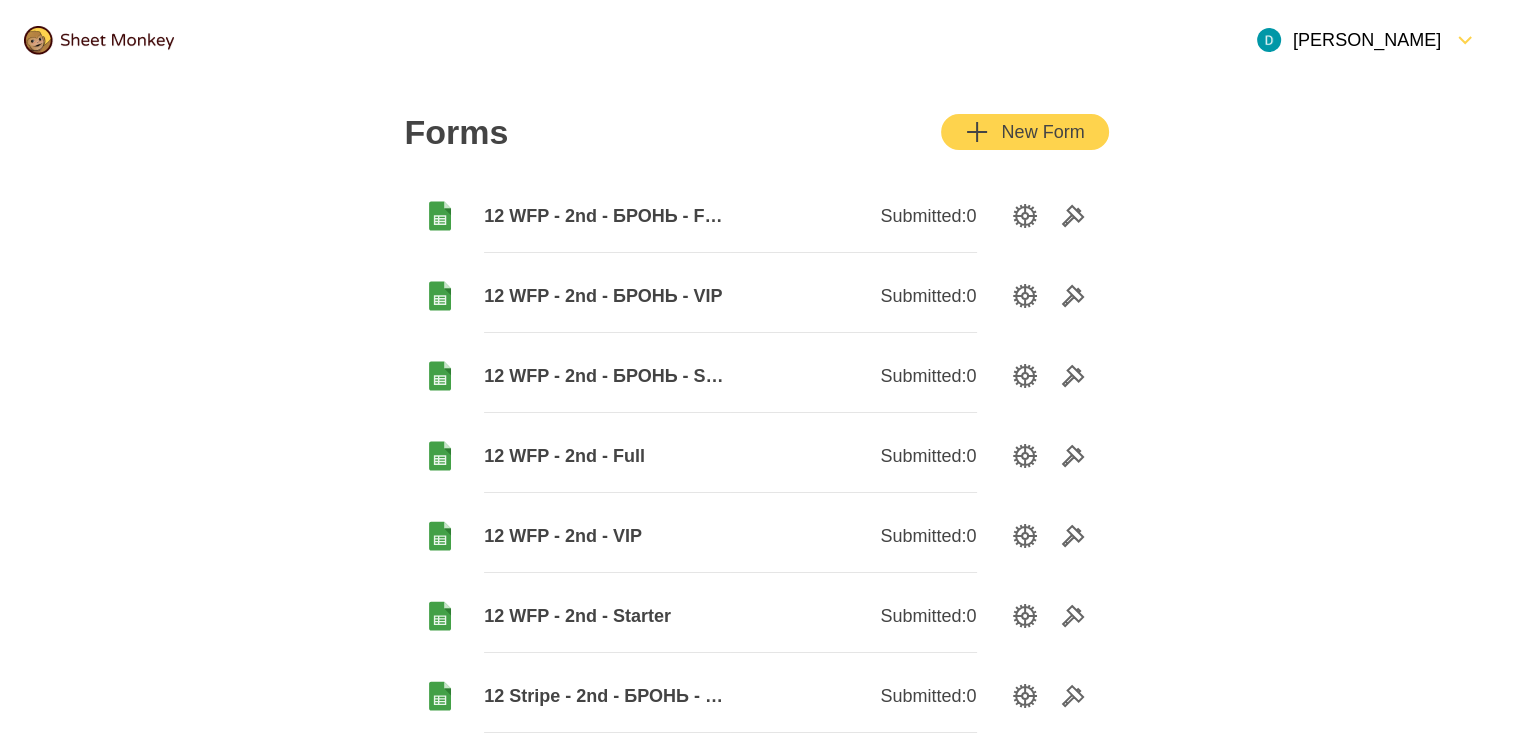 scroll, scrollTop: 0, scrollLeft: 0, axis: both 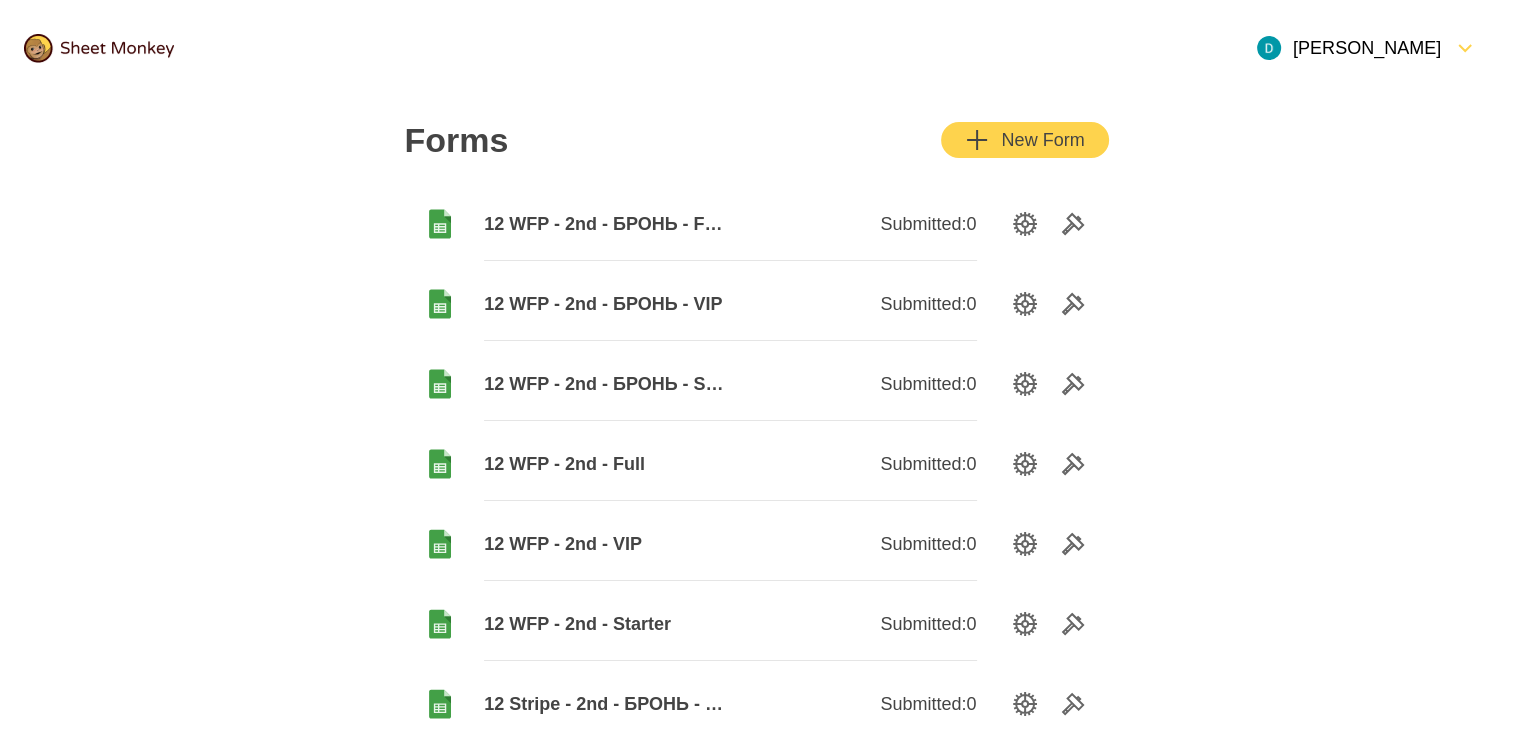 click on "12 WFP - 2nd - БРОНЬ - STARTER" at bounding box center [607, 384] 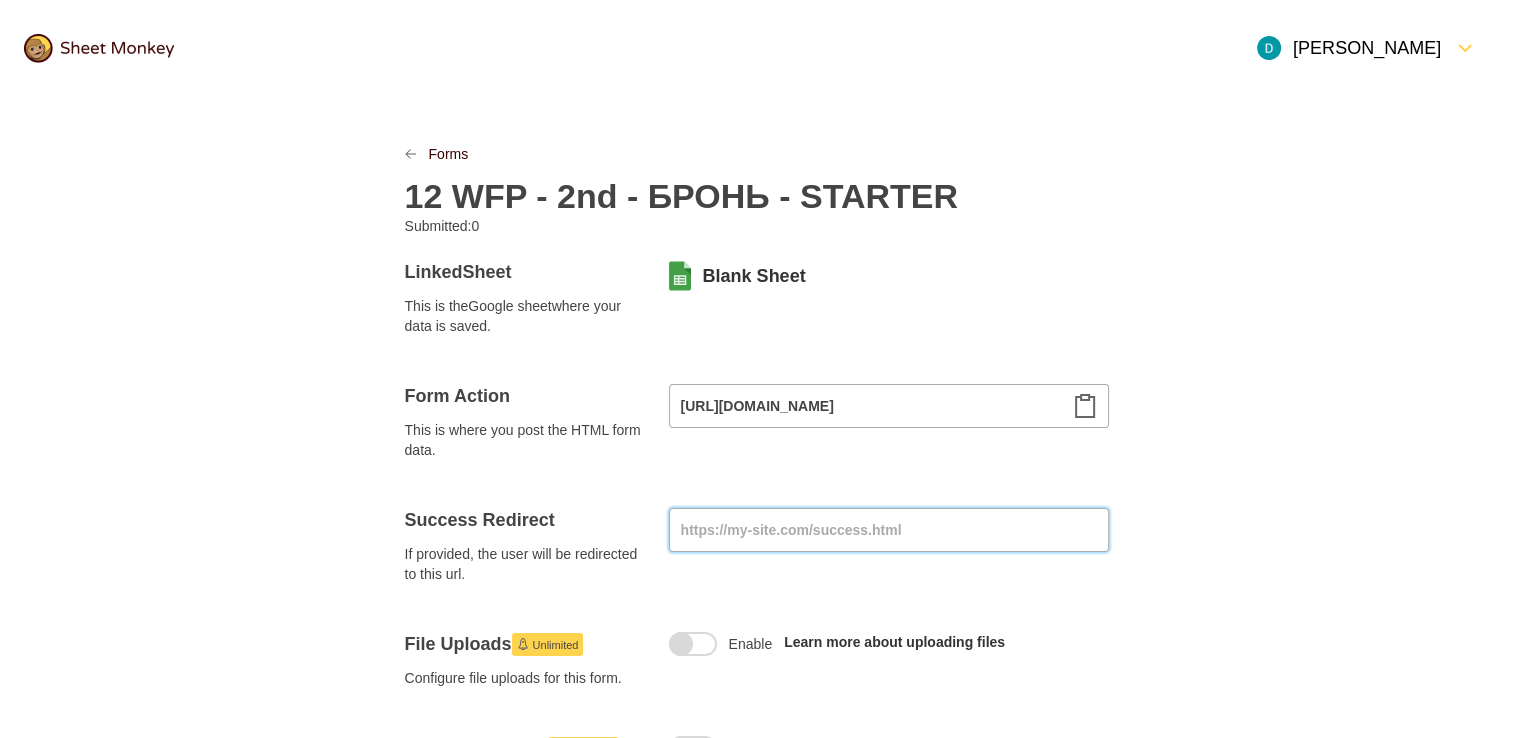 click at bounding box center (889, 530) 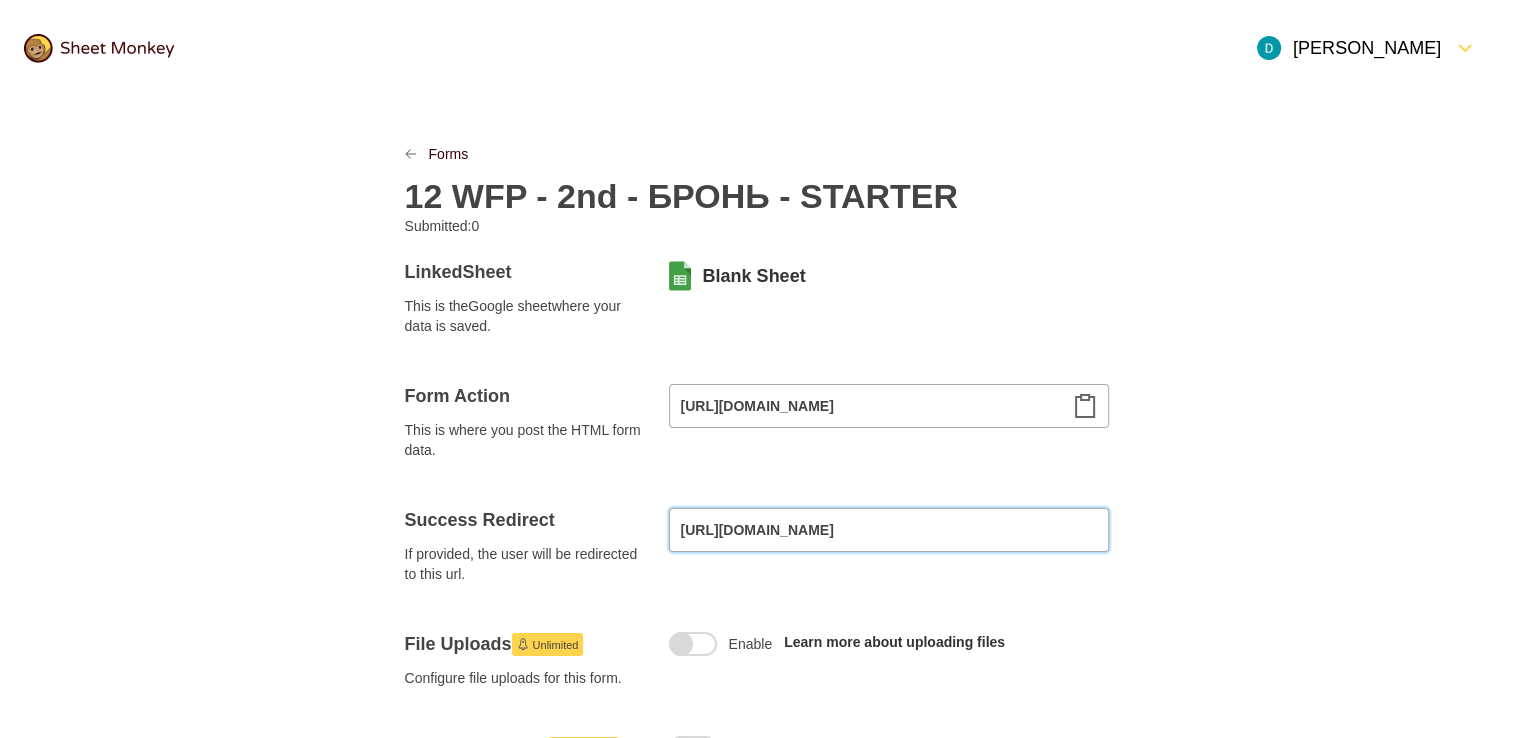 type on "[URL][DOMAIN_NAME]" 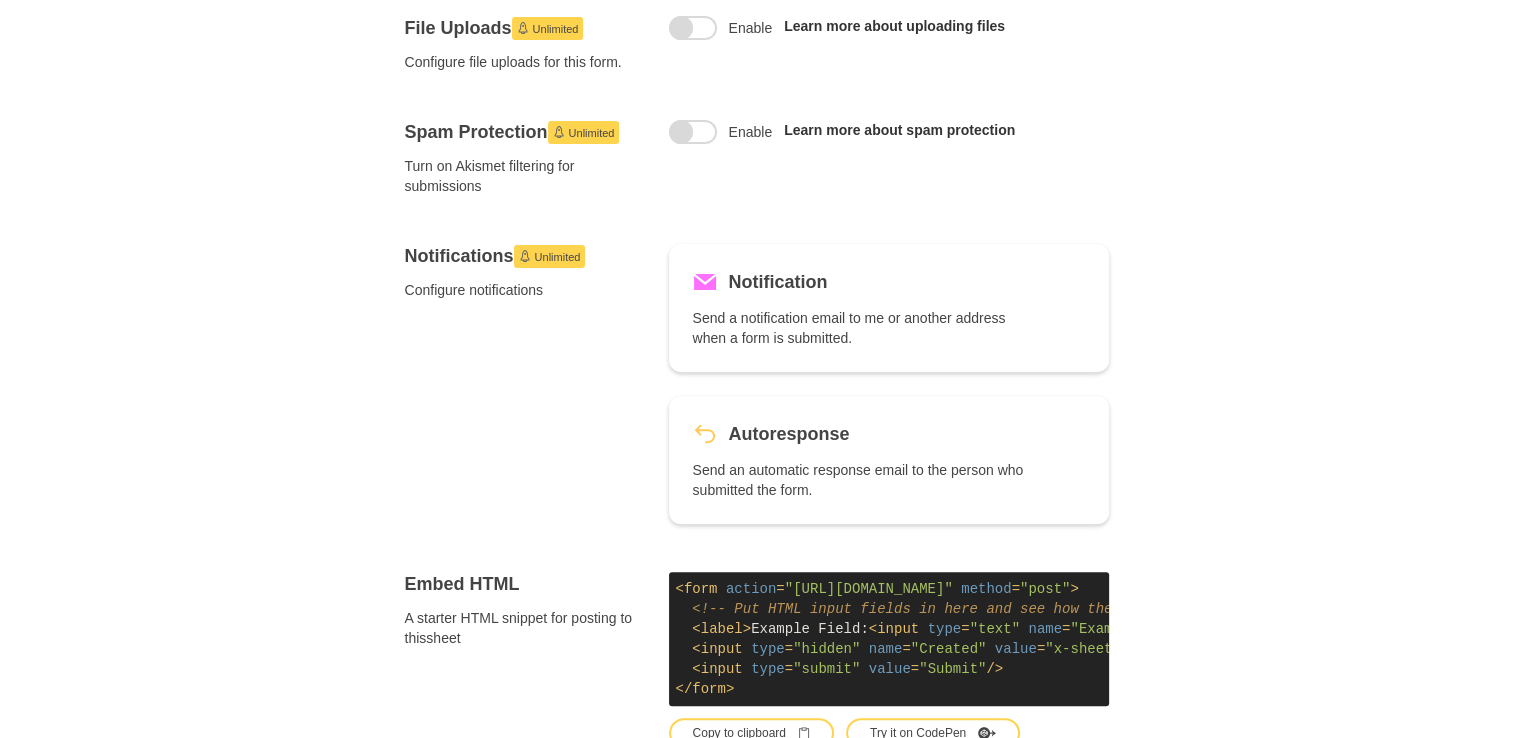 scroll, scrollTop: 1296, scrollLeft: 0, axis: vertical 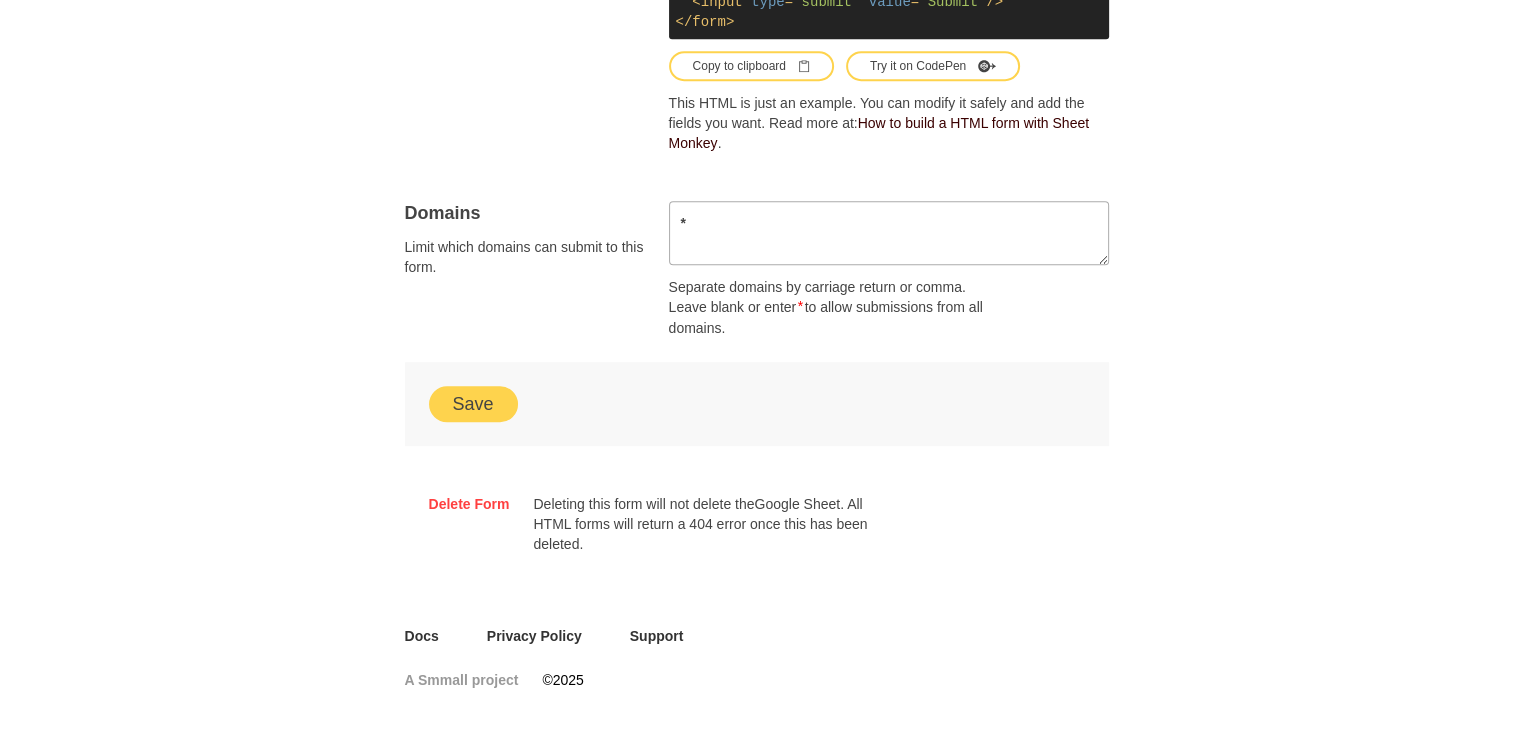 click on "Save" at bounding box center [473, 404] 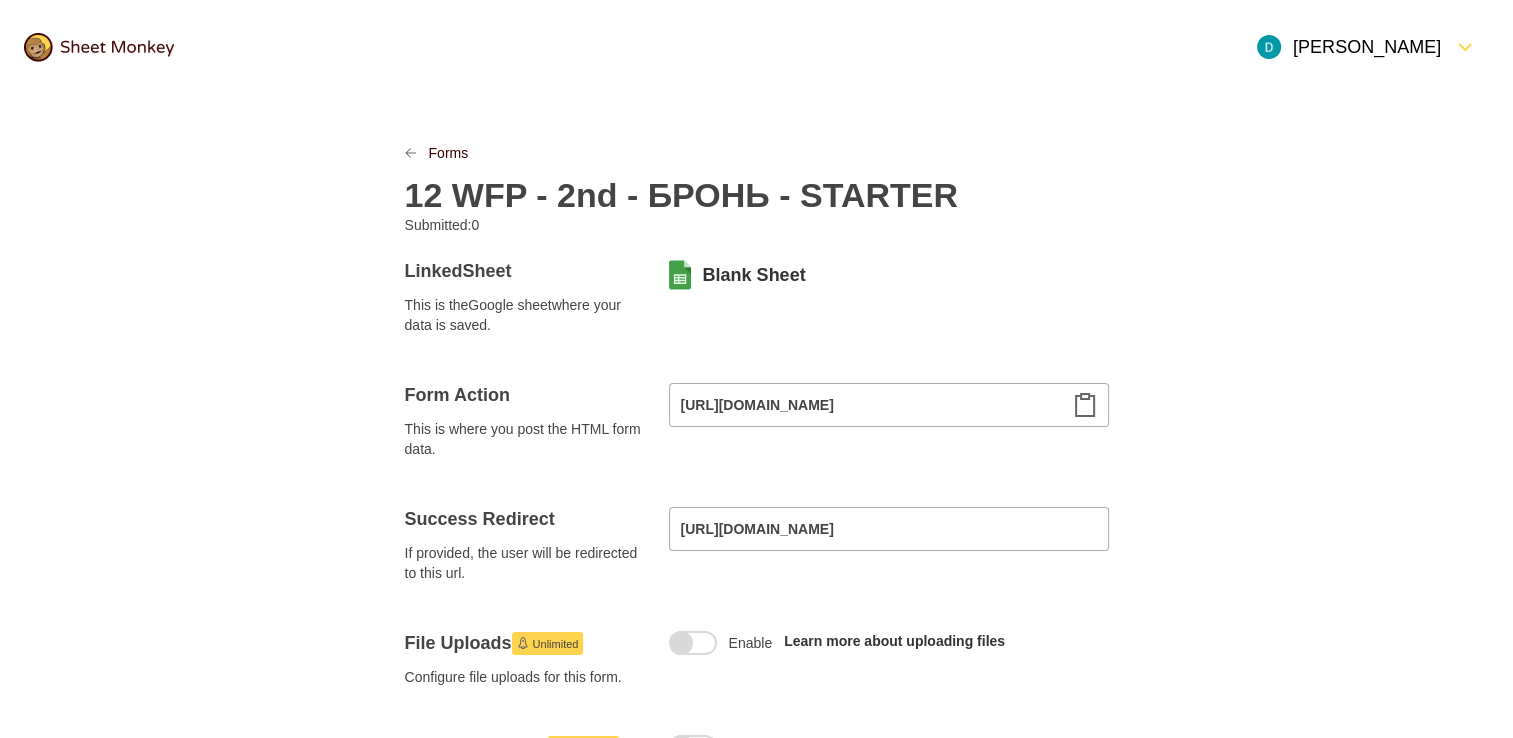 scroll, scrollTop: 0, scrollLeft: 0, axis: both 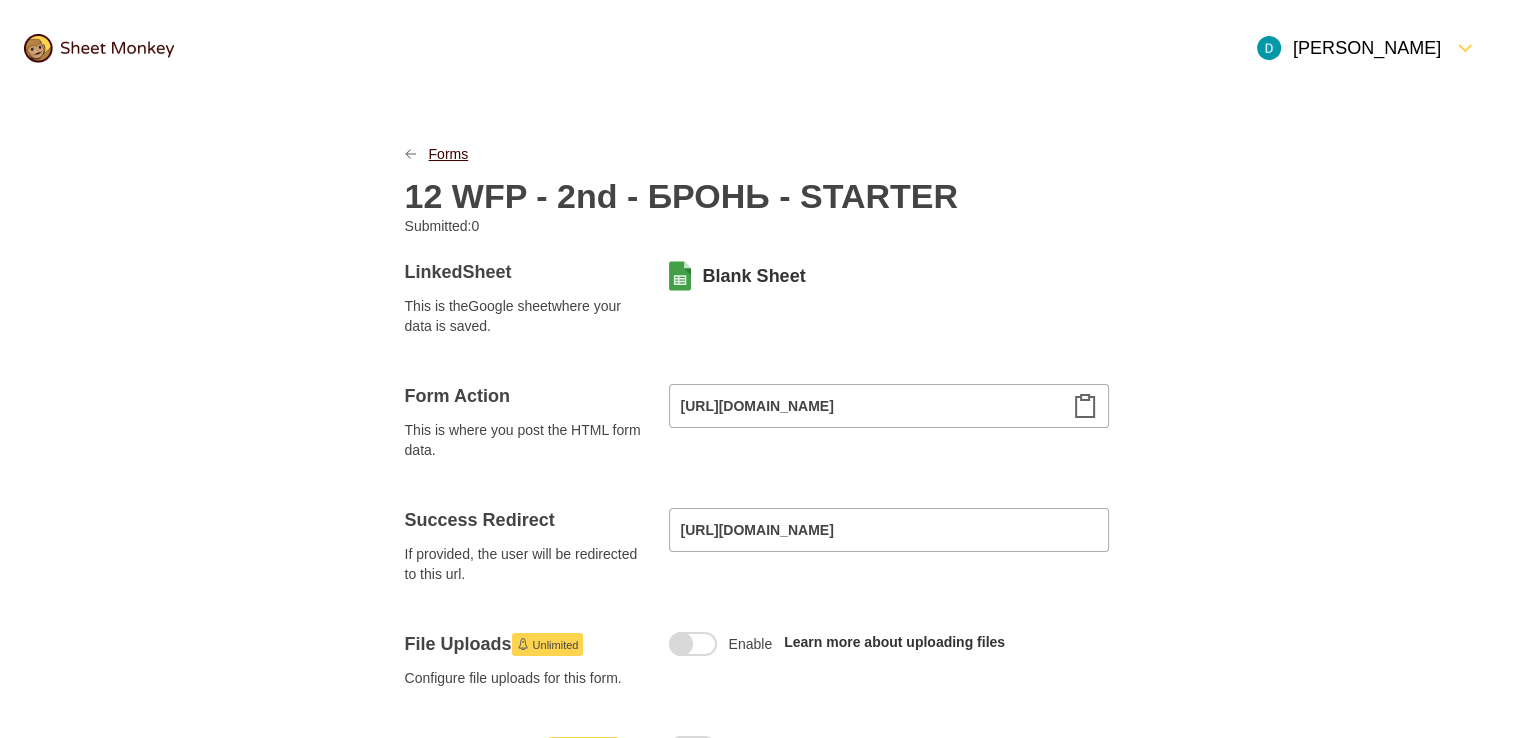 click on "Forms" at bounding box center (449, 154) 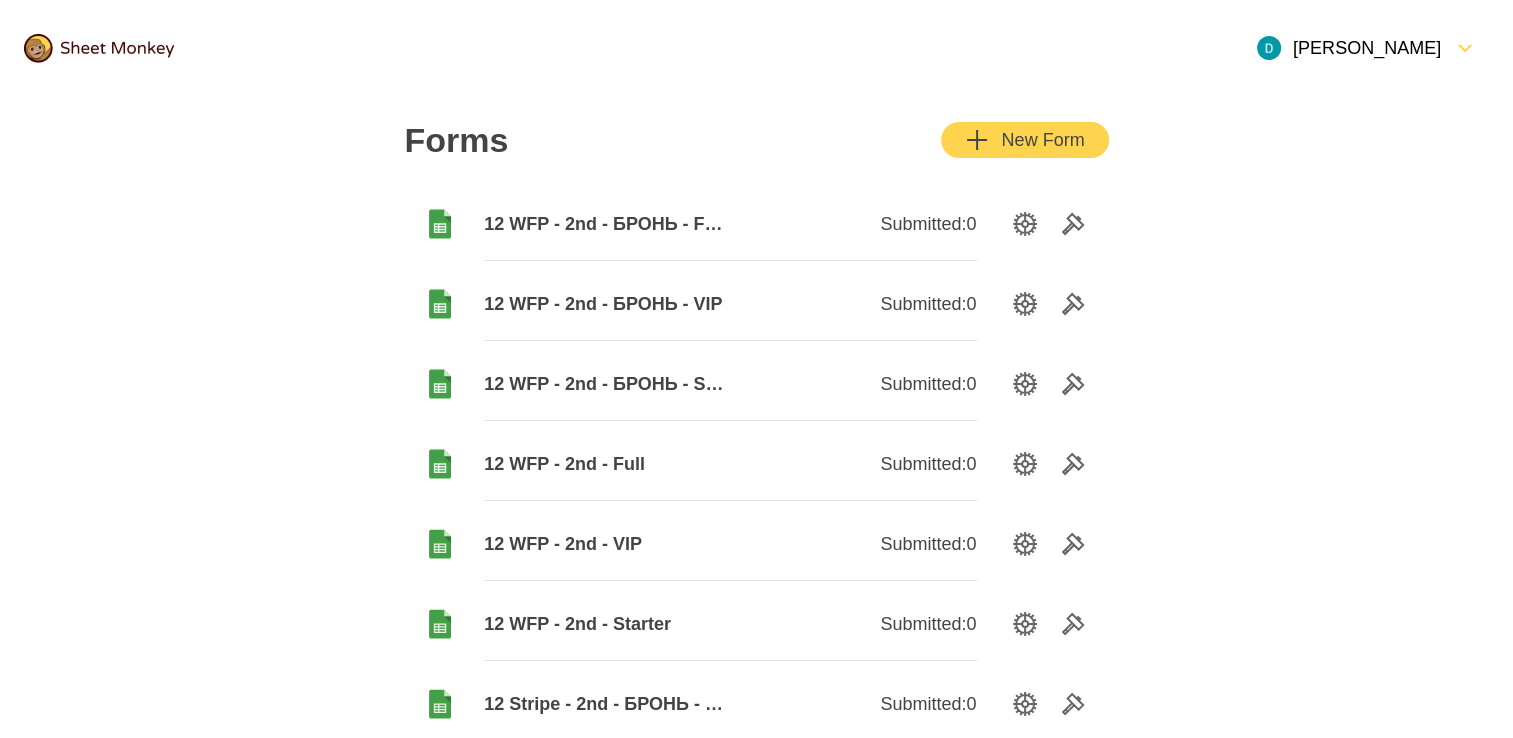 click on "12 WFP - 2nd - БРОНЬ - VIP" at bounding box center (607, 304) 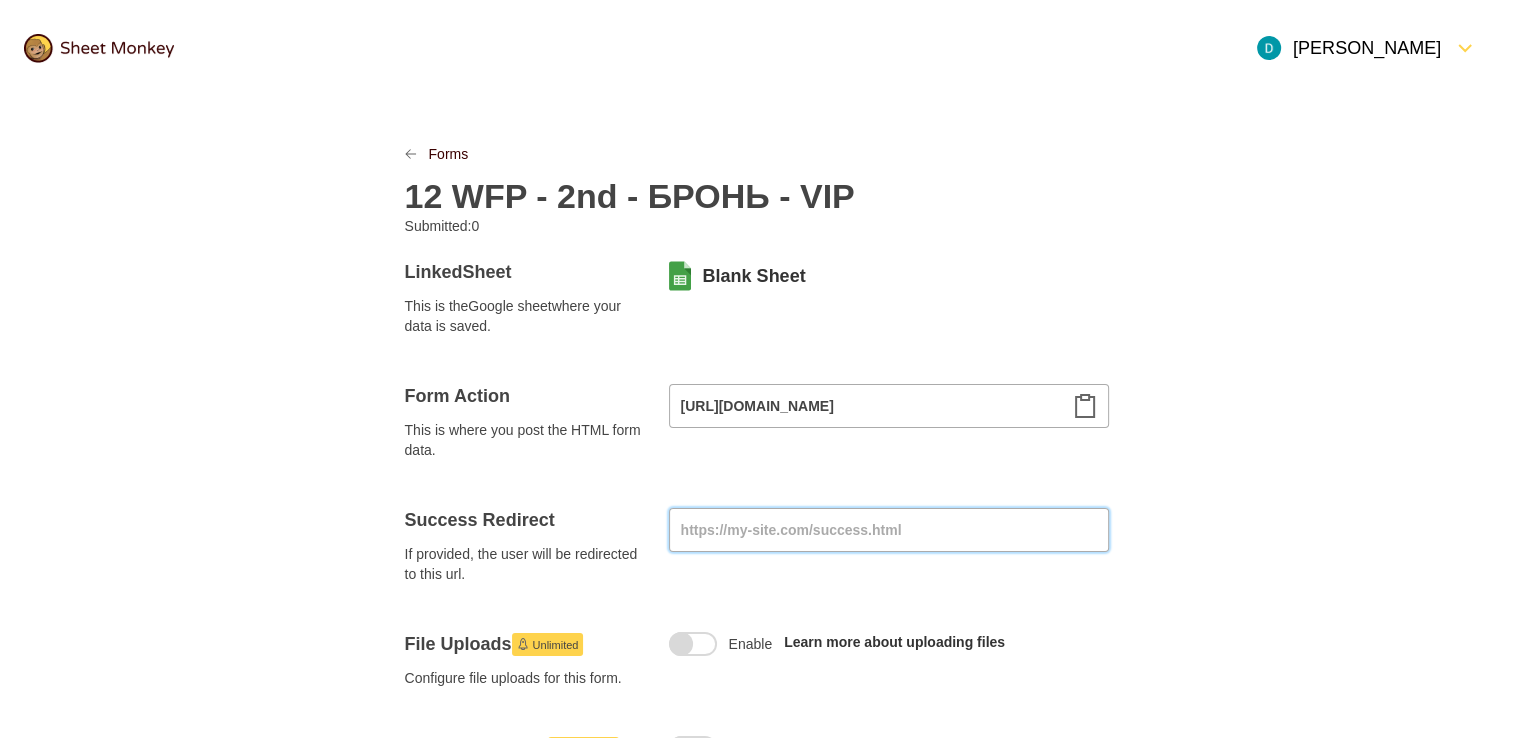 click at bounding box center [889, 530] 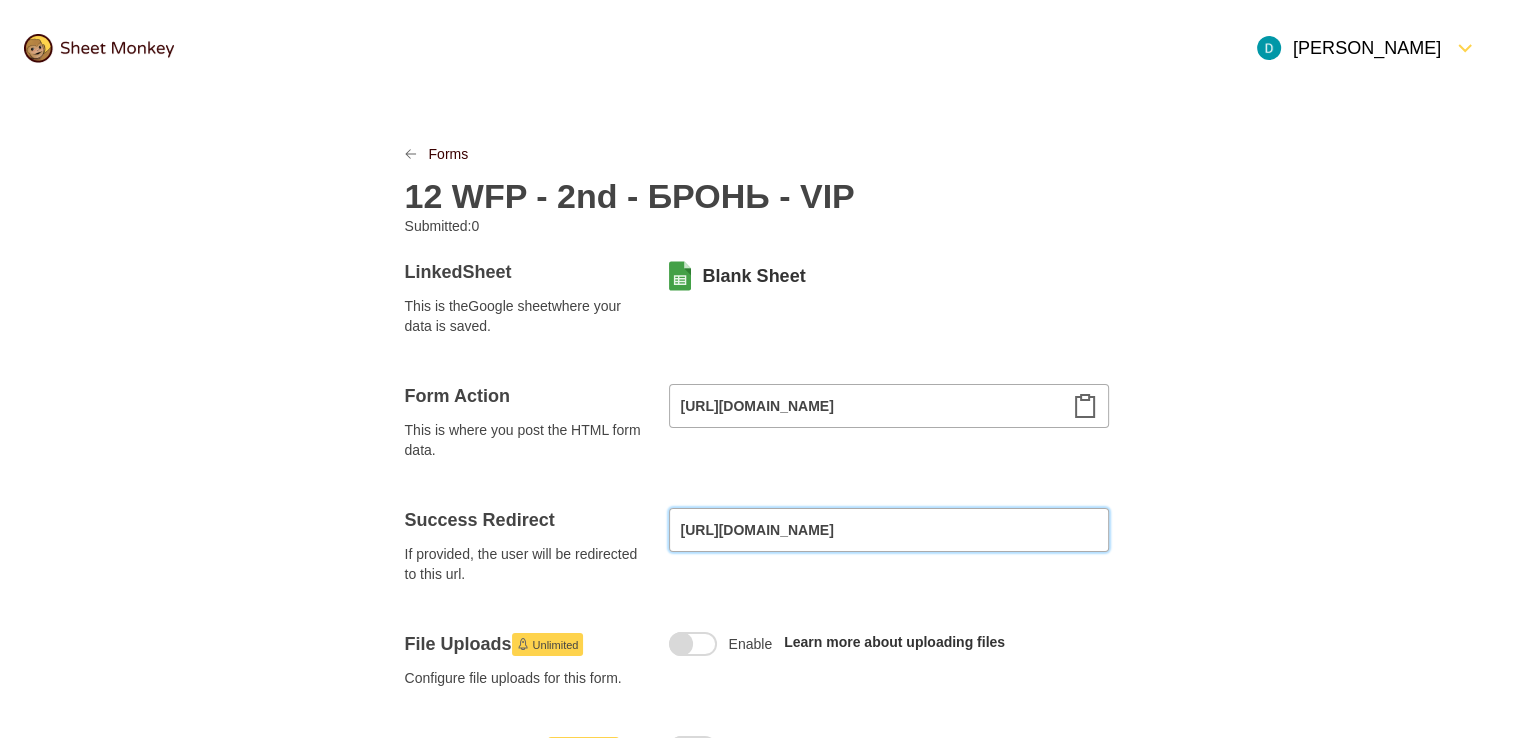 type on "[URL][DOMAIN_NAME]" 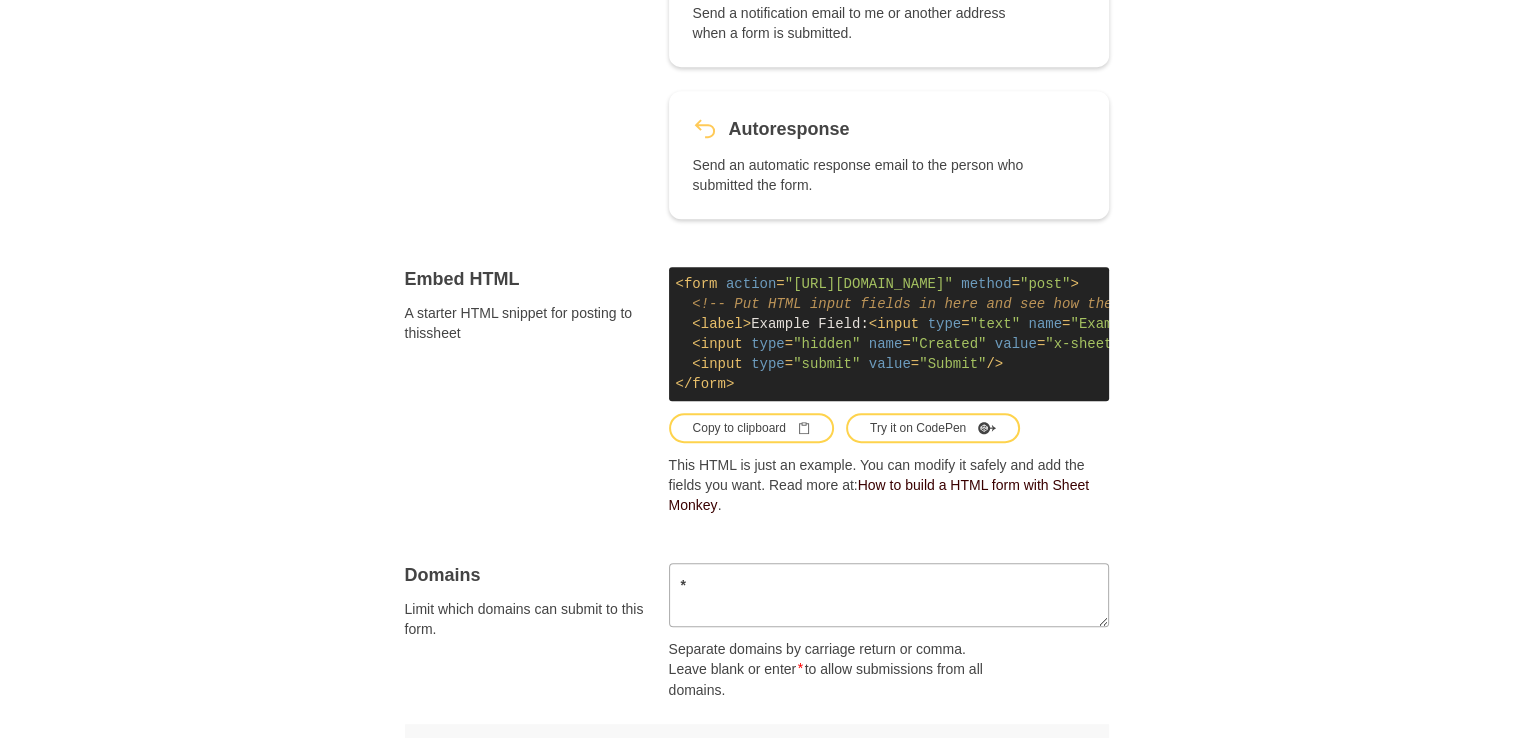 scroll, scrollTop: 1159, scrollLeft: 0, axis: vertical 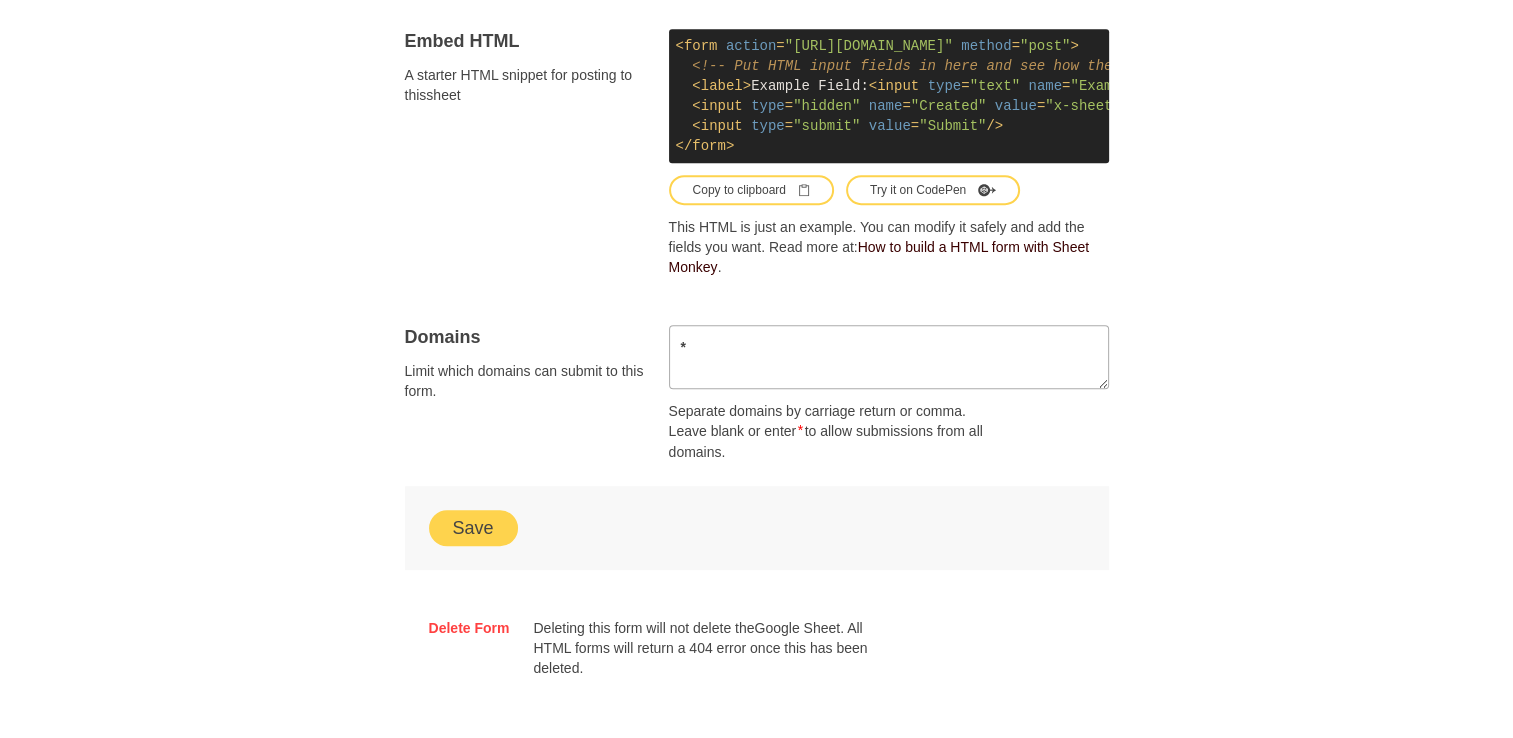 click on "Save" at bounding box center [473, 528] 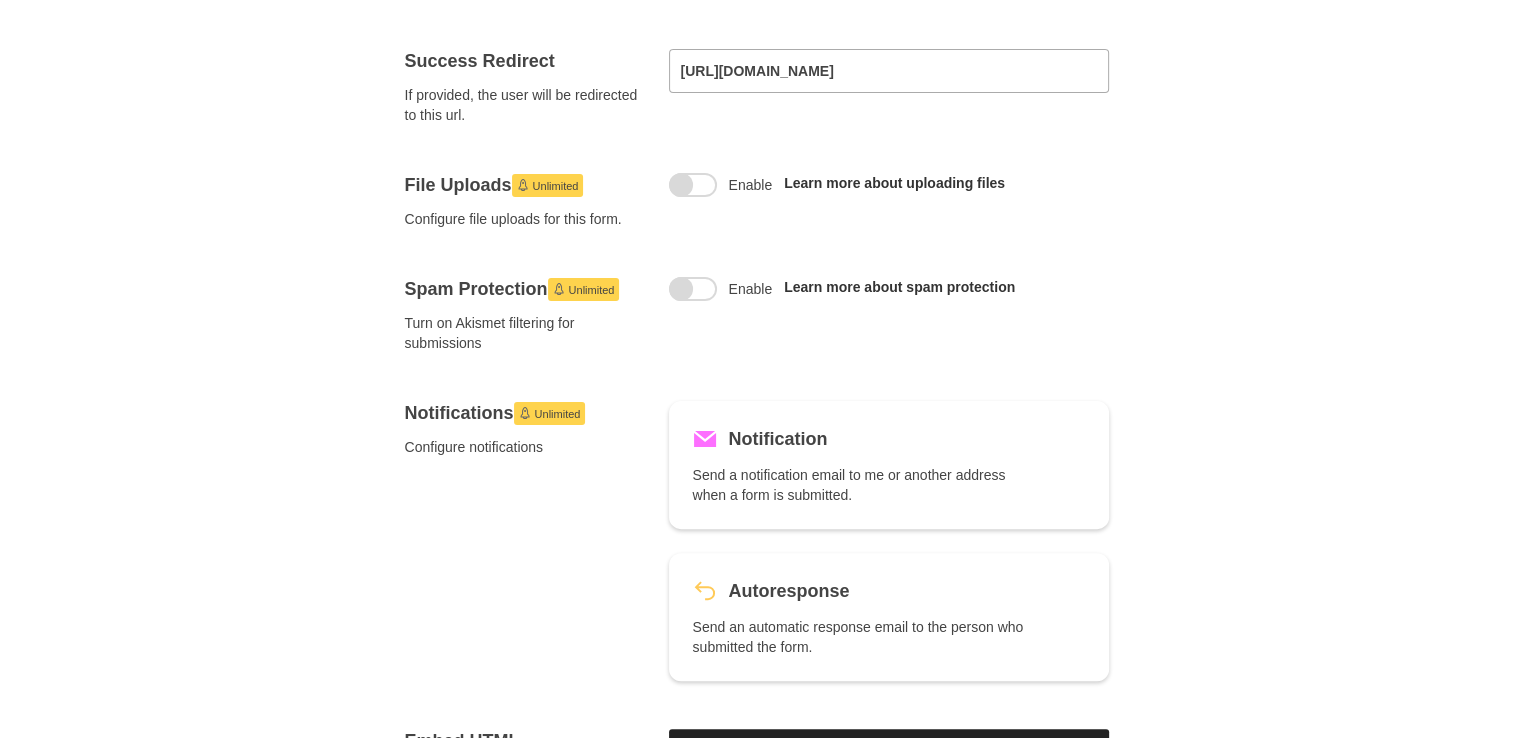 scroll, scrollTop: 0, scrollLeft: 0, axis: both 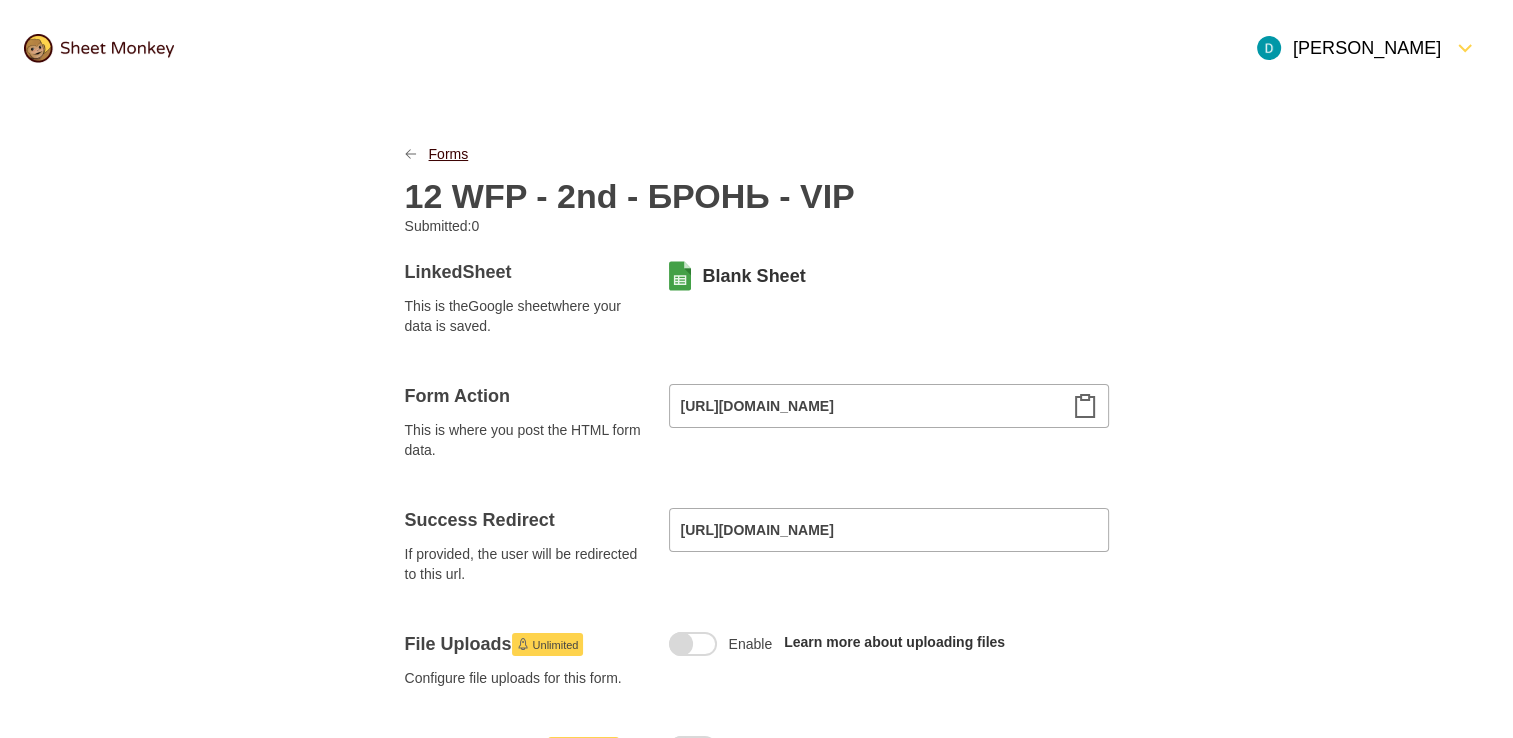 click on "Forms" at bounding box center [449, 154] 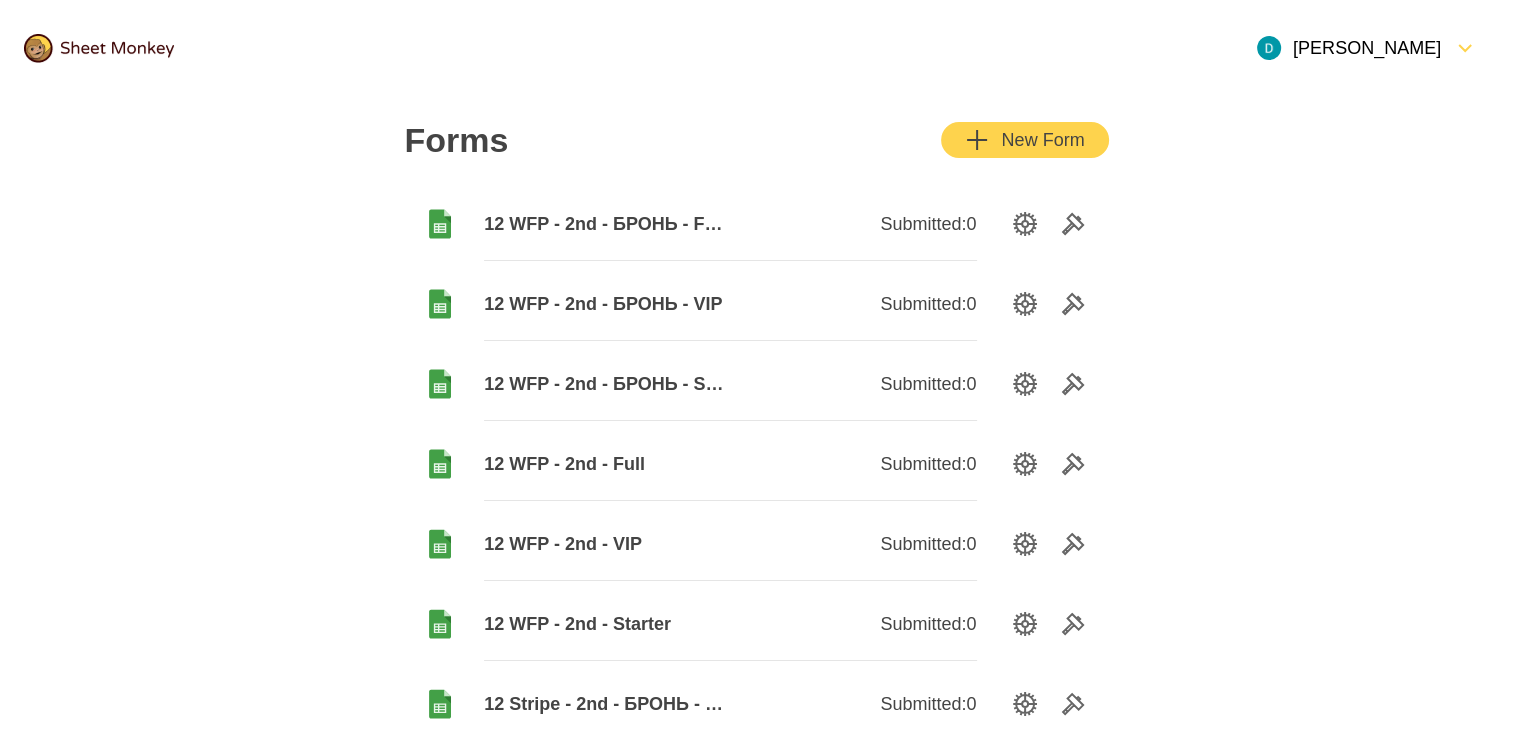 click on "12 WFP - 2nd - БРОНЬ - FULL" at bounding box center (607, 224) 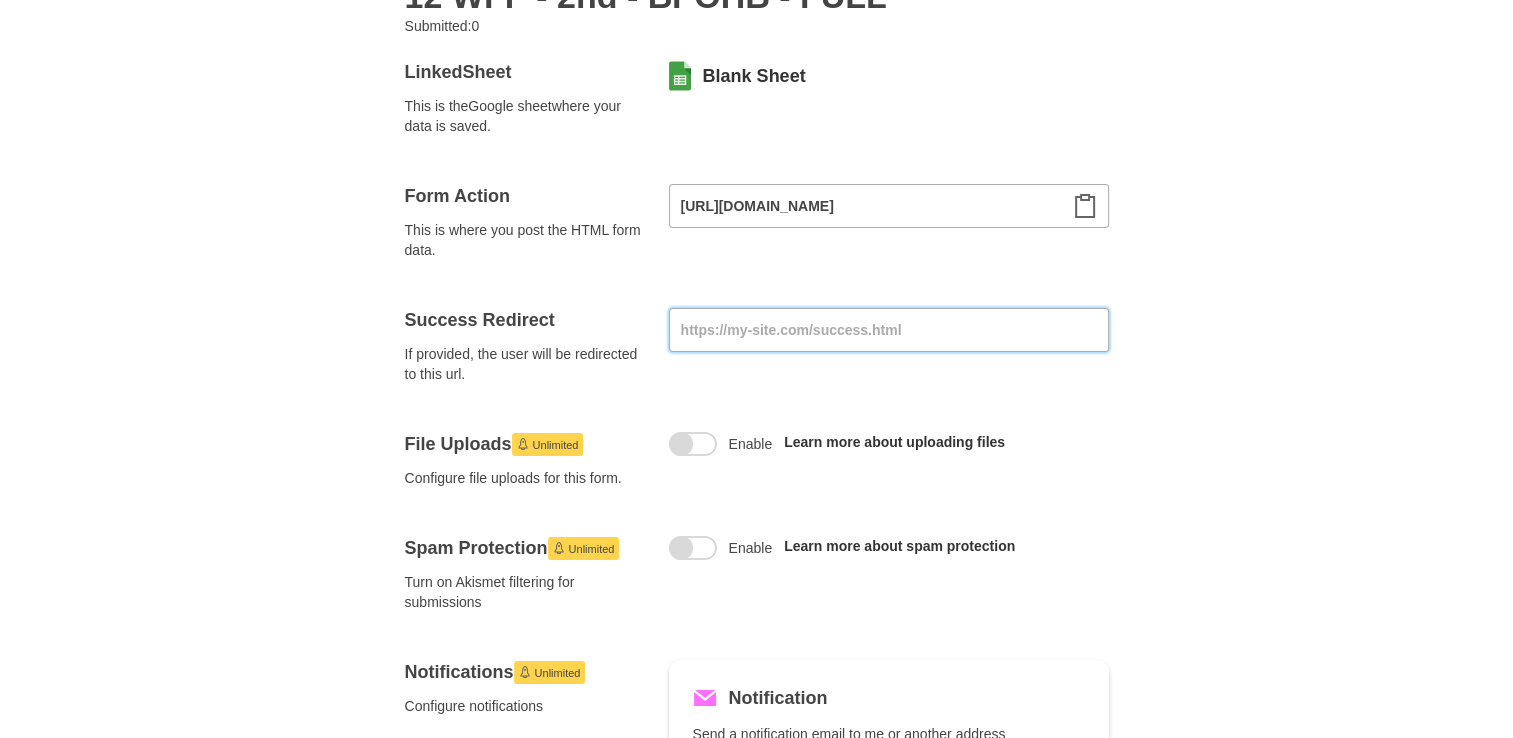 click at bounding box center [889, 330] 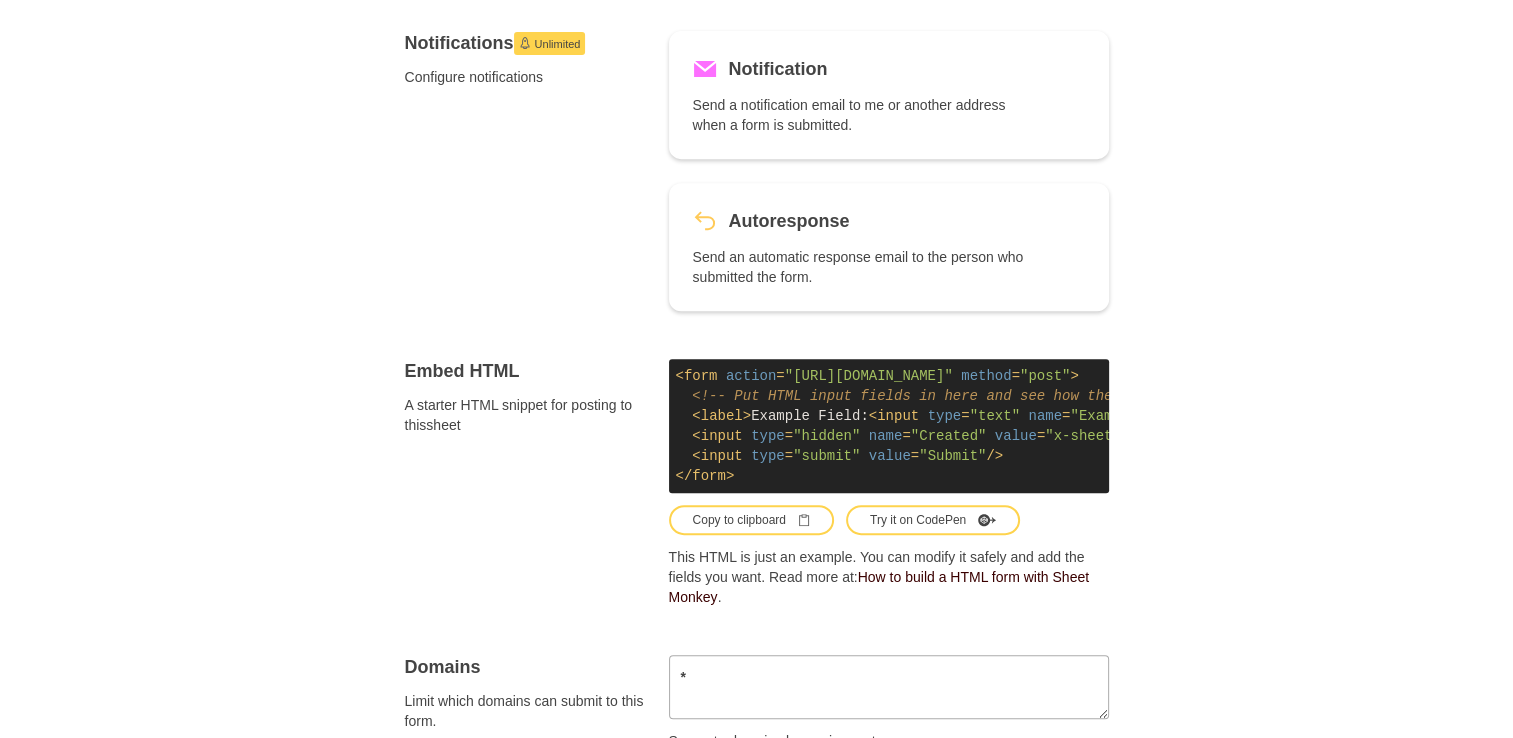 scroll, scrollTop: 1100, scrollLeft: 0, axis: vertical 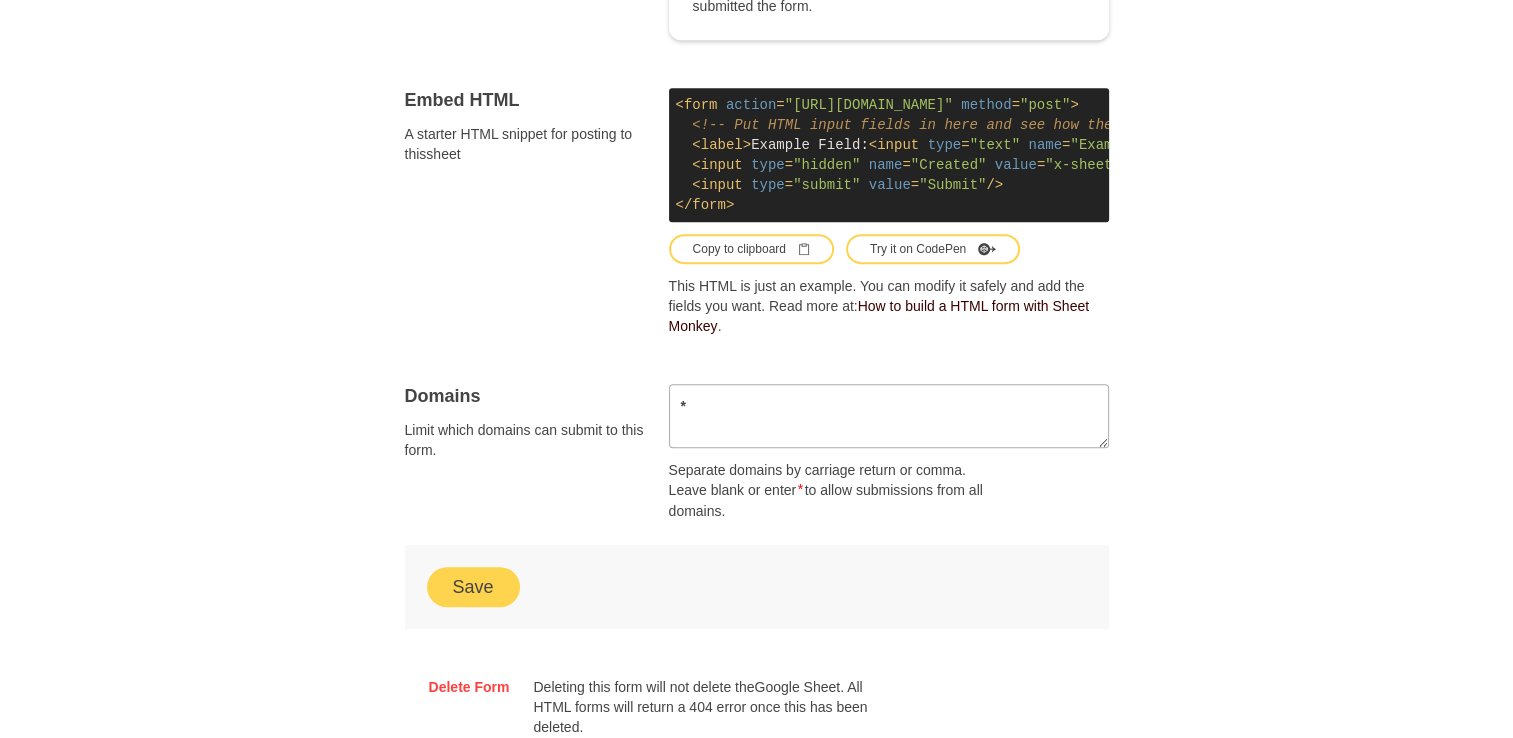type on "[URL][DOMAIN_NAME]" 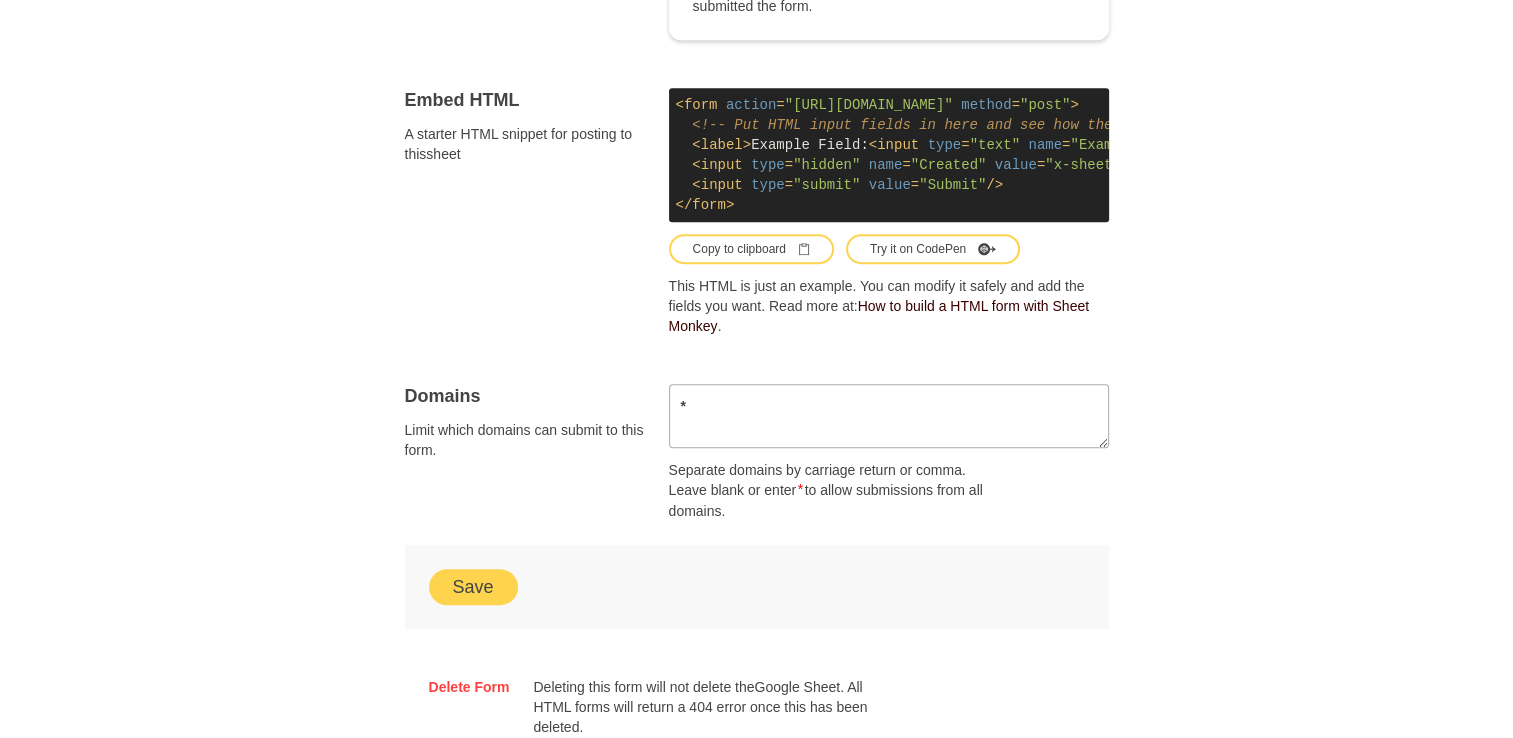 click on "Save" at bounding box center [473, 587] 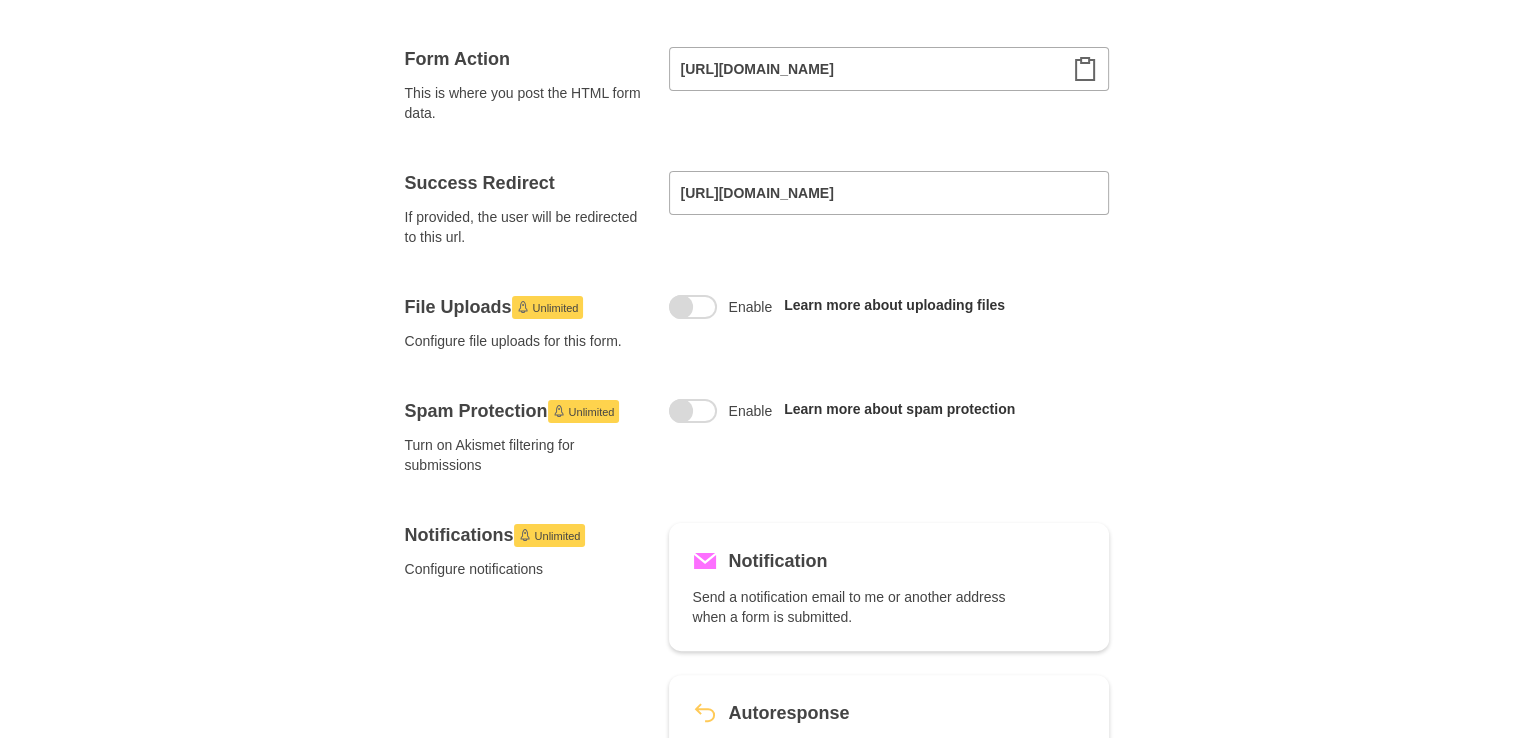 scroll, scrollTop: 0, scrollLeft: 0, axis: both 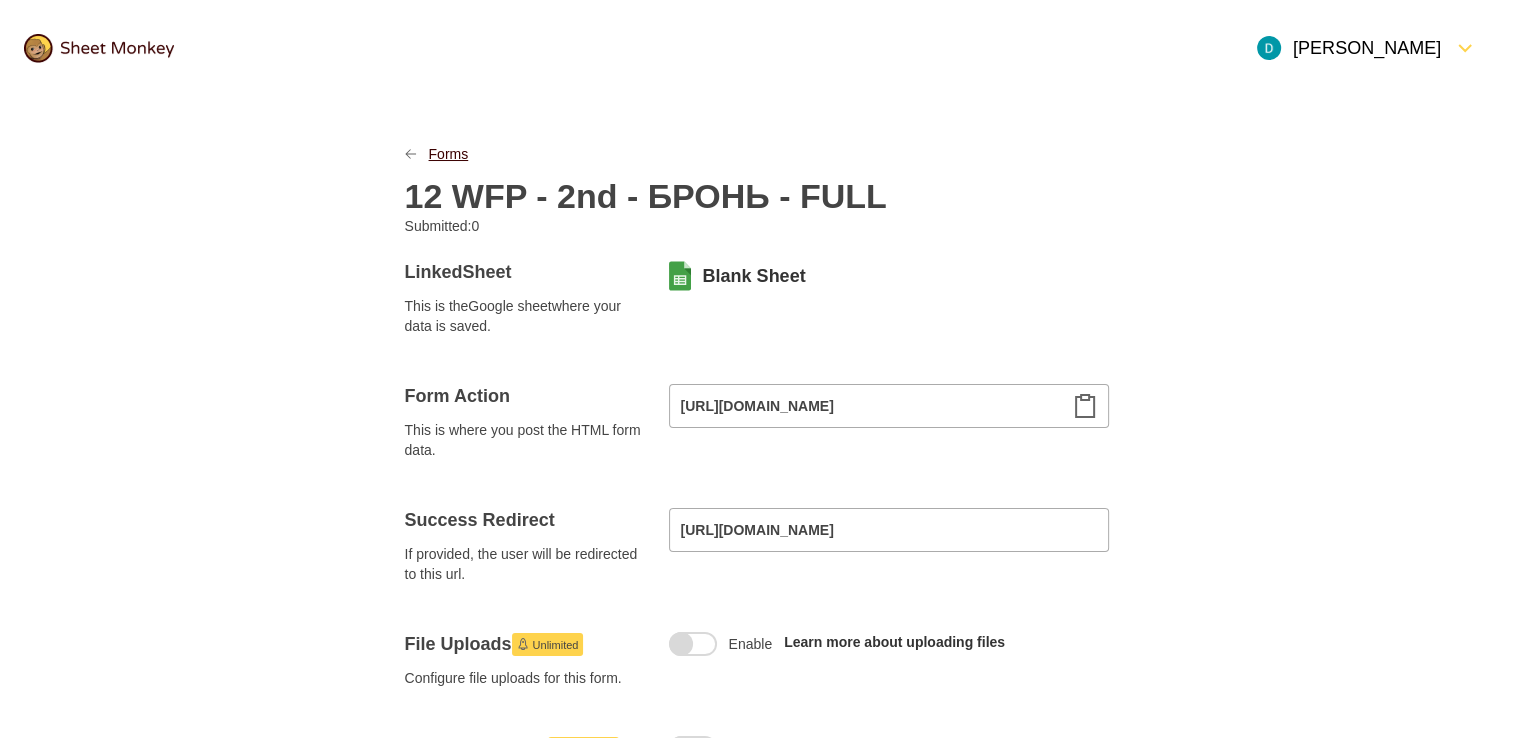 click on "Forms" at bounding box center (449, 154) 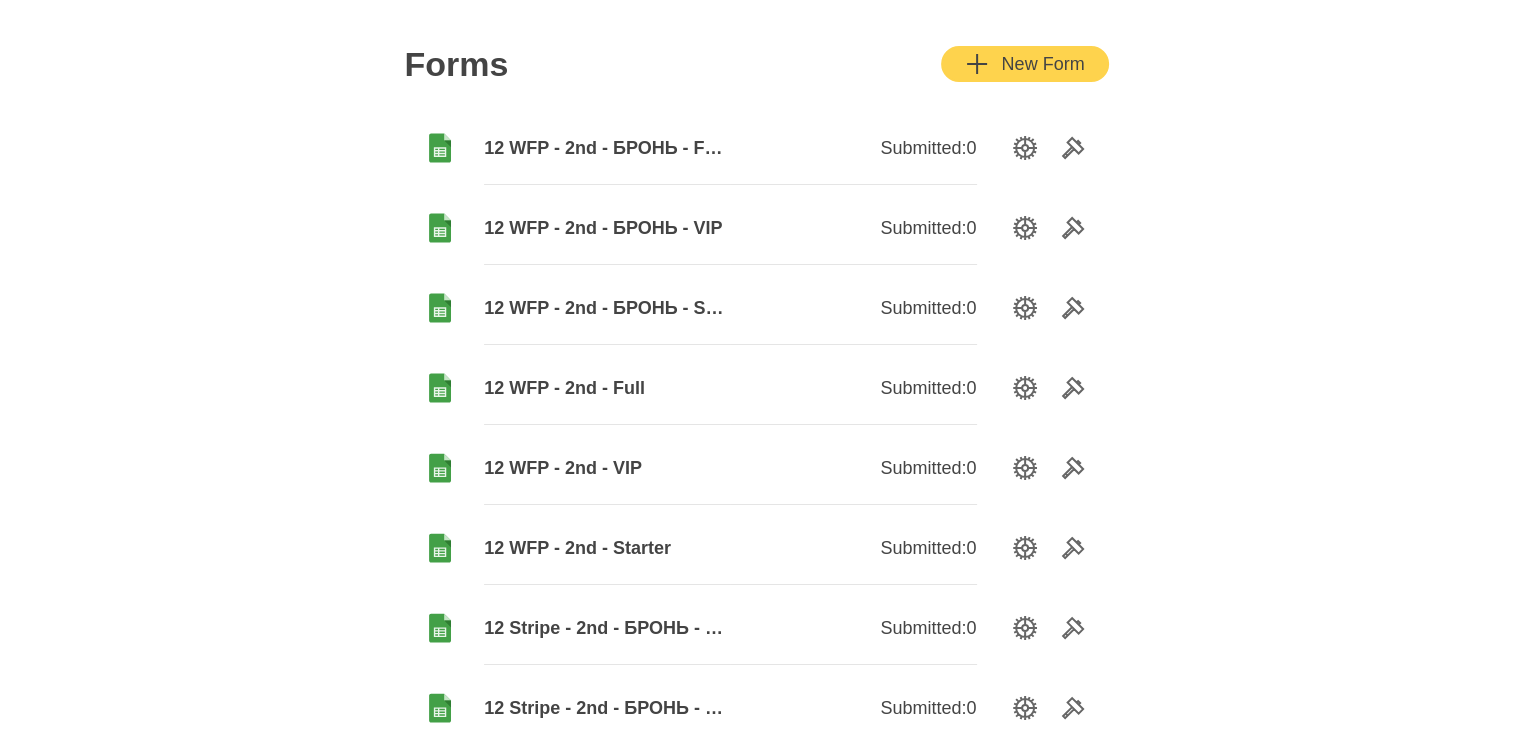 scroll, scrollTop: 200, scrollLeft: 0, axis: vertical 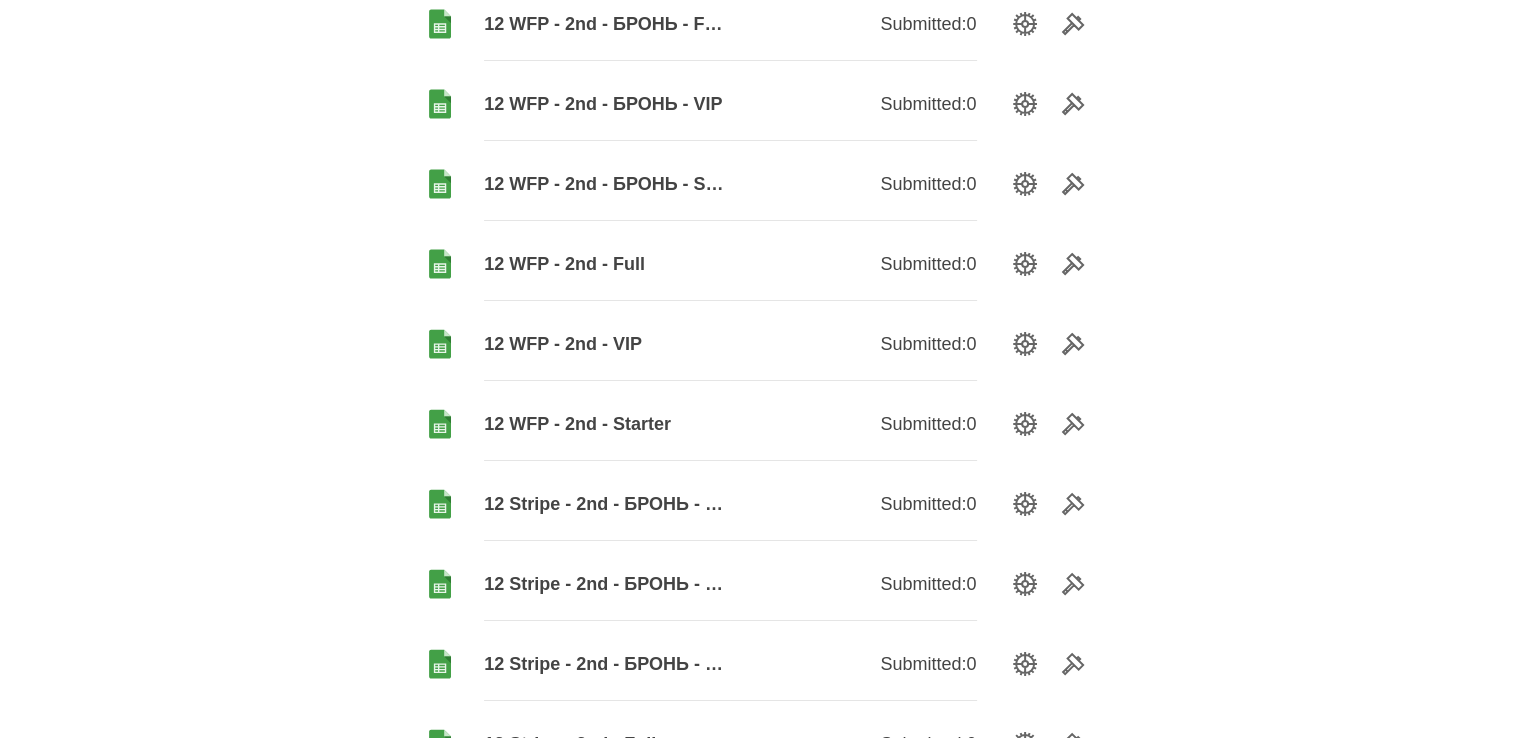 click on "12 WFP - 2nd - Starter" at bounding box center (607, 424) 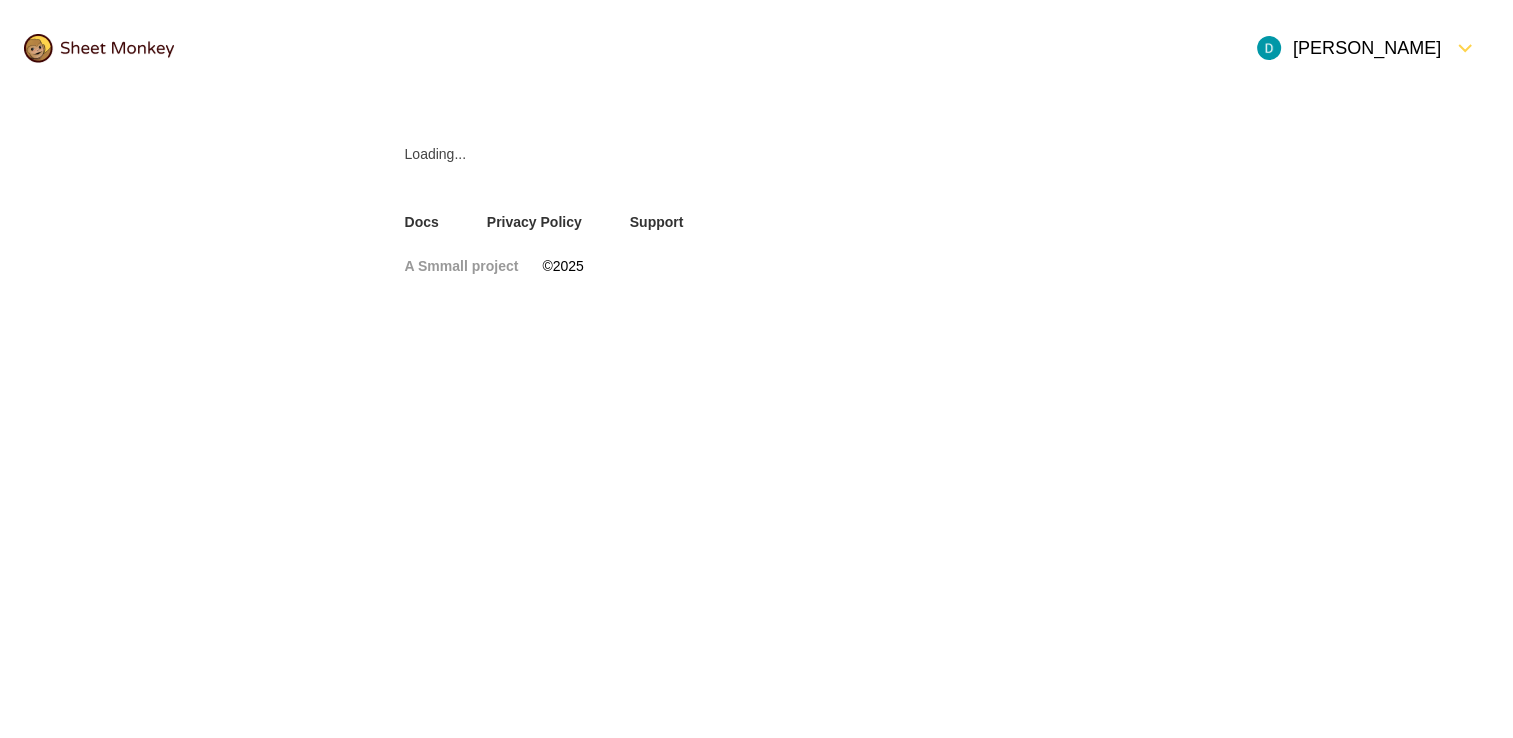 scroll, scrollTop: 0, scrollLeft: 0, axis: both 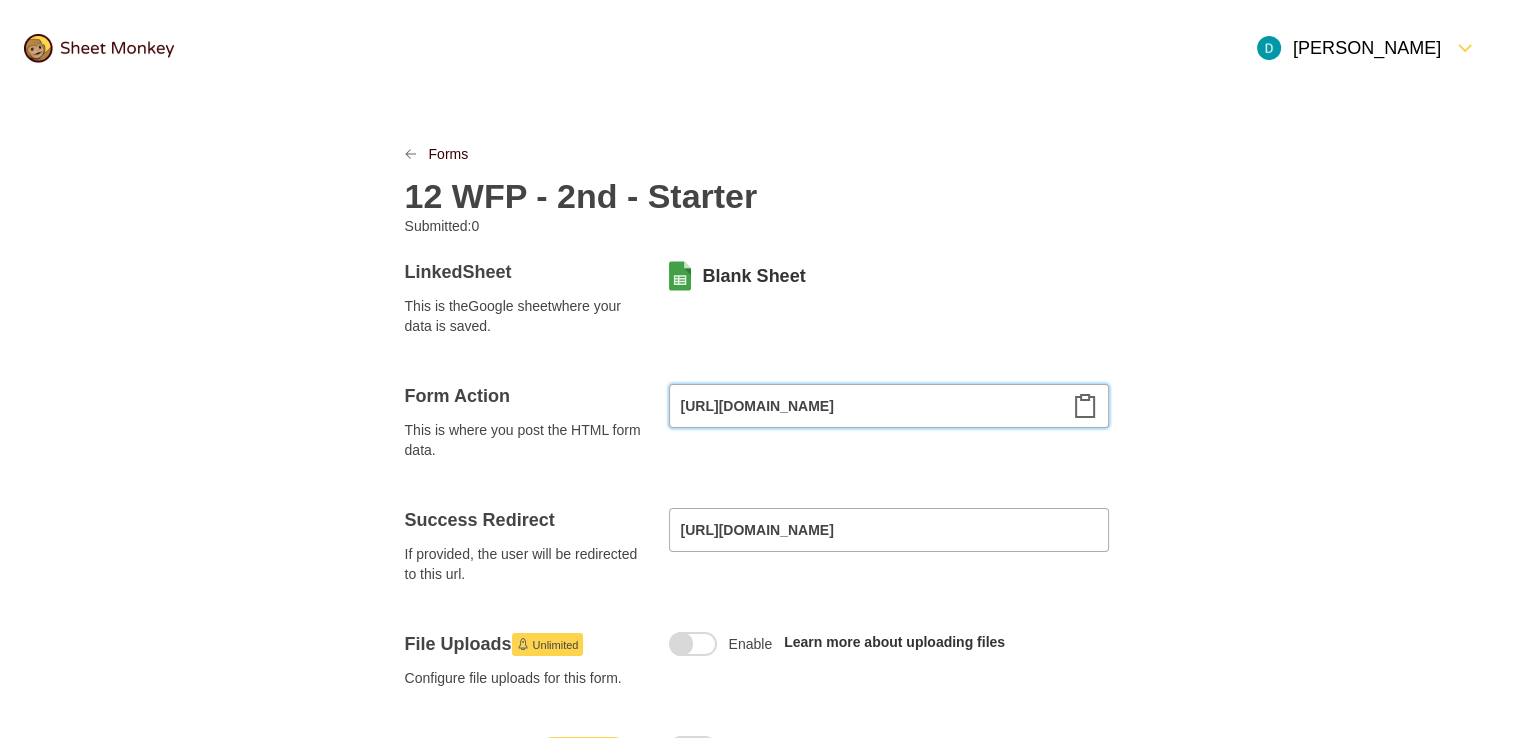click on "[URL][DOMAIN_NAME]" at bounding box center [889, 406] 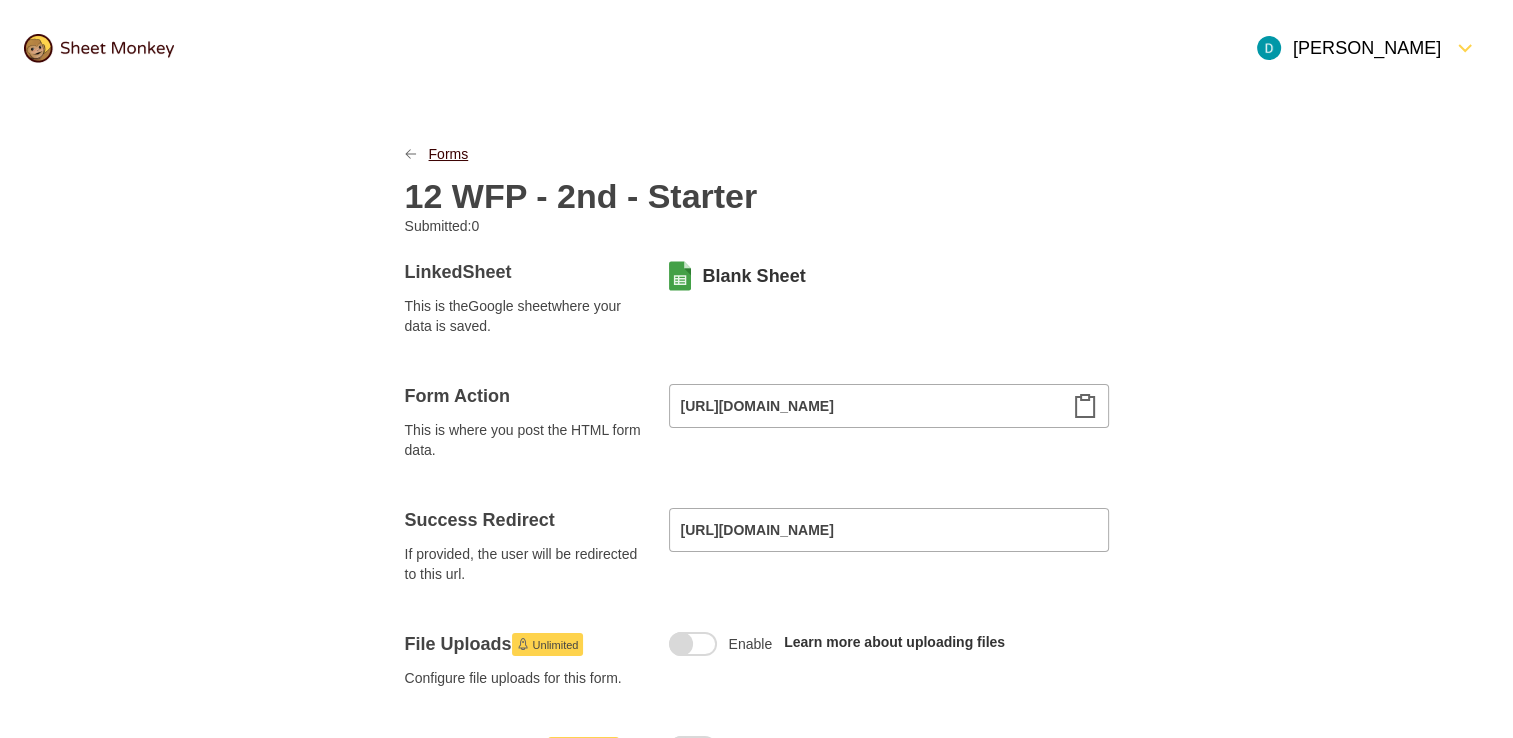 click on "Forms" at bounding box center [449, 154] 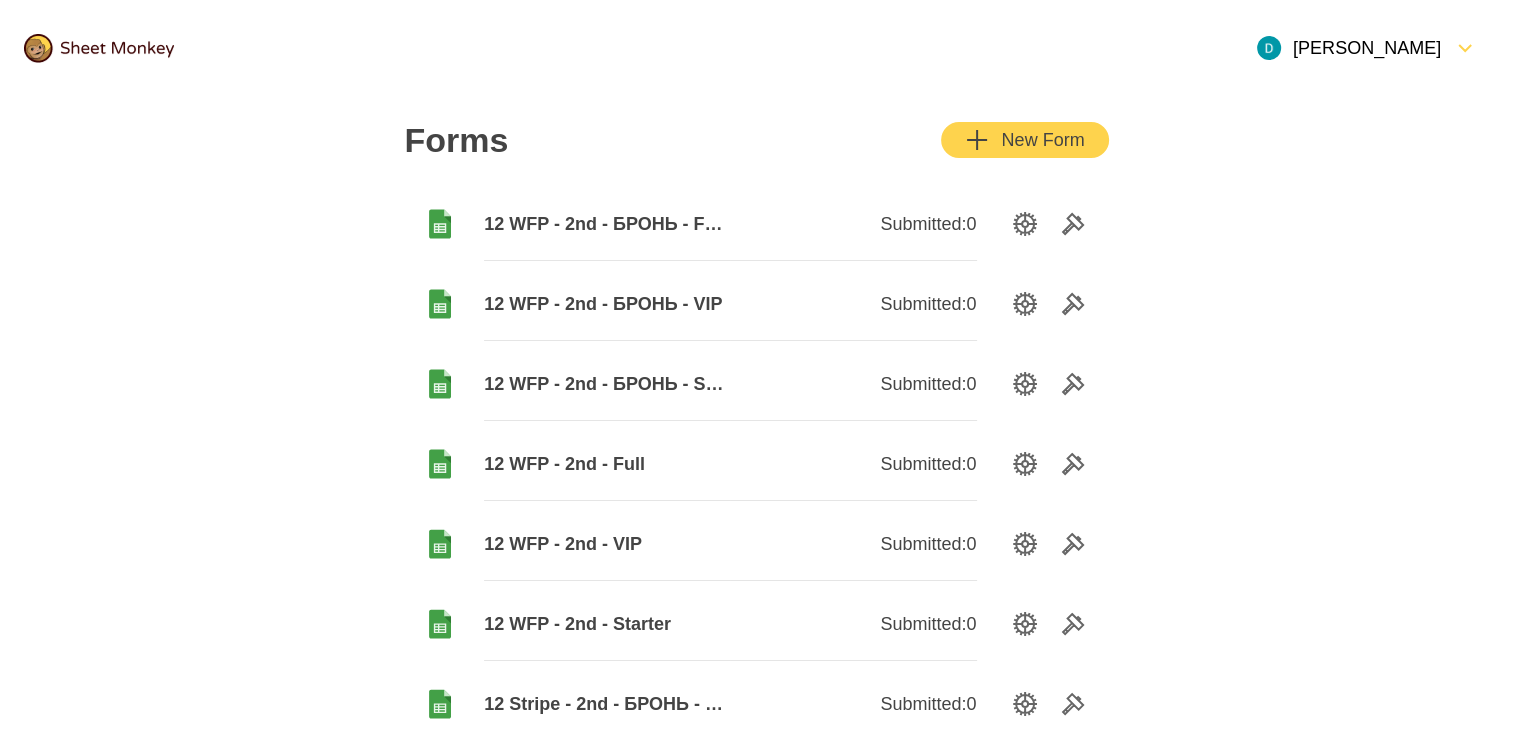 click on "12 WFP - 2nd - VIP" at bounding box center (607, 544) 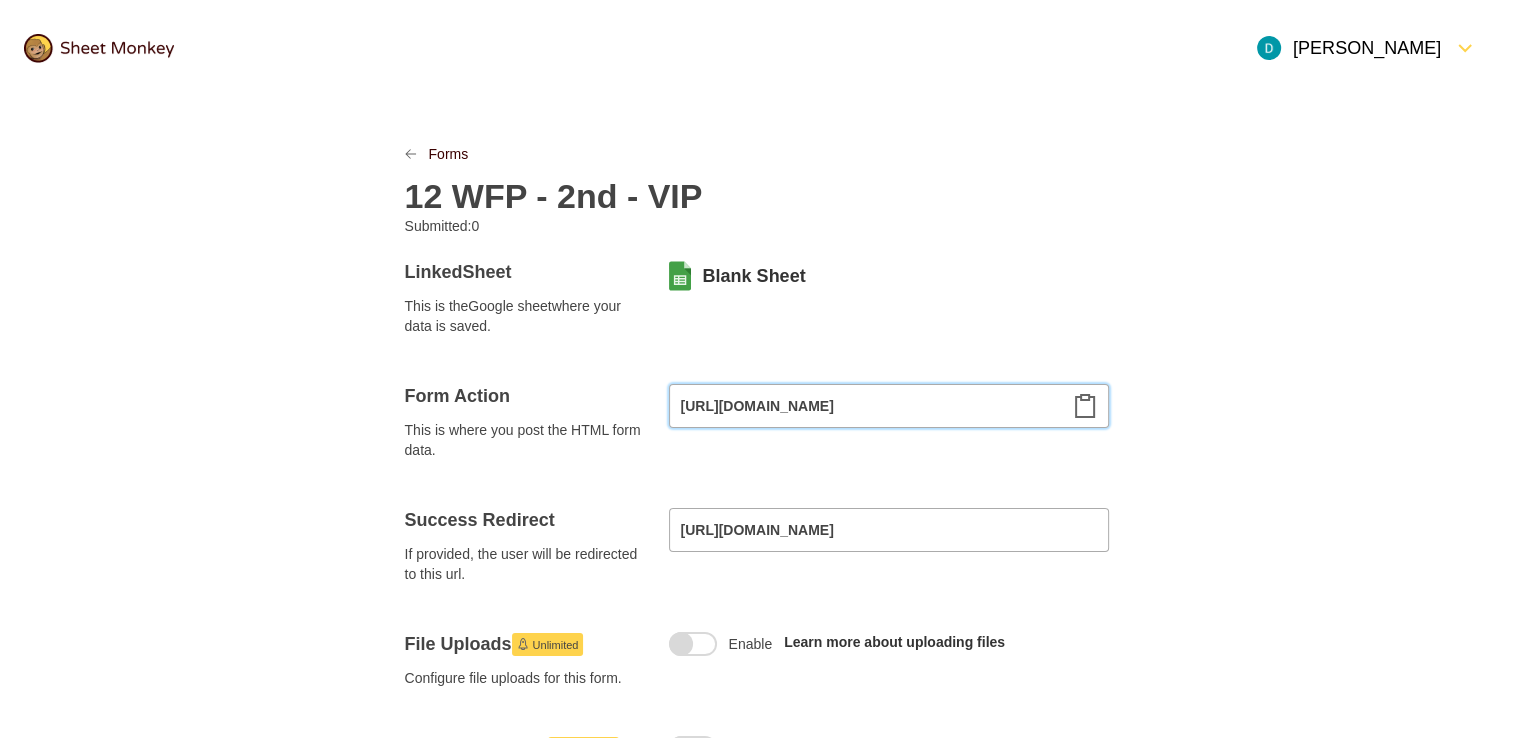 click on "[URL][DOMAIN_NAME]" at bounding box center (889, 406) 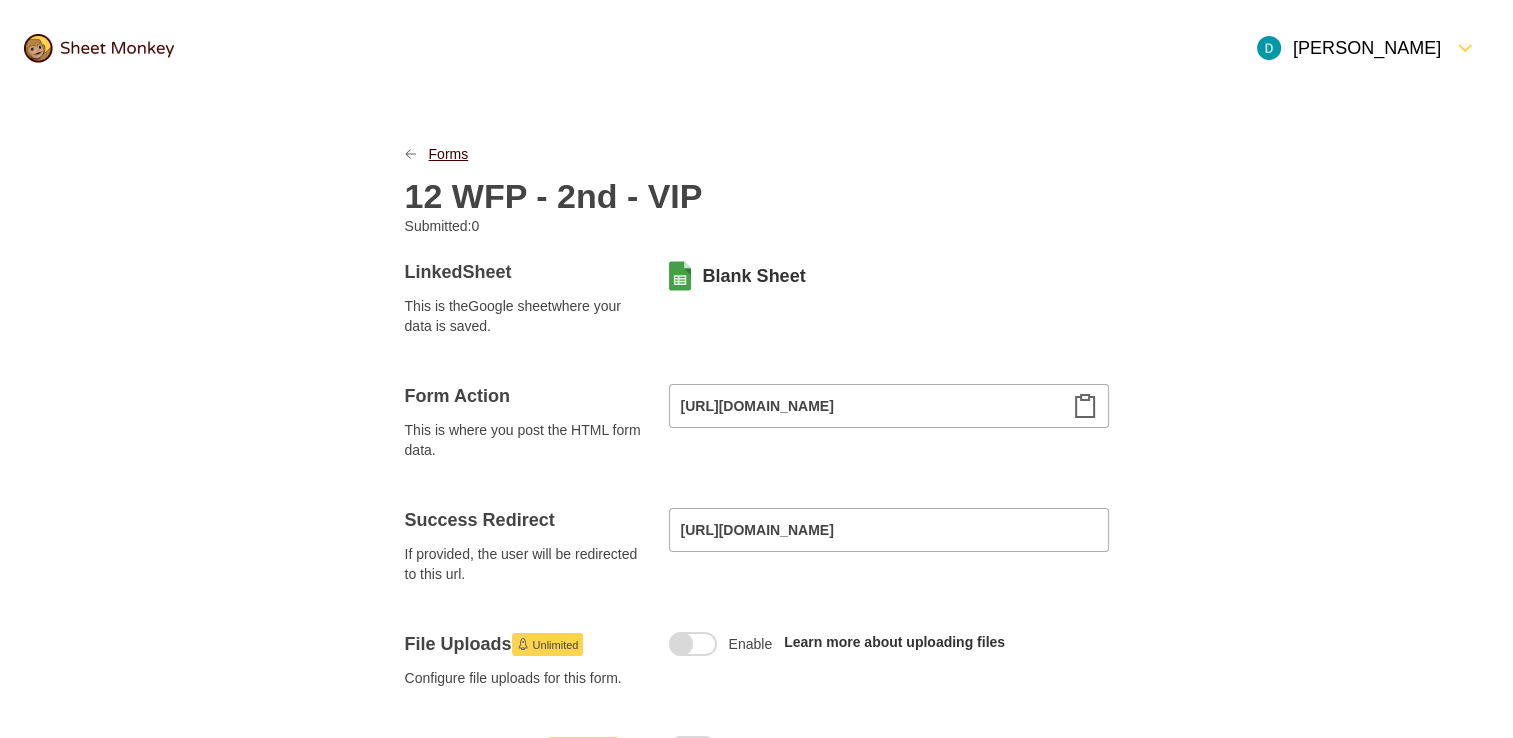 click on "Forms" at bounding box center [449, 154] 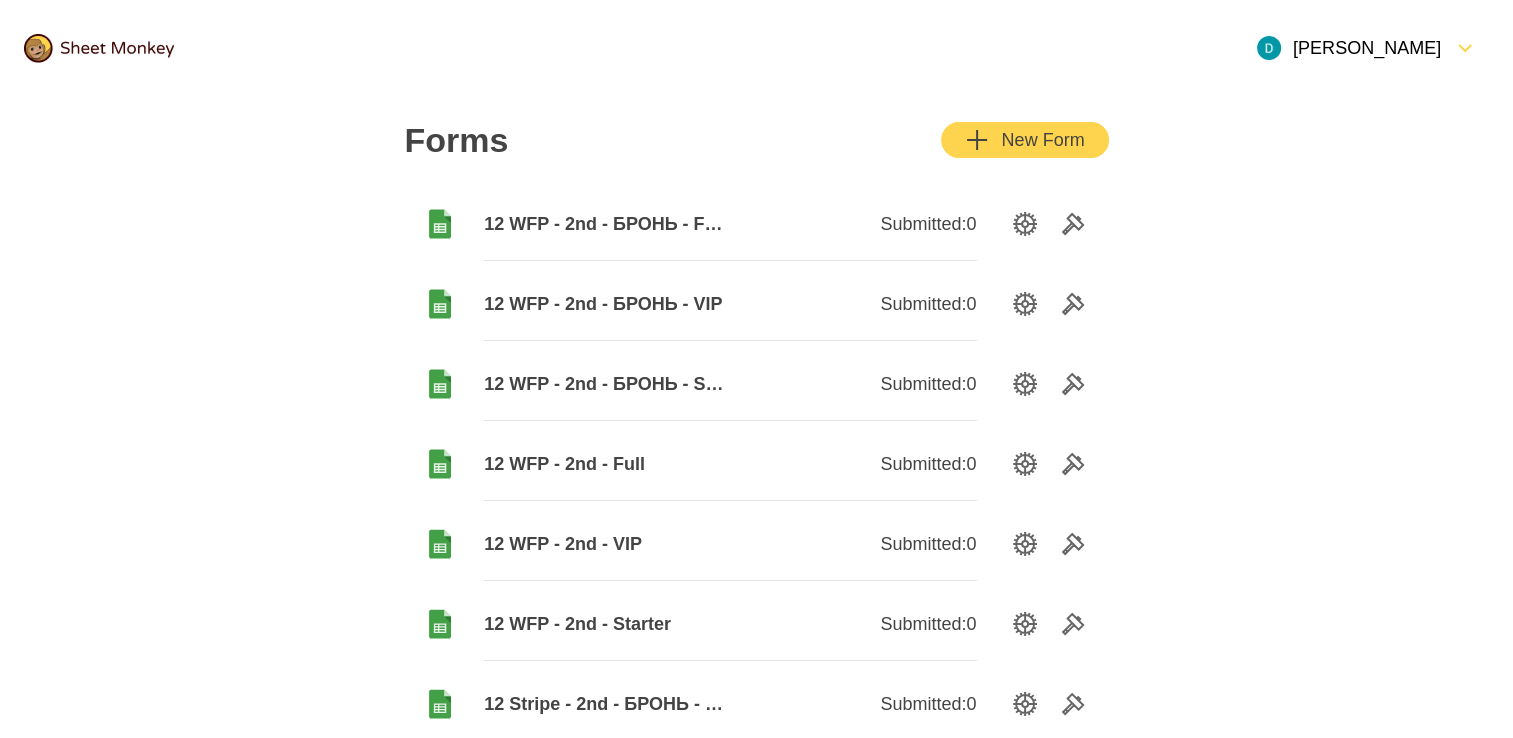 click on "12 WFP - 2nd - Full" at bounding box center [607, 464] 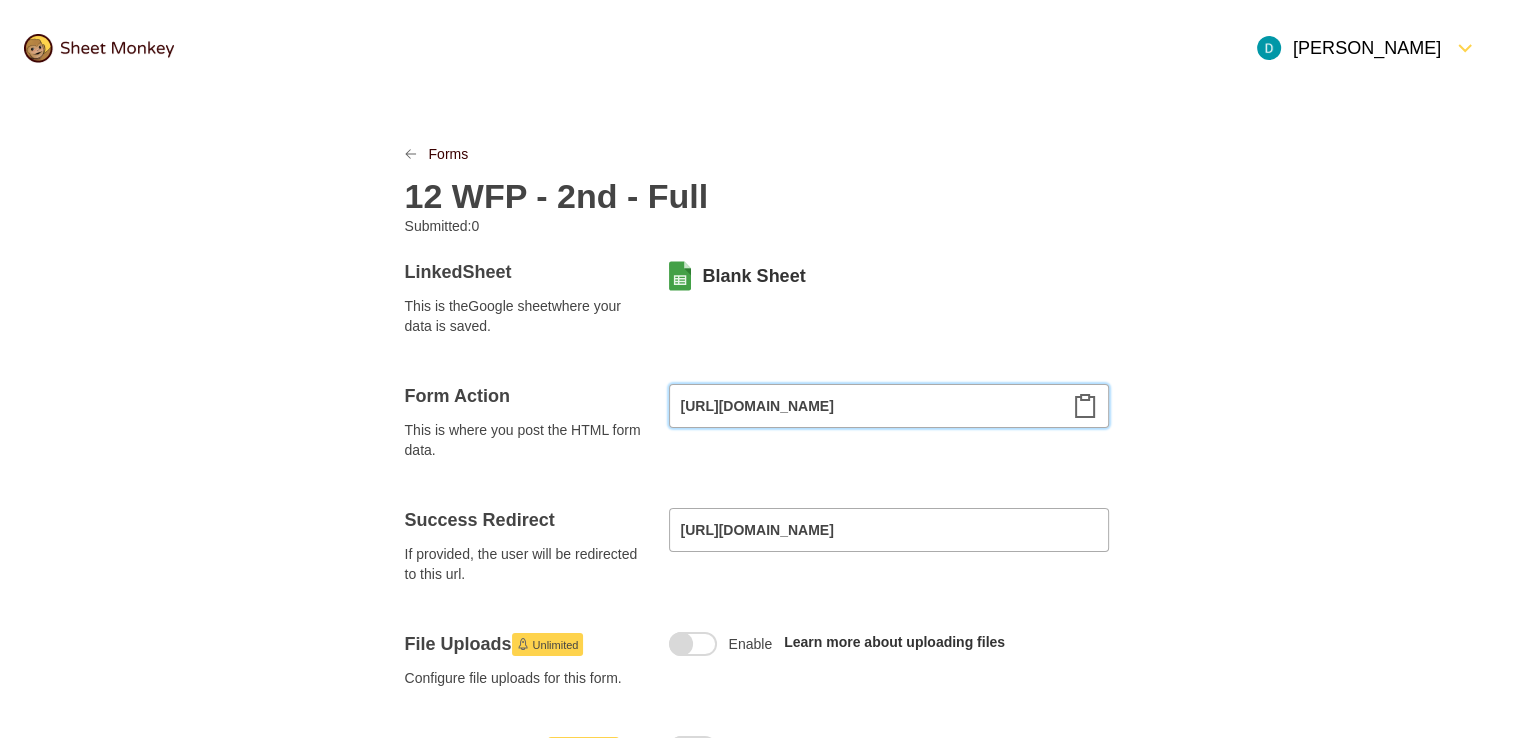 click on "[URL][DOMAIN_NAME]" at bounding box center (889, 406) 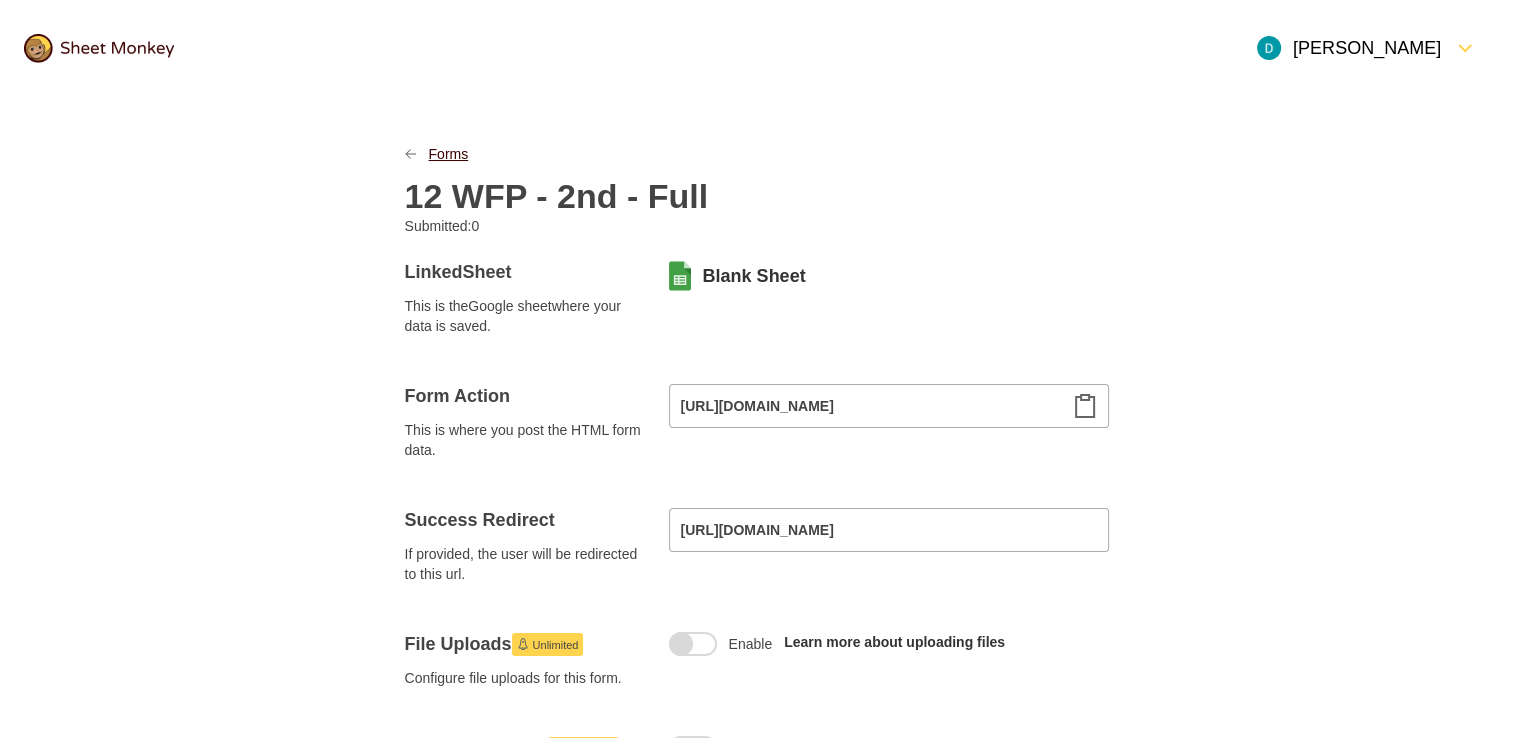 click on "Forms" at bounding box center (449, 154) 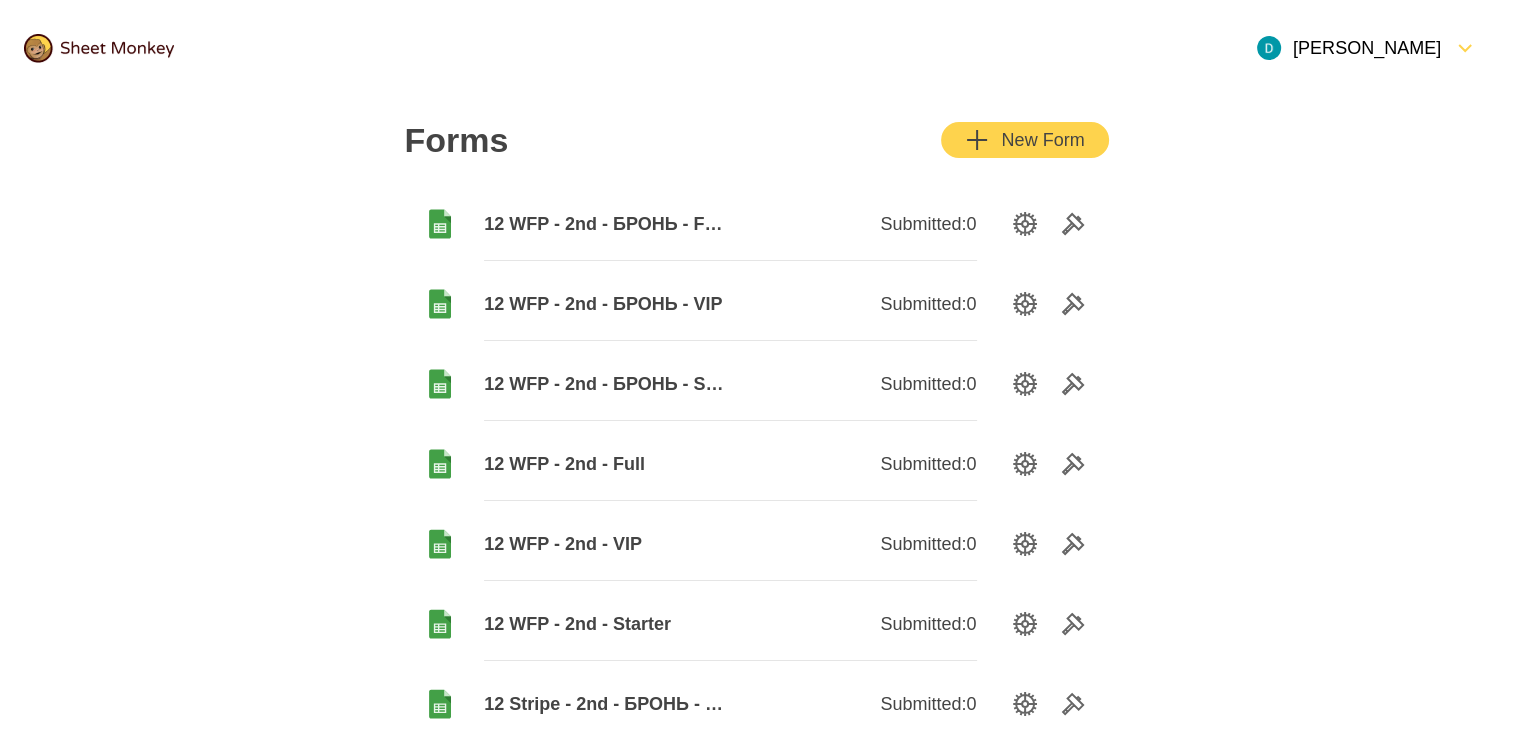 click on "12 WFP - 2nd - БРОНЬ - STARTER" at bounding box center [607, 384] 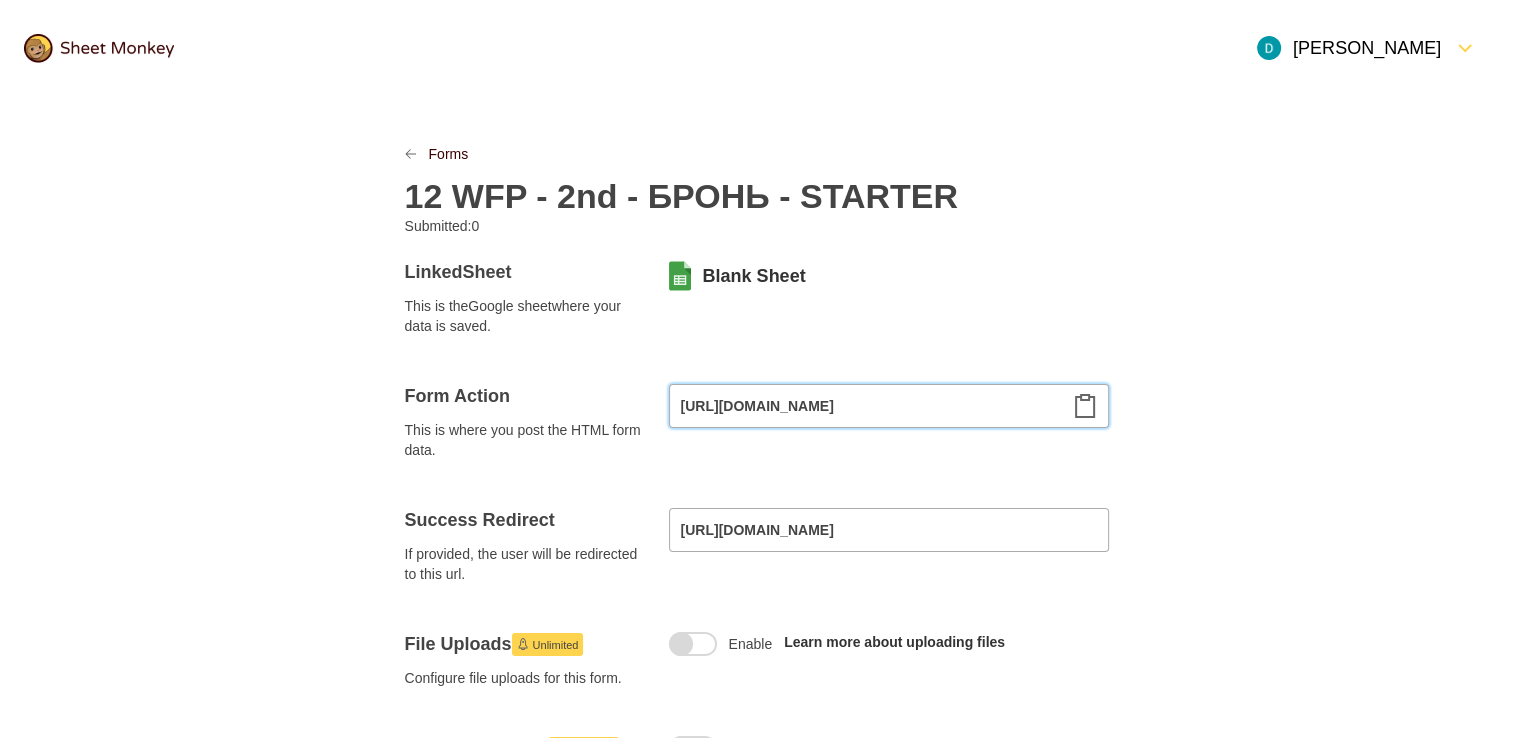 click on "[URL][DOMAIN_NAME]" at bounding box center [889, 406] 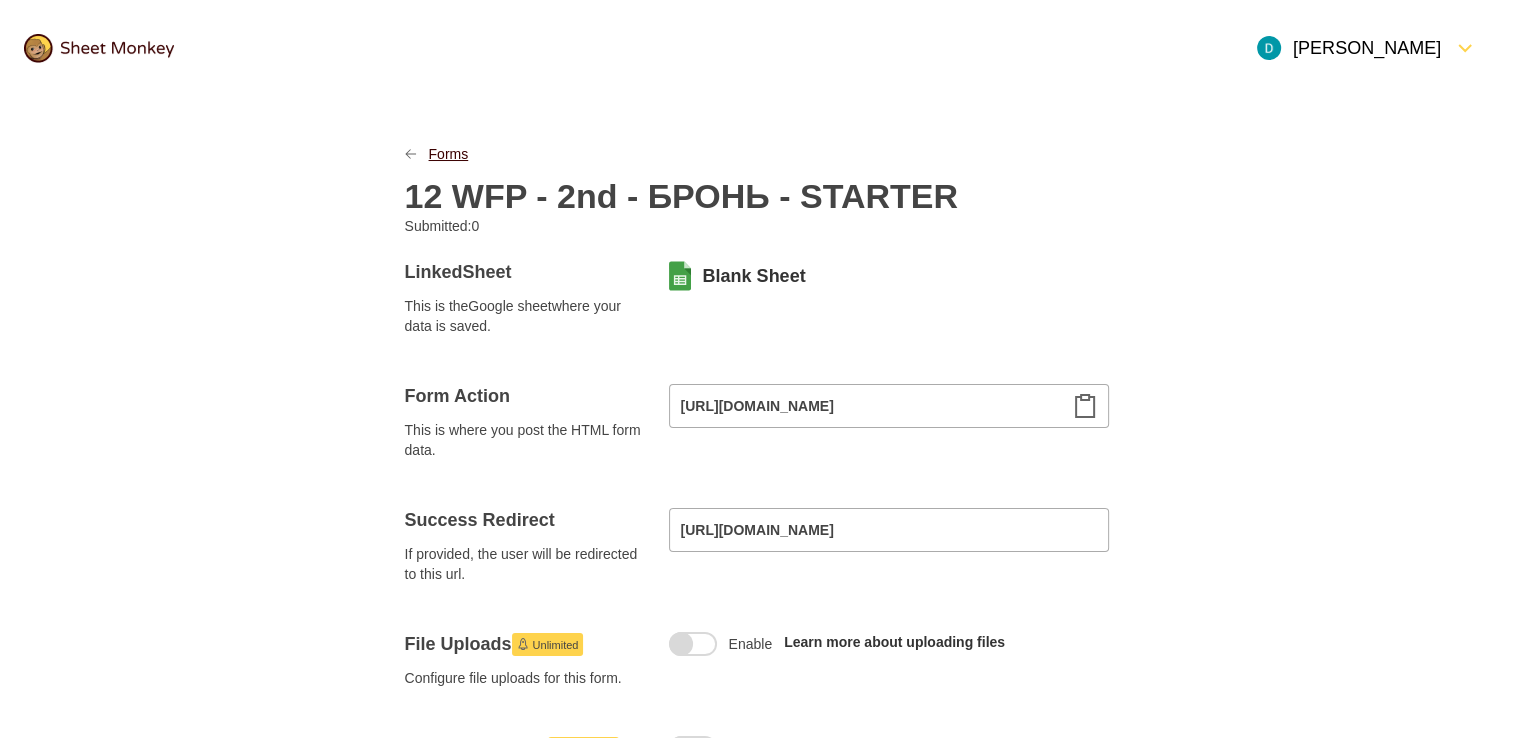 click on "Forms" at bounding box center [449, 154] 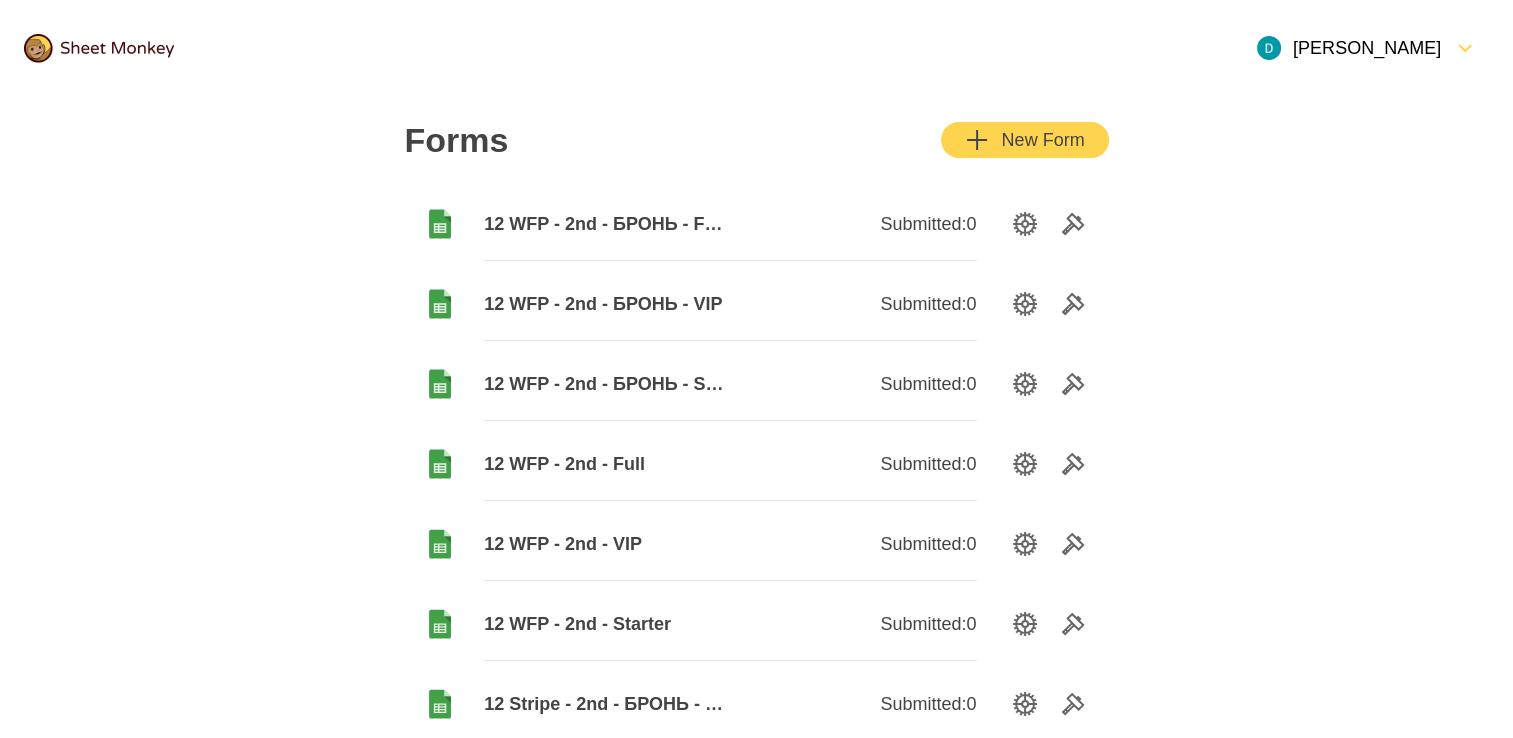click on "12 WFP - 2nd - БРОНЬ - VIP" at bounding box center (607, 304) 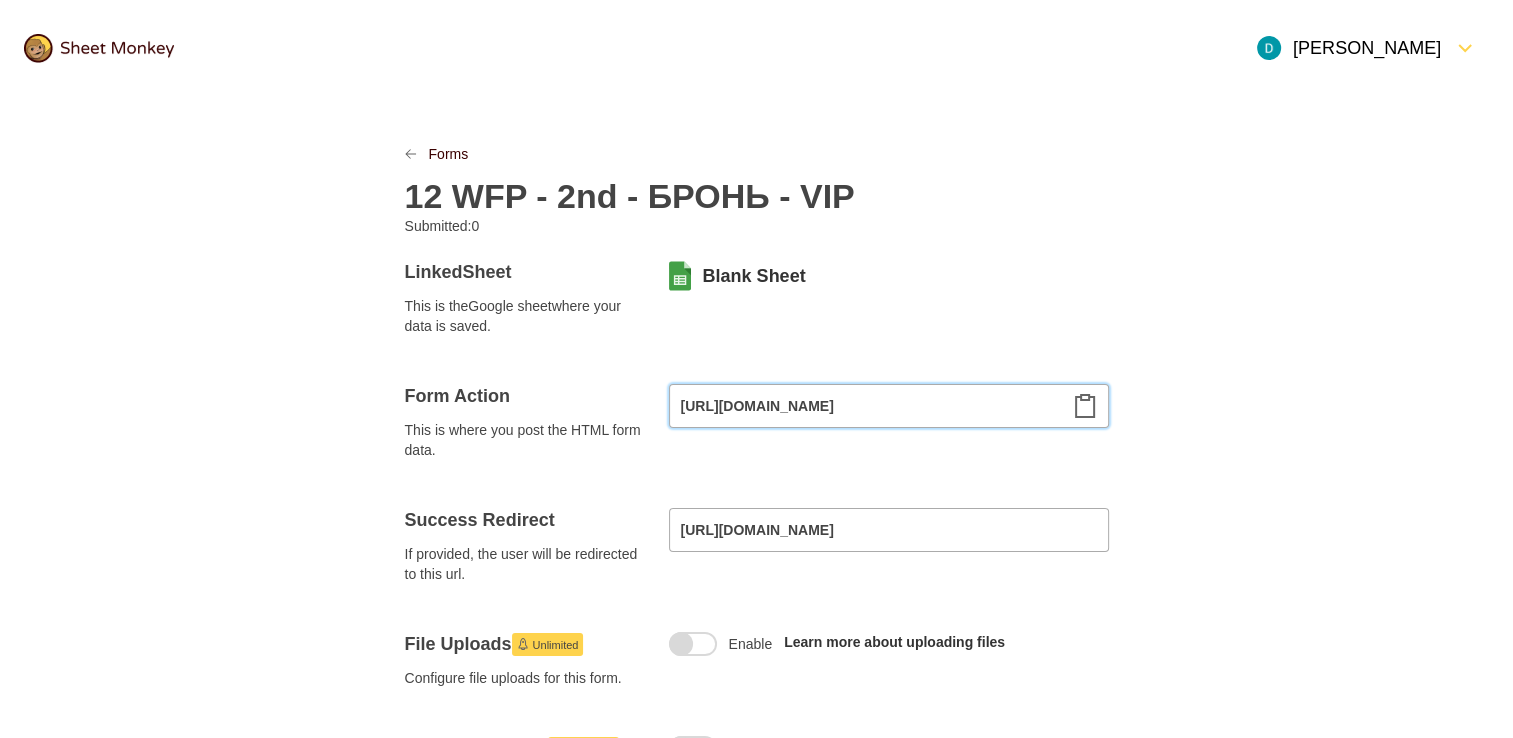 click on "[URL][DOMAIN_NAME]" at bounding box center [889, 406] 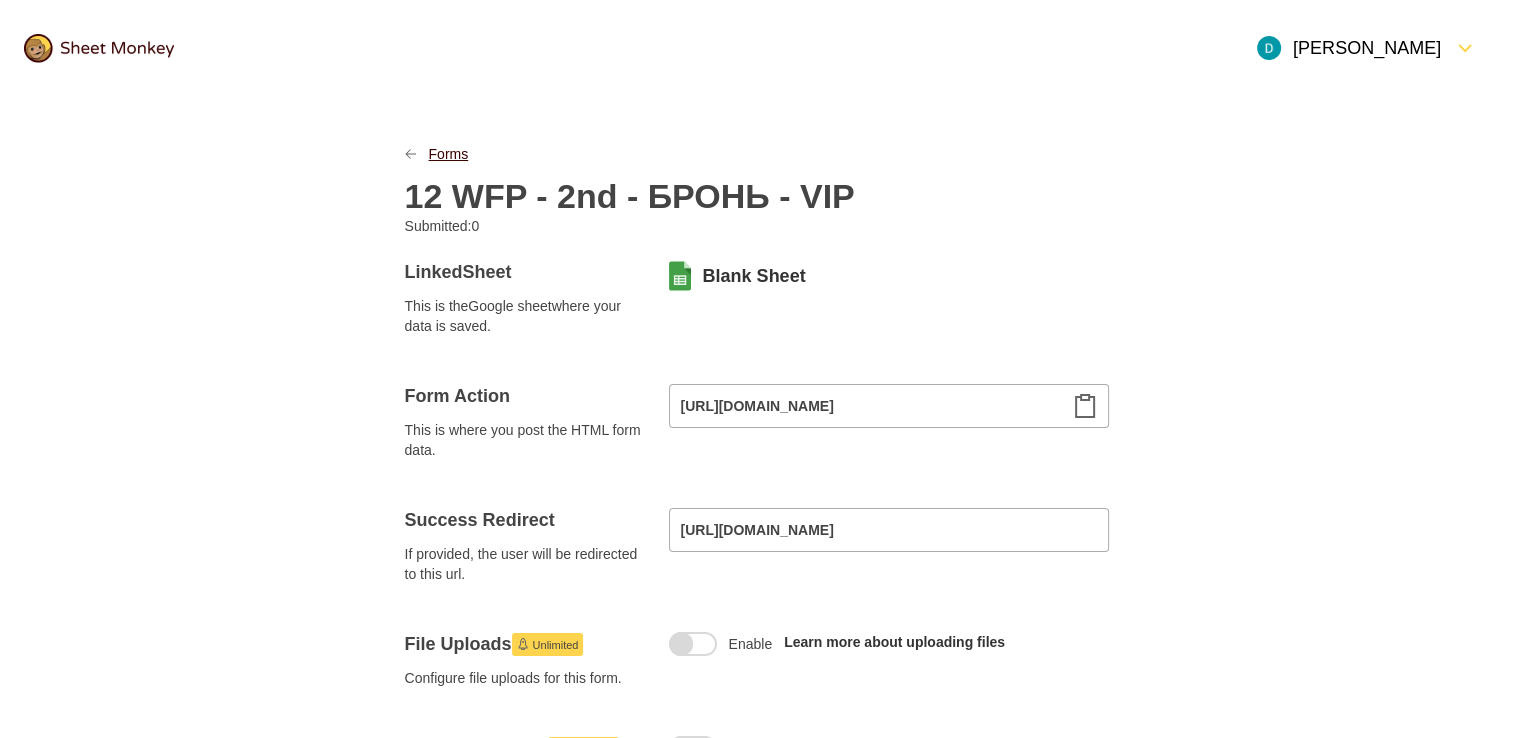 click on "Forms" at bounding box center (449, 154) 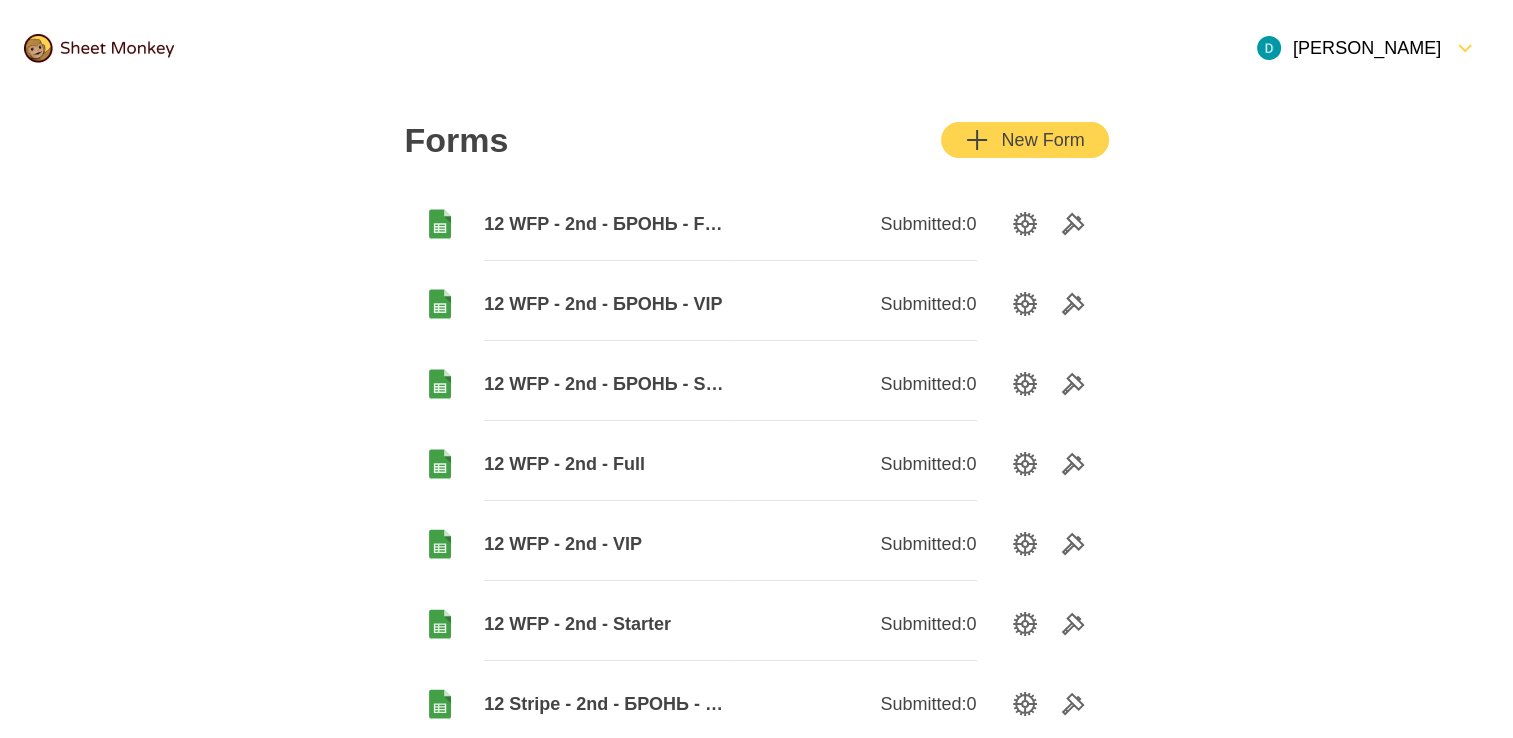click on "12 WFP - 2nd - БРОНЬ - FULL" at bounding box center (607, 224) 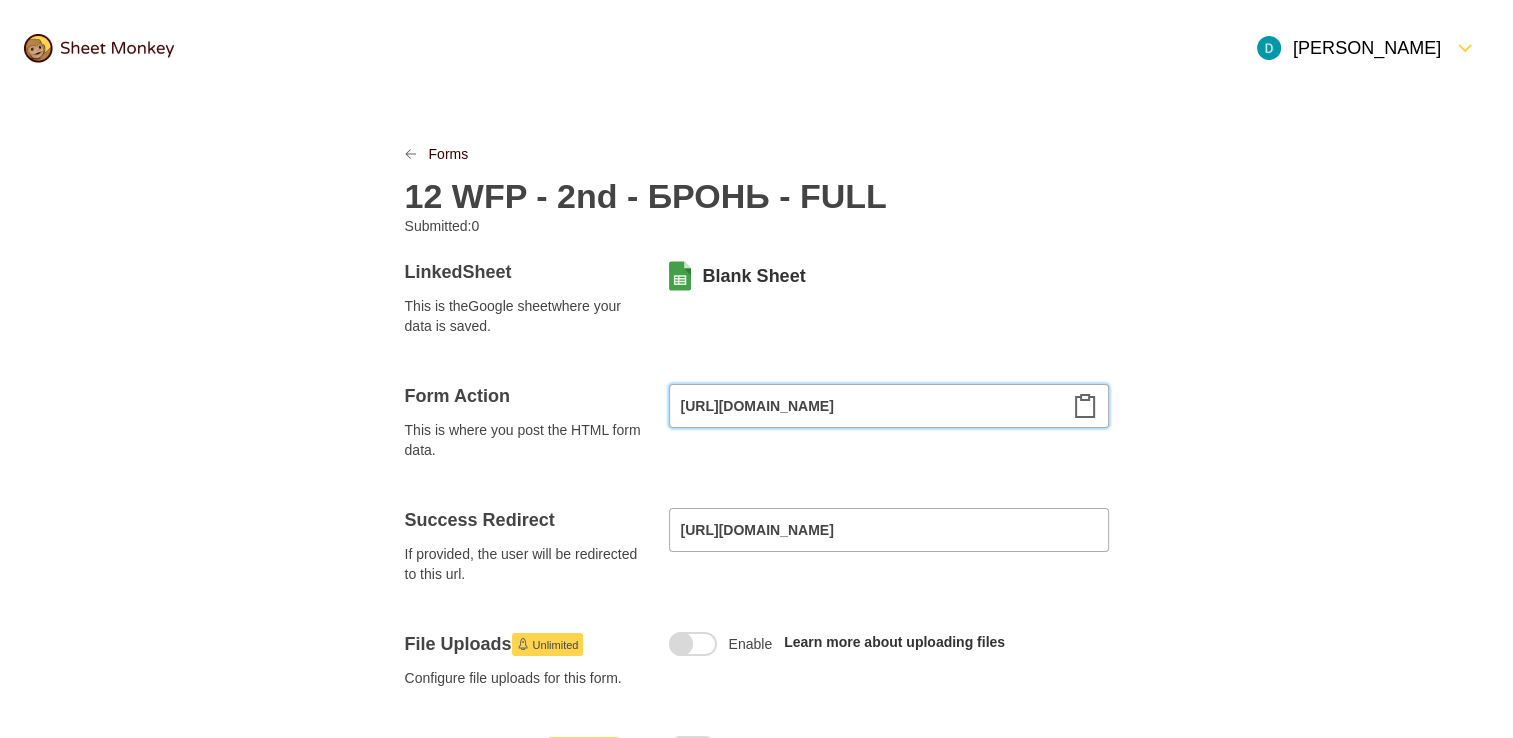 click on "[URL][DOMAIN_NAME]" at bounding box center [889, 406] 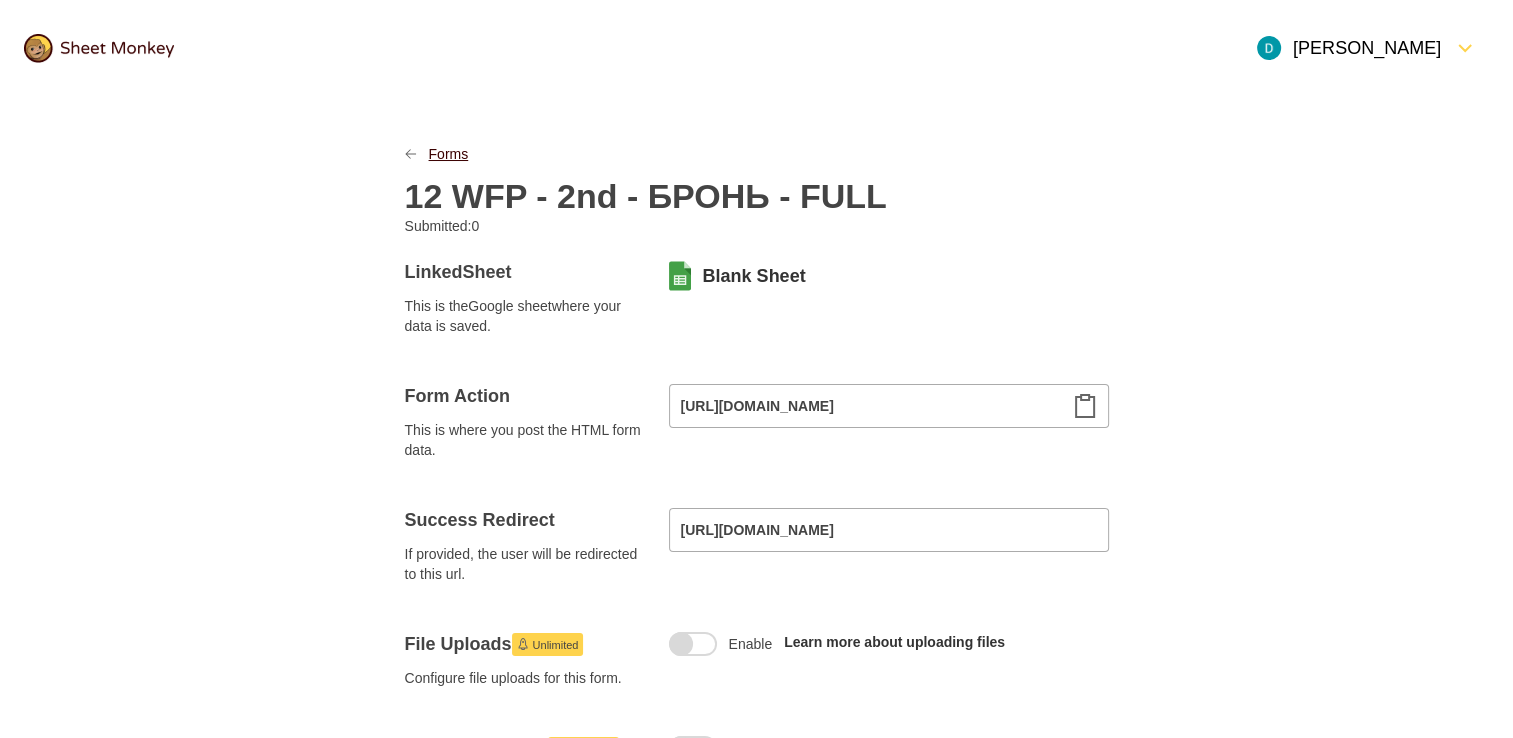 click on "Forms" at bounding box center [449, 154] 